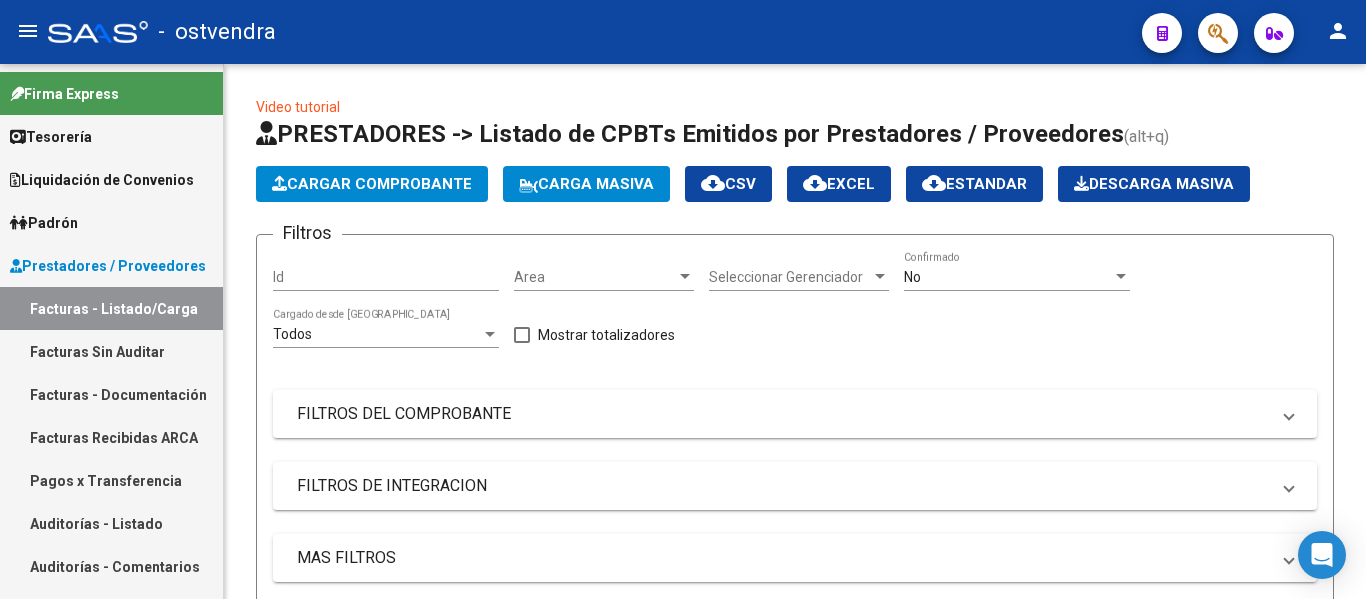 scroll, scrollTop: 0, scrollLeft: 0, axis: both 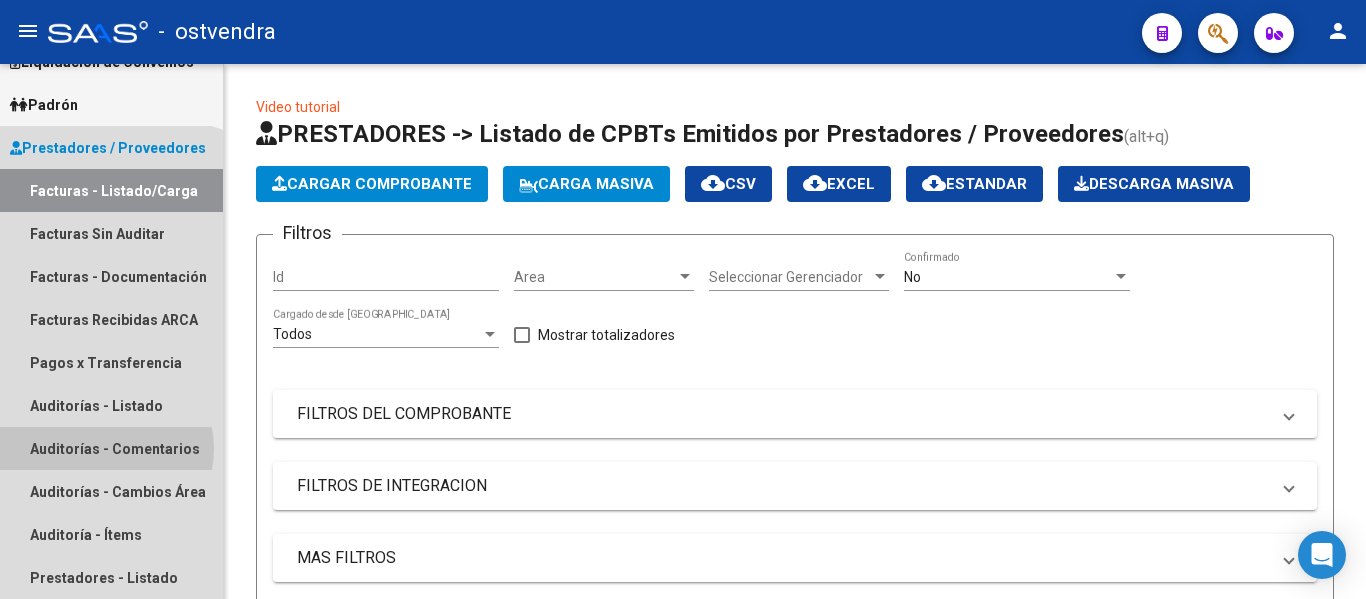 click on "Auditorías - Comentarios" at bounding box center (111, 448) 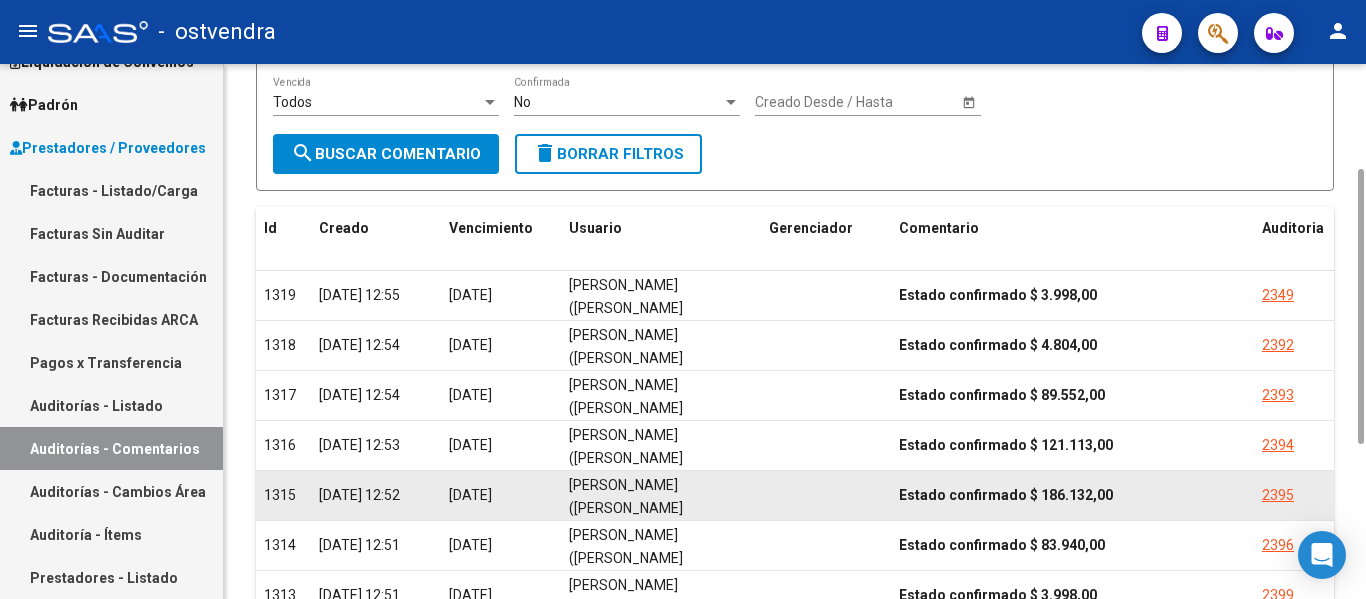 scroll, scrollTop: 204, scrollLeft: 0, axis: vertical 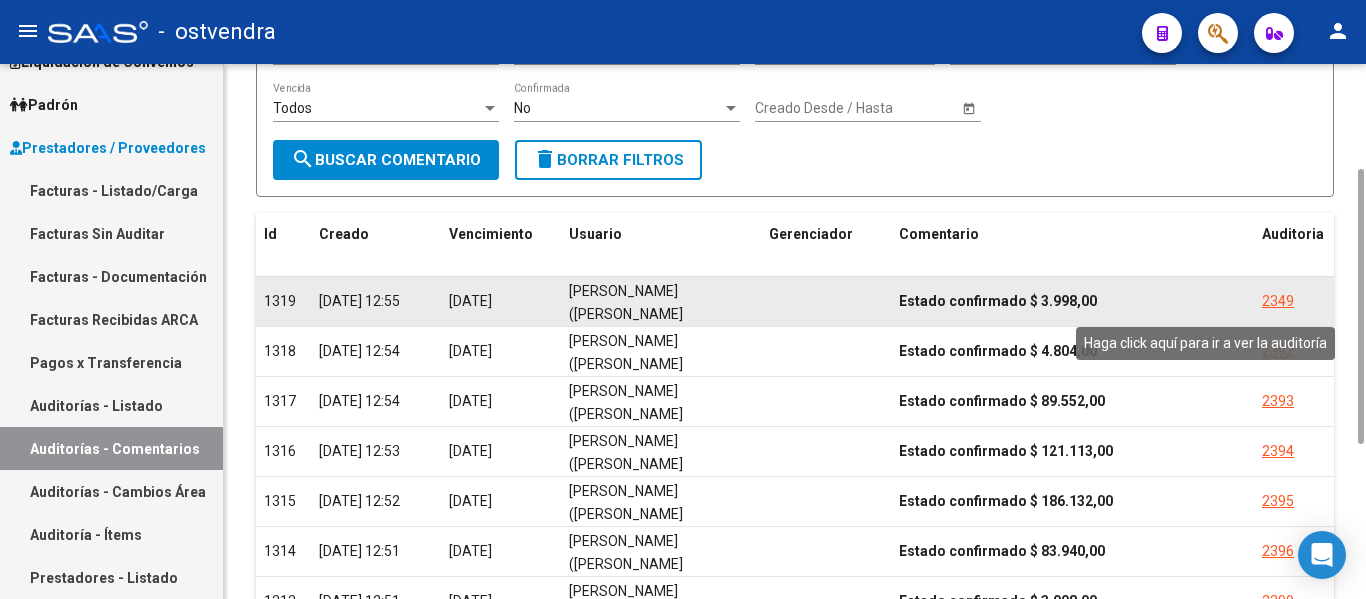 click on "2349" 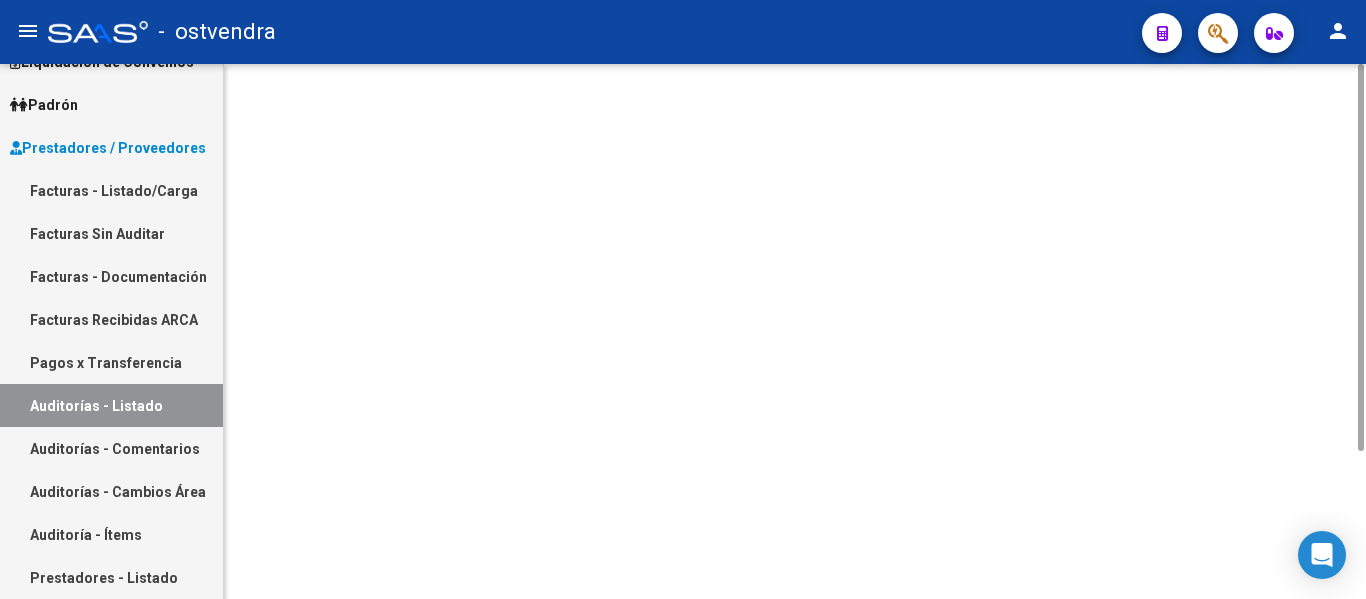 scroll, scrollTop: 0, scrollLeft: 0, axis: both 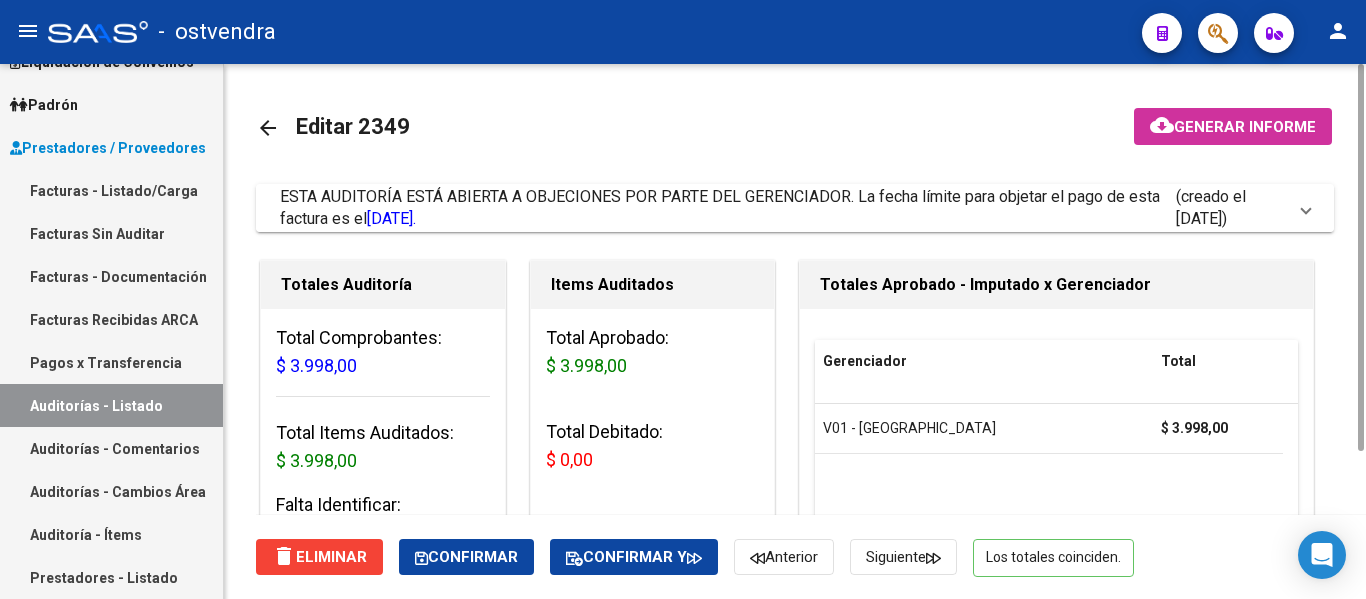 click on "ESTA AUDITORÍA ESTÁ ABIERTA A OBJECIONES POR PARTE DEL GERENCIADOR. La fecha límite para objetar el pago de esta factura es el  [DATE]." at bounding box center (728, 208) 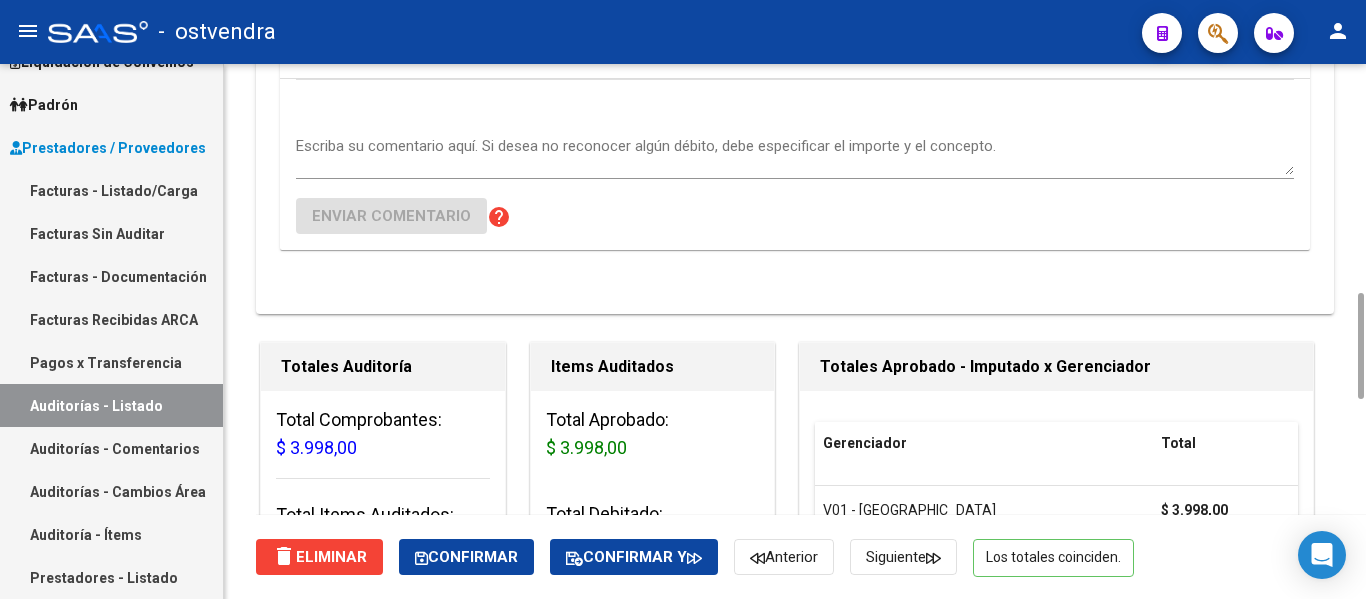 scroll, scrollTop: 560, scrollLeft: 0, axis: vertical 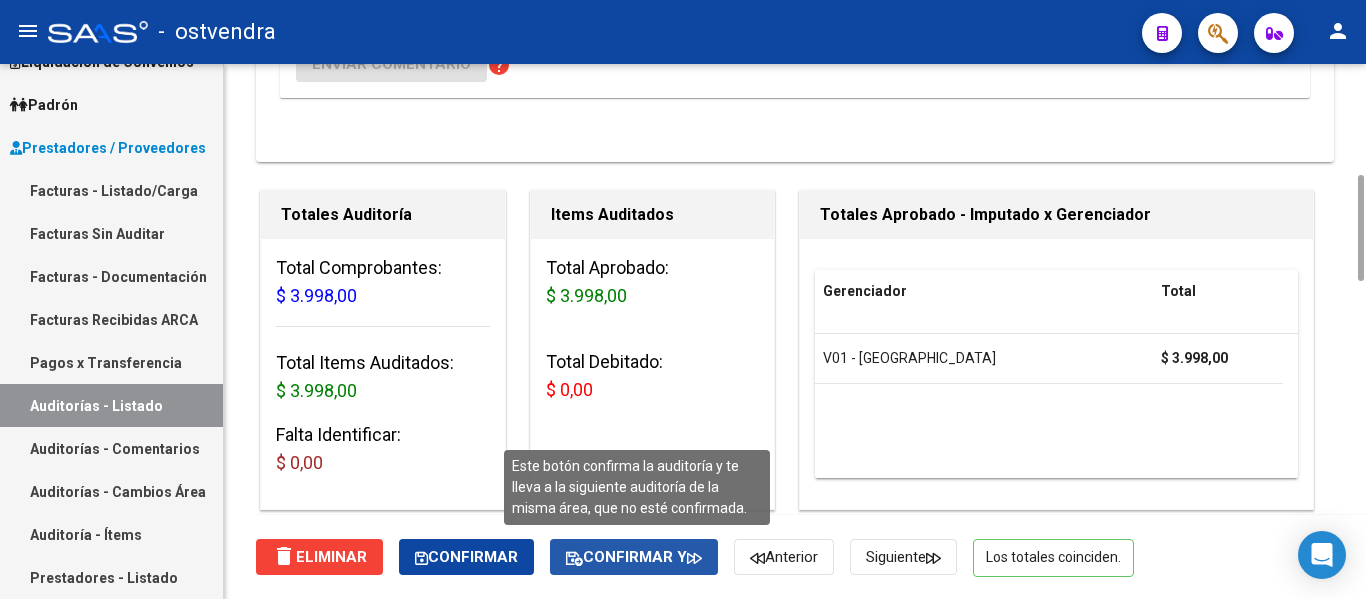 click 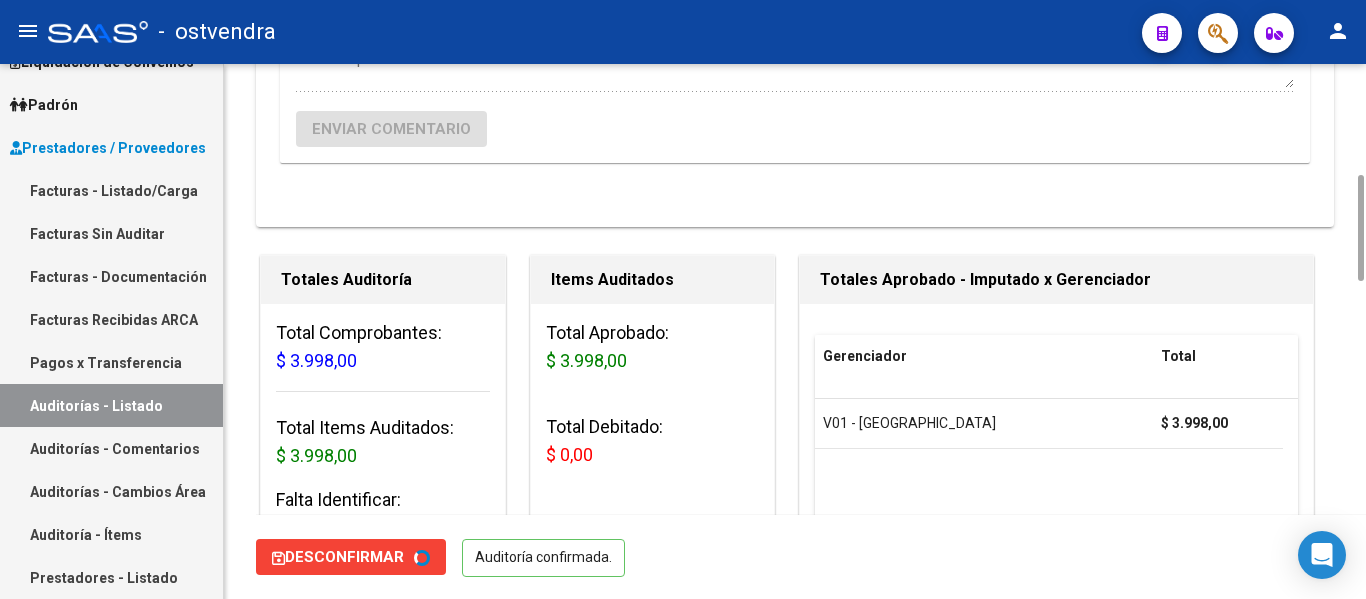 scroll, scrollTop: 0, scrollLeft: 0, axis: both 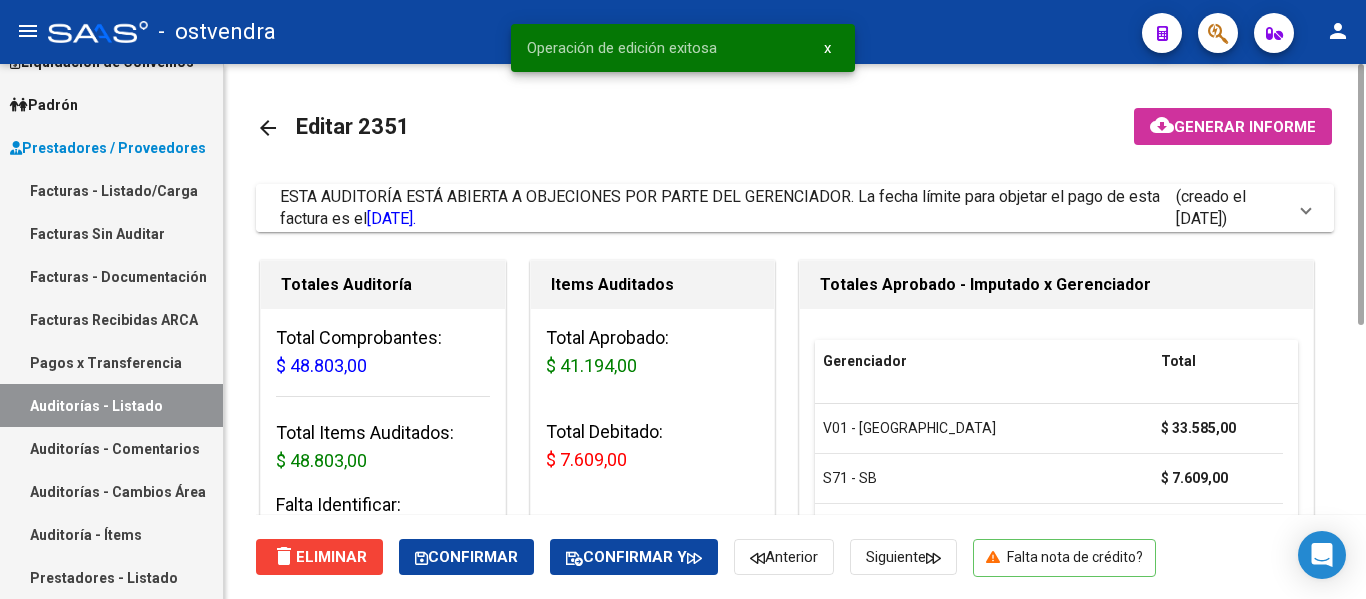 click on "ESTA AUDITORÍA ESTÁ ABIERTA A OBJECIONES POR PARTE DEL GERENCIADOR. La fecha límite para objetar el pago de esta factura es el  [DATE].   (creado el [DATE])" at bounding box center (795, 208) 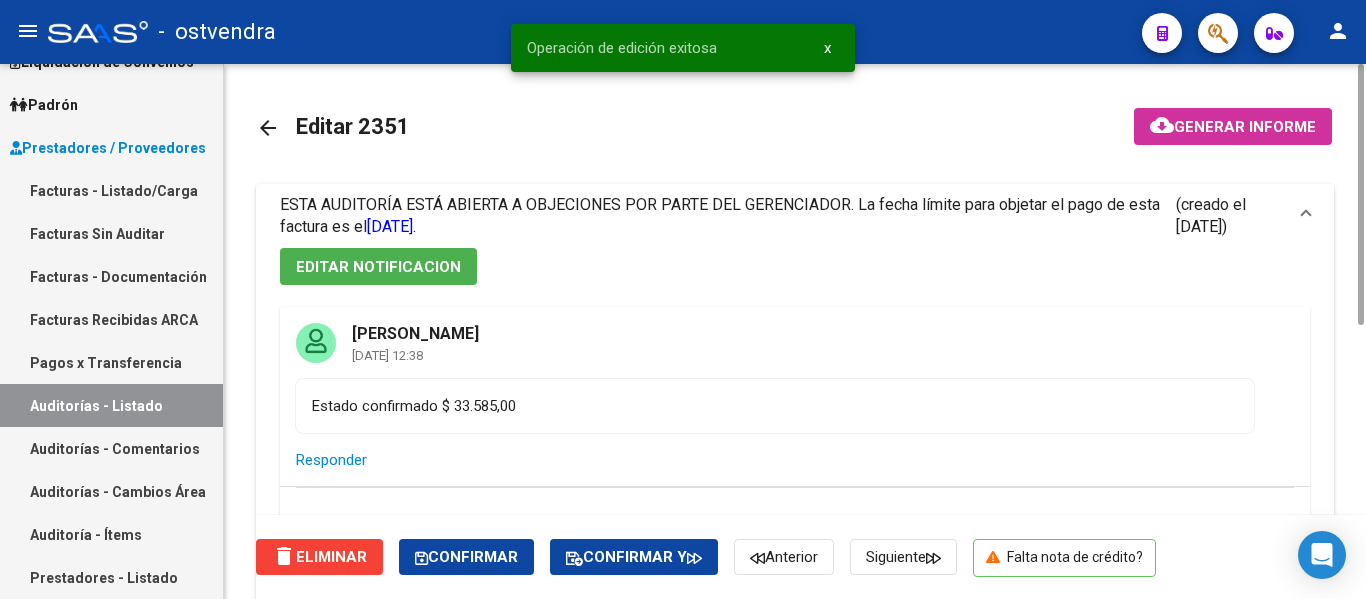click on "delete  Eliminar   Confirmar   Confirmar y   Anterior   Siguiente      Falta nota de crédito?" 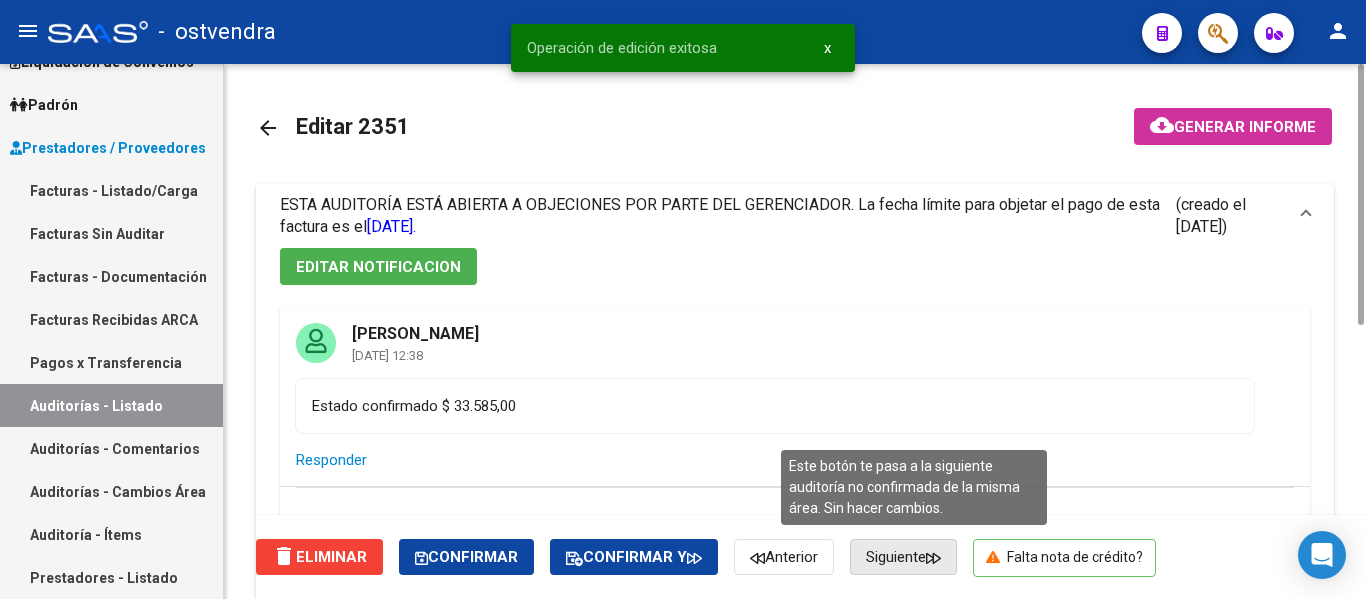 click on "Siguiente" 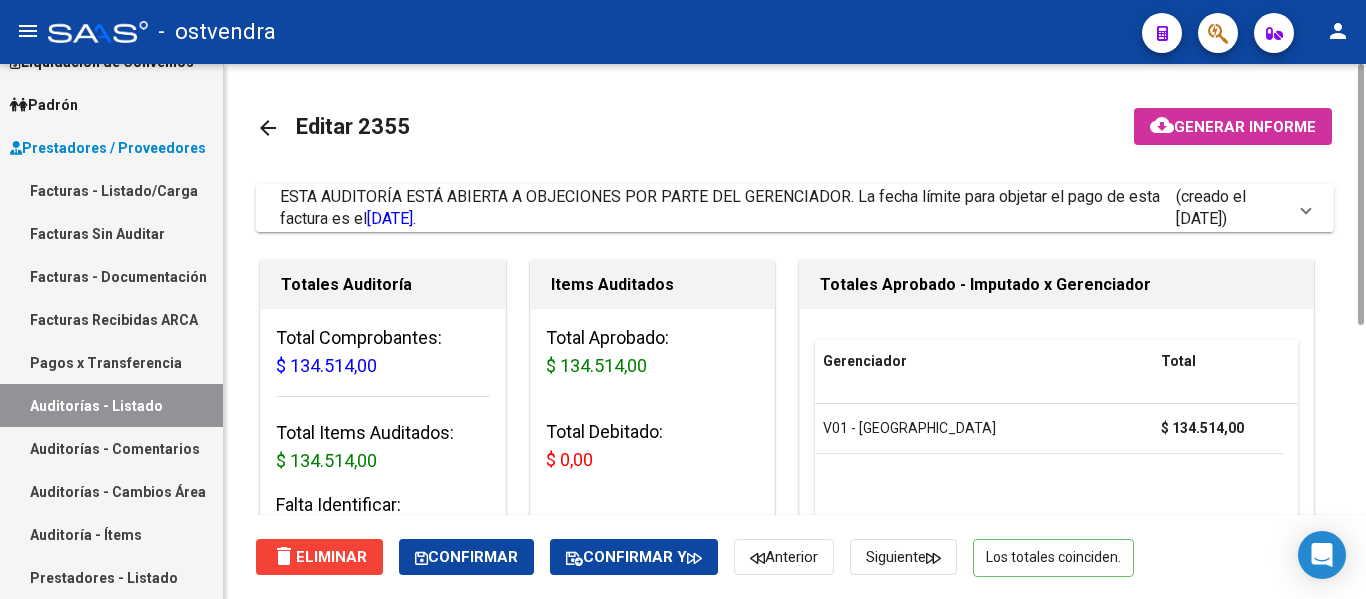 click on "ESTA AUDITORÍA ESTÁ ABIERTA A OBJECIONES POR PARTE DEL GERENCIADOR. La fecha límite para objetar el pago de esta factura es el  [DATE]." at bounding box center [720, 207] 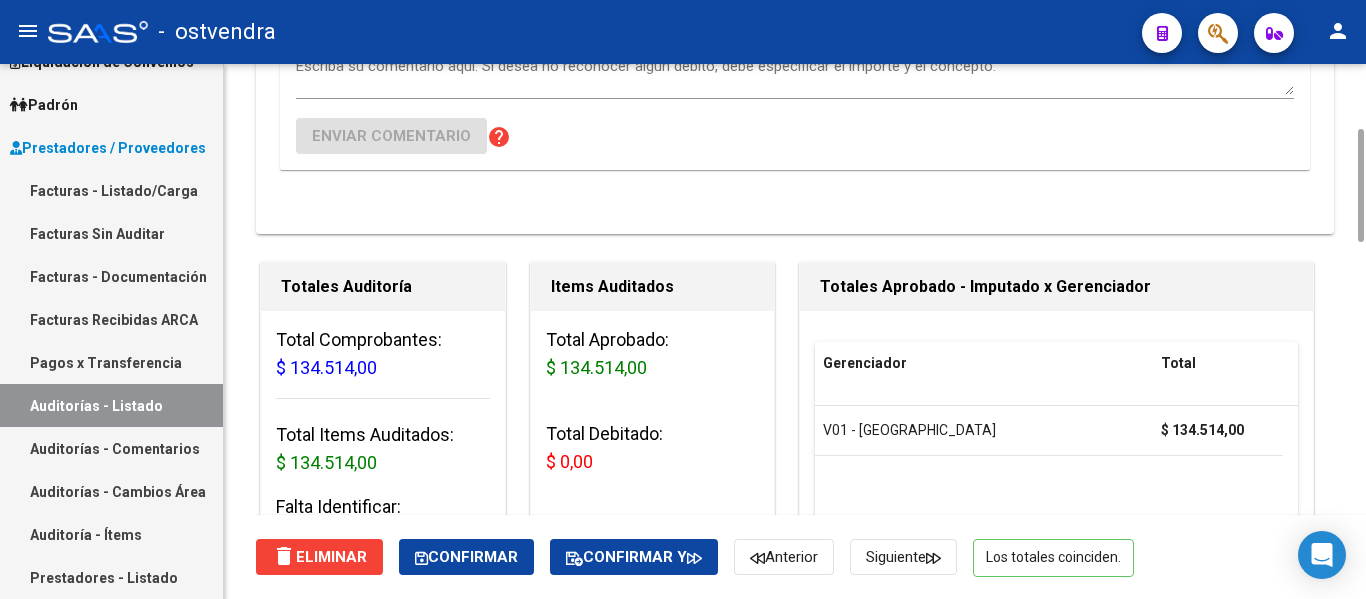 scroll, scrollTop: 312, scrollLeft: 0, axis: vertical 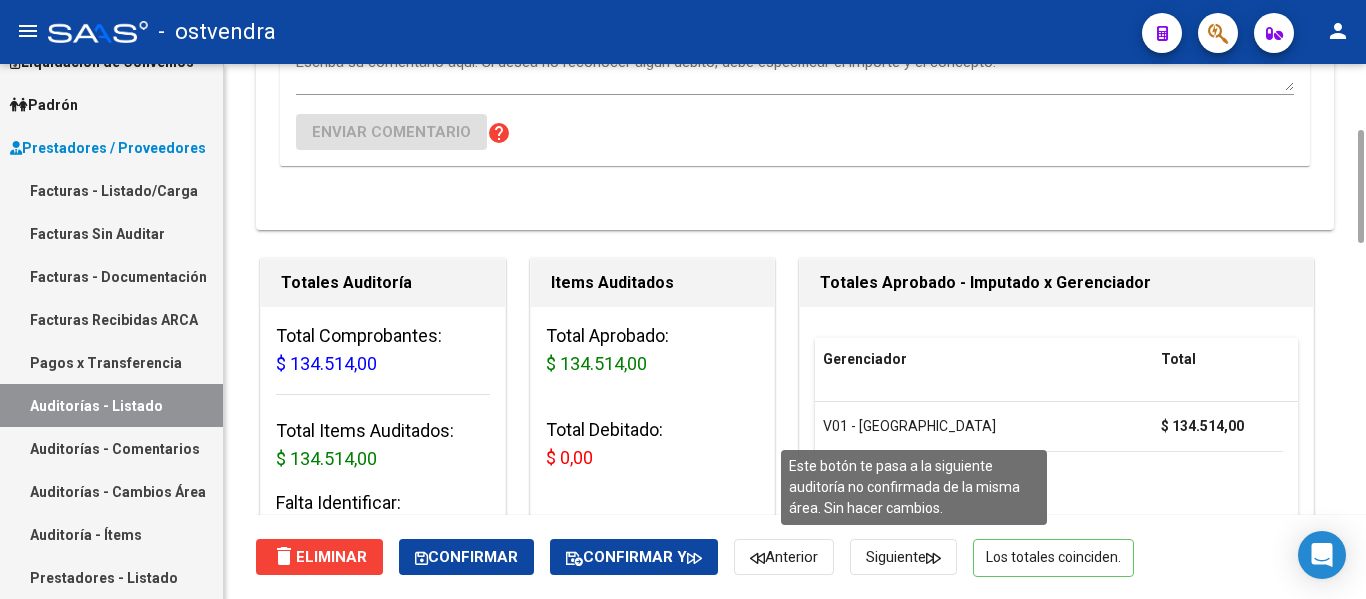 click on "Siguiente" 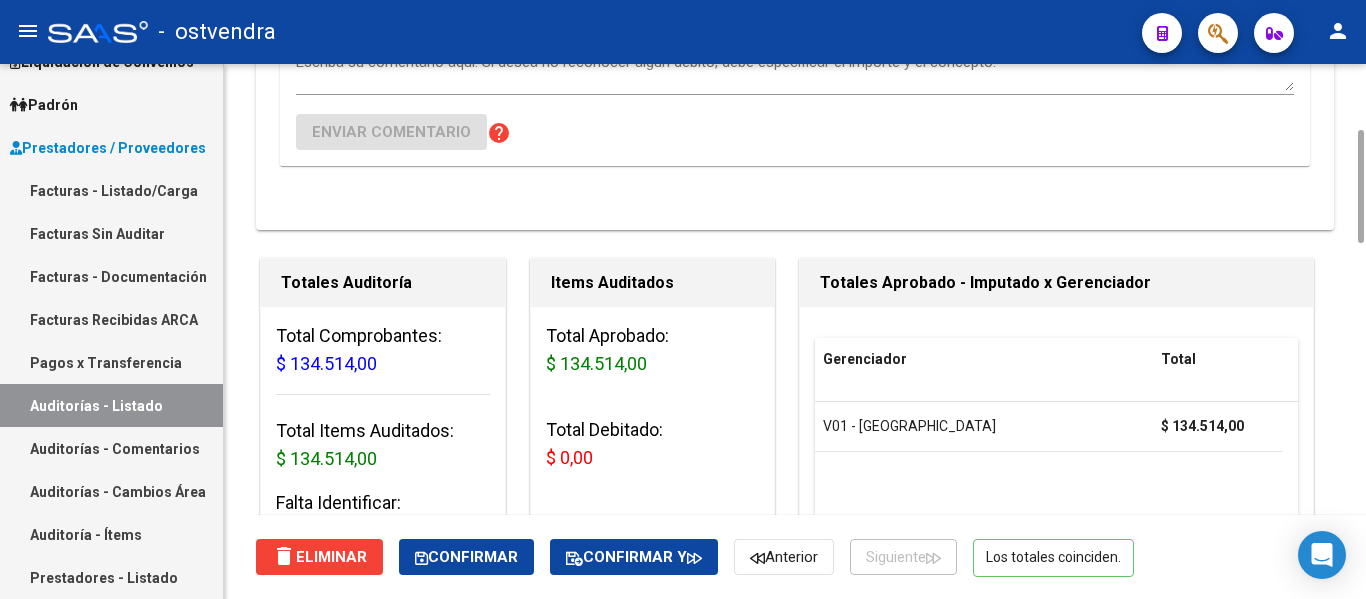 scroll, scrollTop: 0, scrollLeft: 0, axis: both 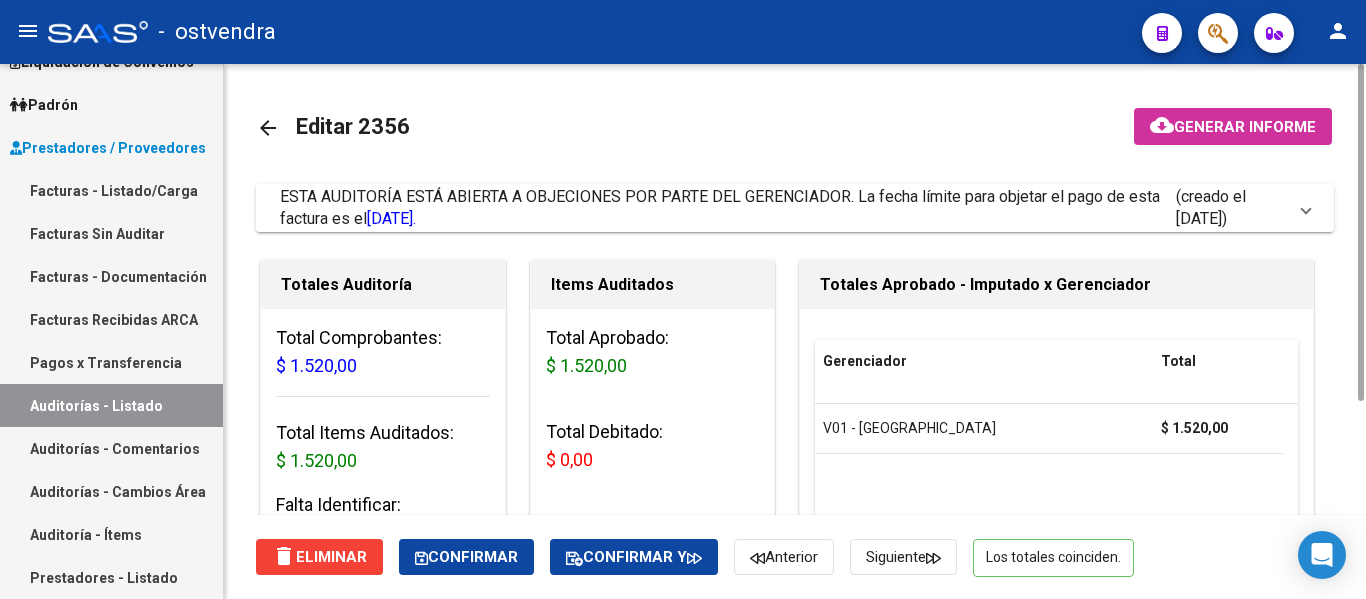 click on "ESTA AUDITORÍA ESTÁ ABIERTA A OBJECIONES POR PARTE DEL GERENCIADOR. La fecha límite para objetar el pago de esta factura es el  [DATE]." at bounding box center (728, 208) 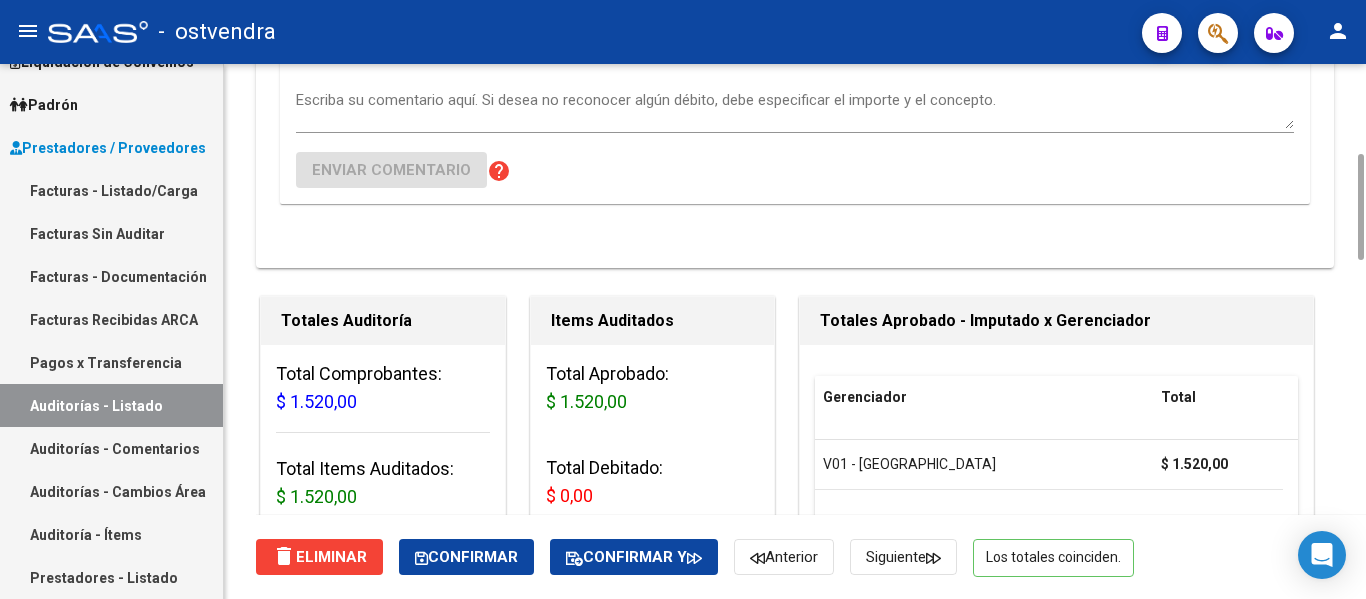 scroll, scrollTop: 456, scrollLeft: 0, axis: vertical 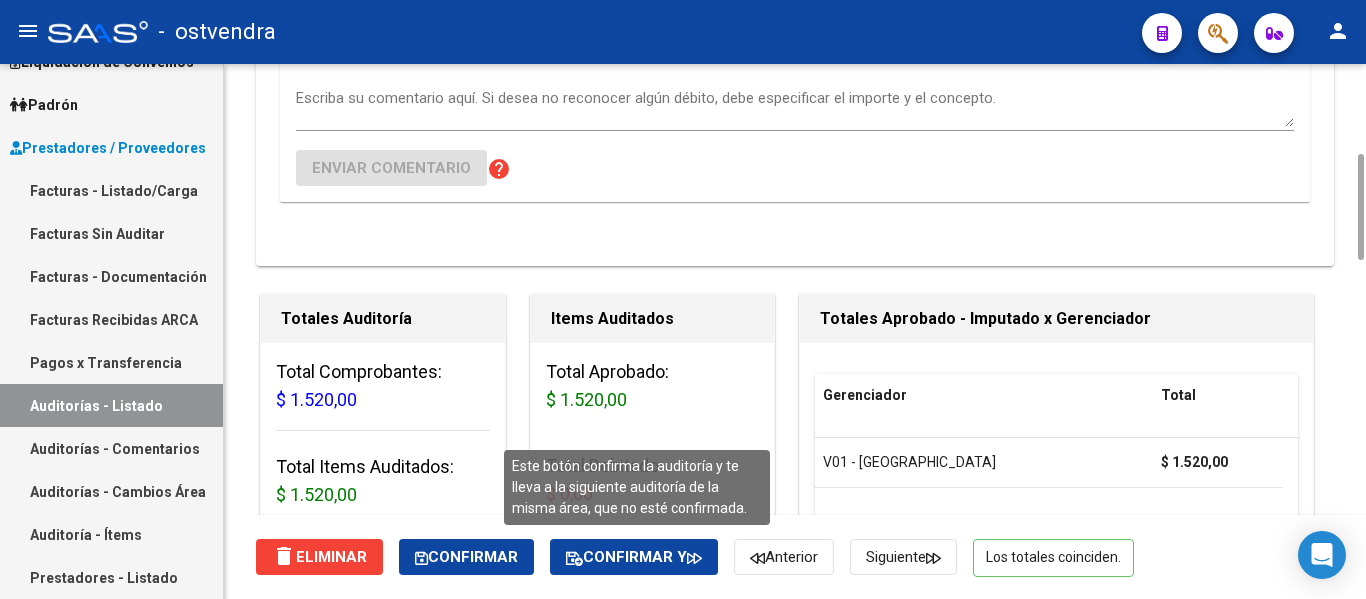 click on "Confirmar y" 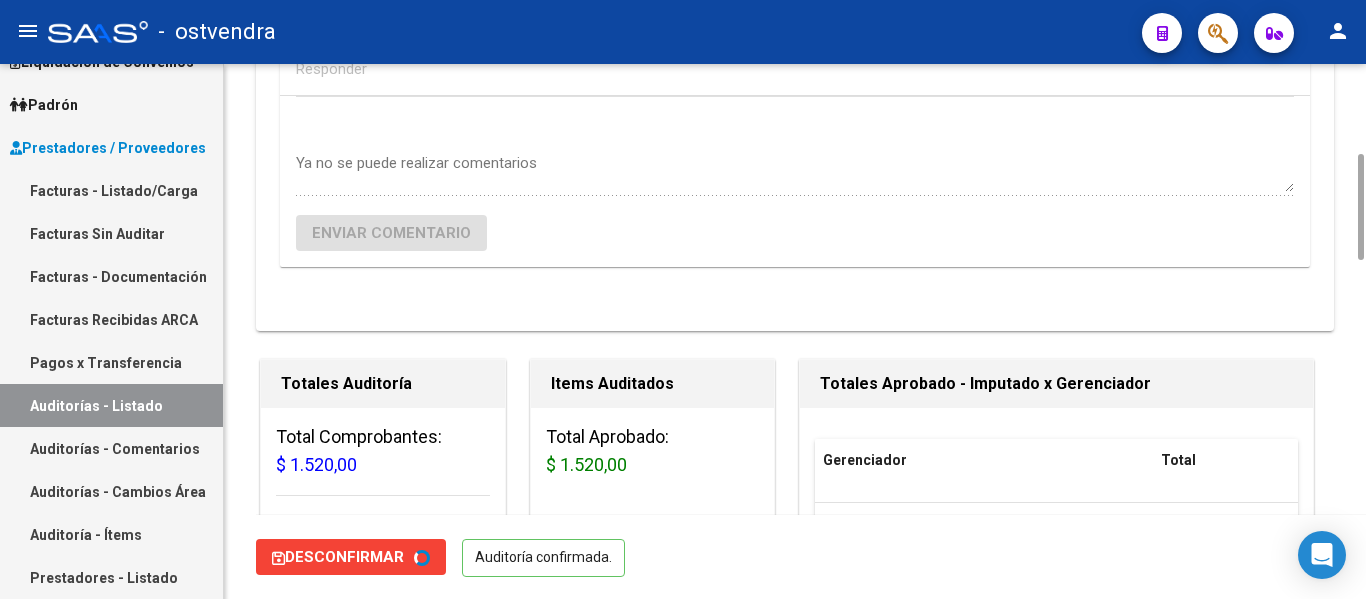 click on "Desconfirmar   Auditoría confirmada." 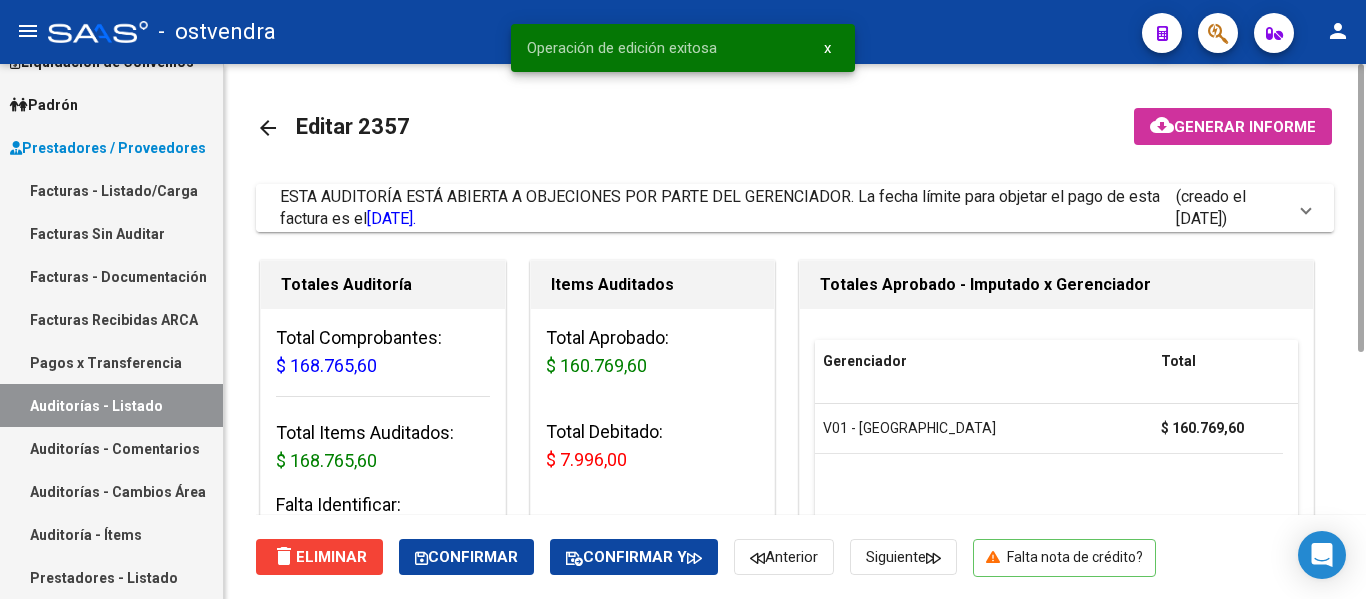 click on "ESTA AUDITORÍA ESTÁ ABIERTA A OBJECIONES POR PARTE DEL GERENCIADOR. La fecha límite para objetar el pago de esta factura es el  [DATE]." at bounding box center [720, 207] 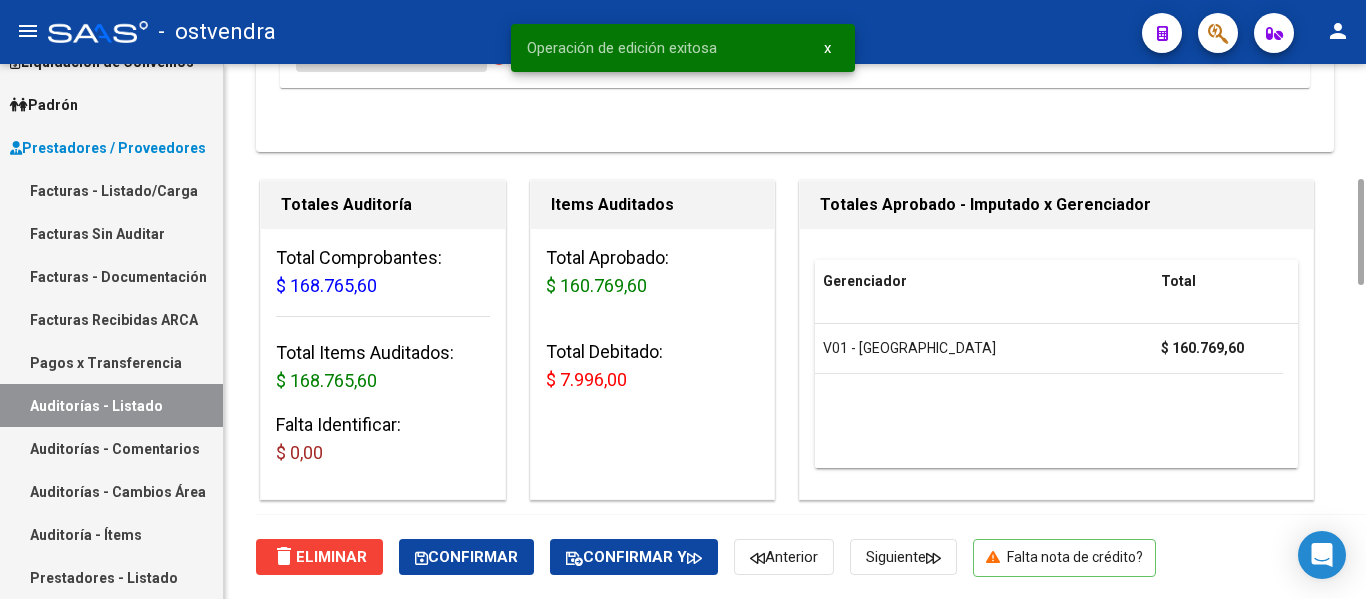 scroll, scrollTop: 572, scrollLeft: 0, axis: vertical 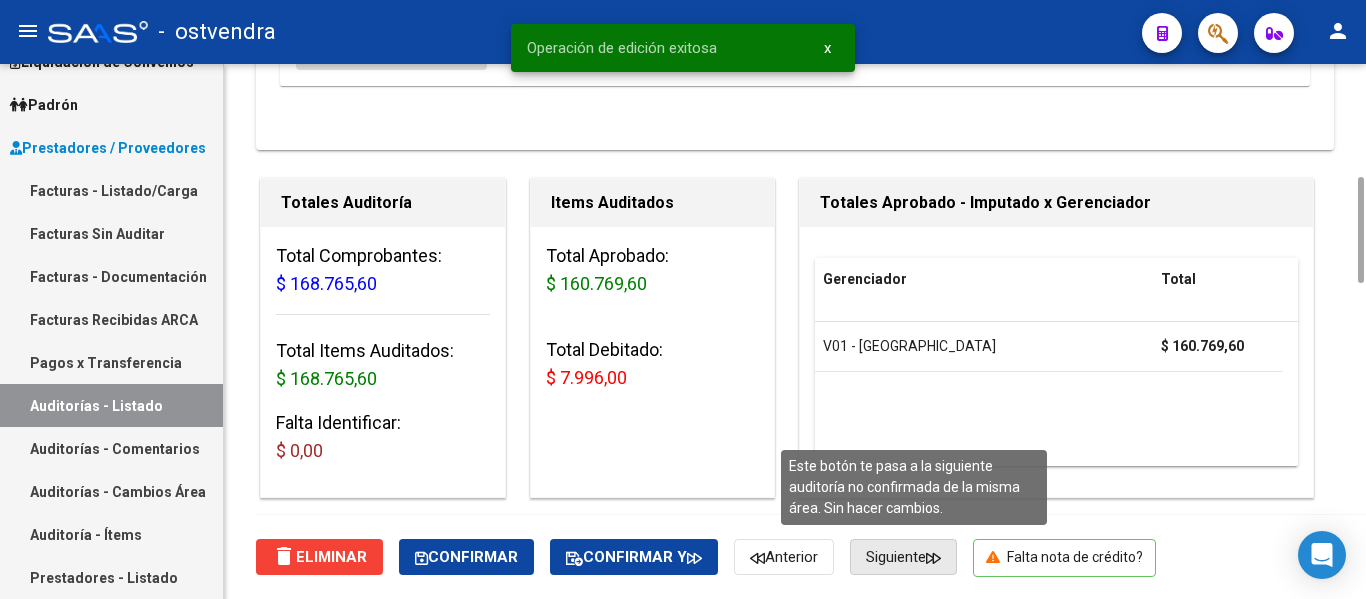 click on "Siguiente" 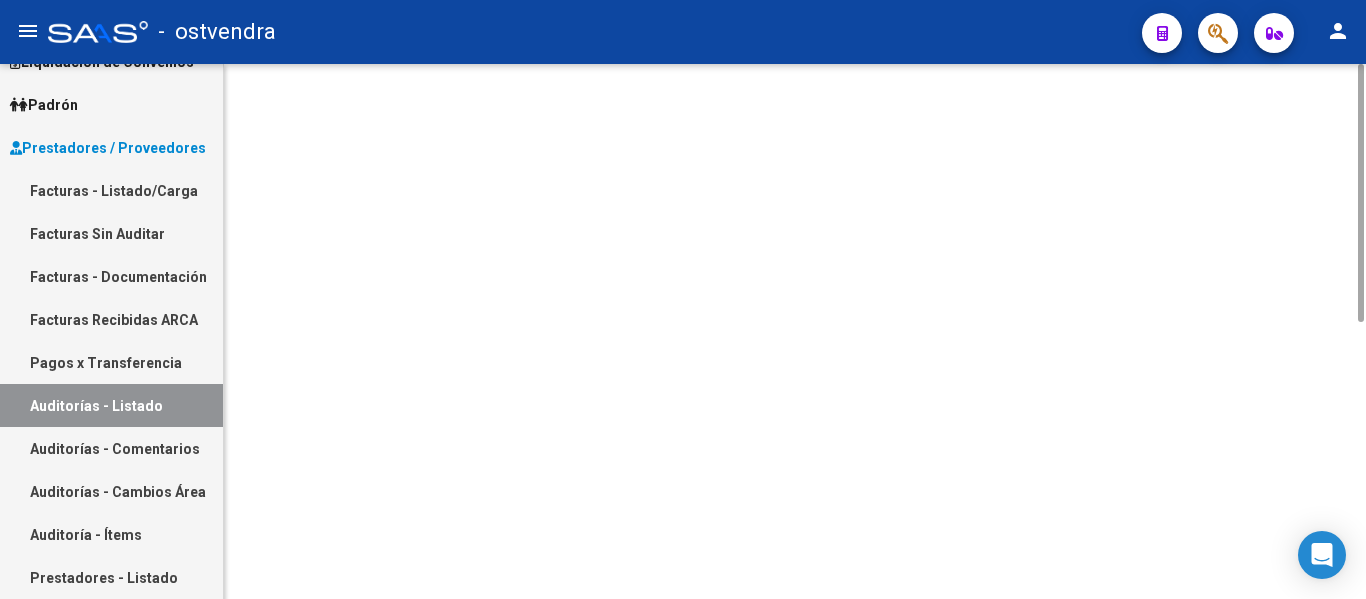 scroll, scrollTop: 0, scrollLeft: 0, axis: both 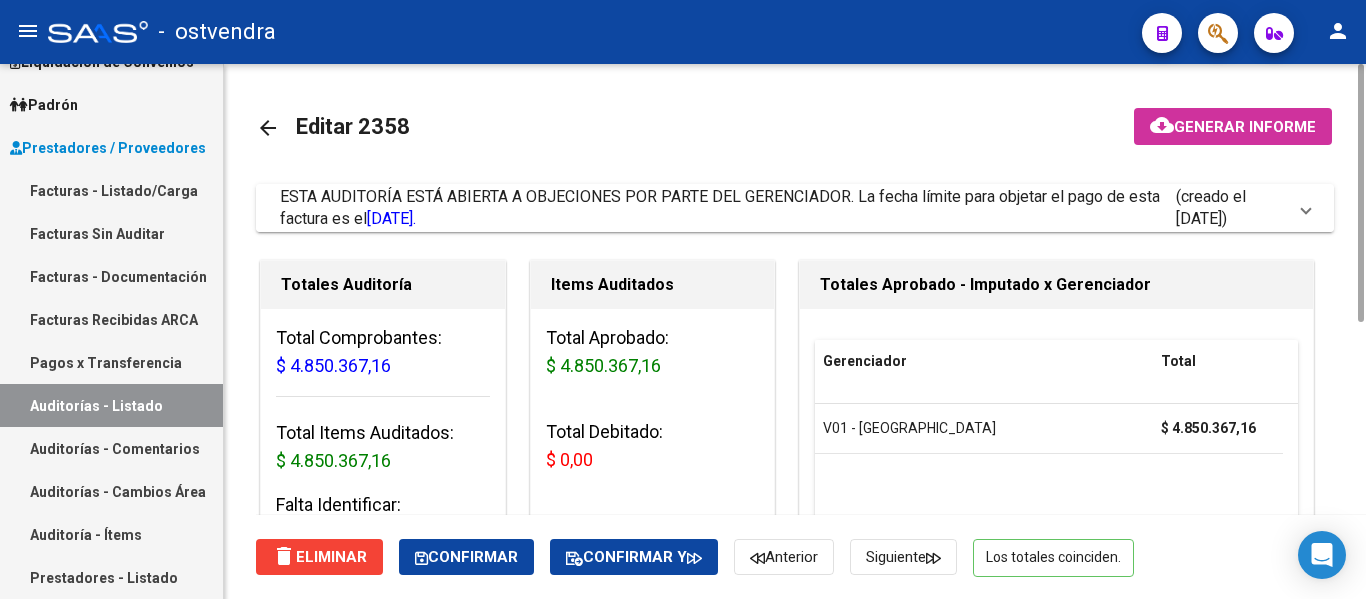 click on "ESTA AUDITORÍA ESTÁ ABIERTA A OBJECIONES POR PARTE DEL GERENCIADOR. La fecha límite para objetar el pago de esta factura es el  [DATE]." at bounding box center (720, 207) 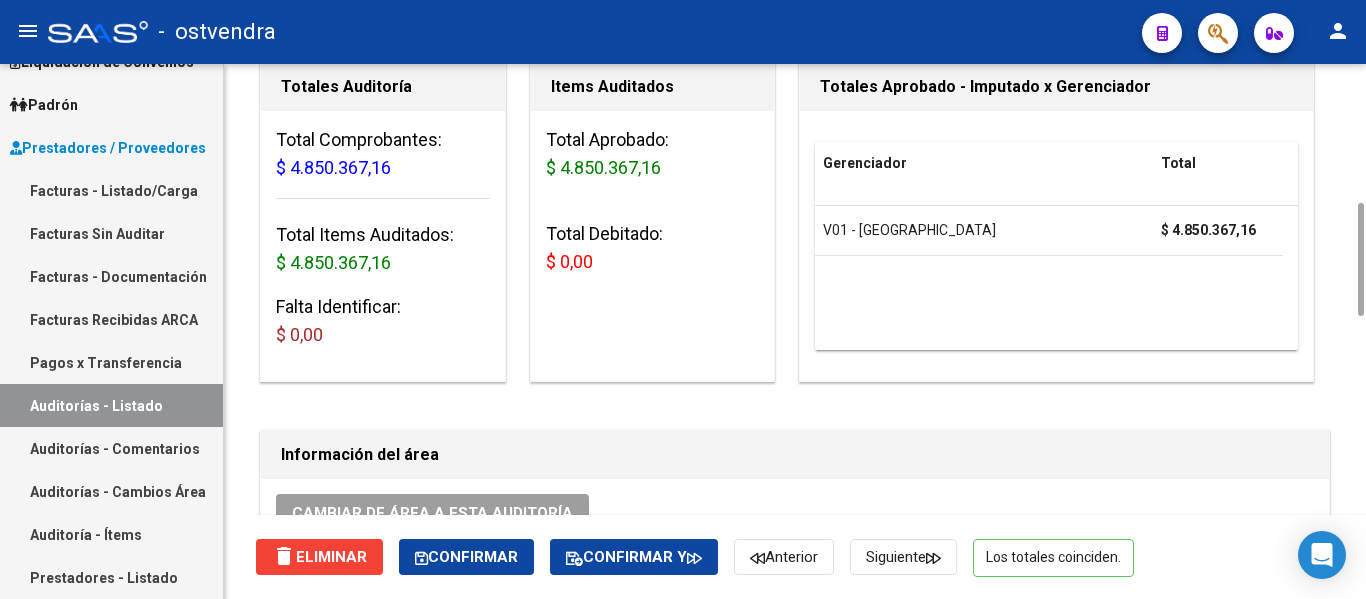 scroll, scrollTop: 586, scrollLeft: 0, axis: vertical 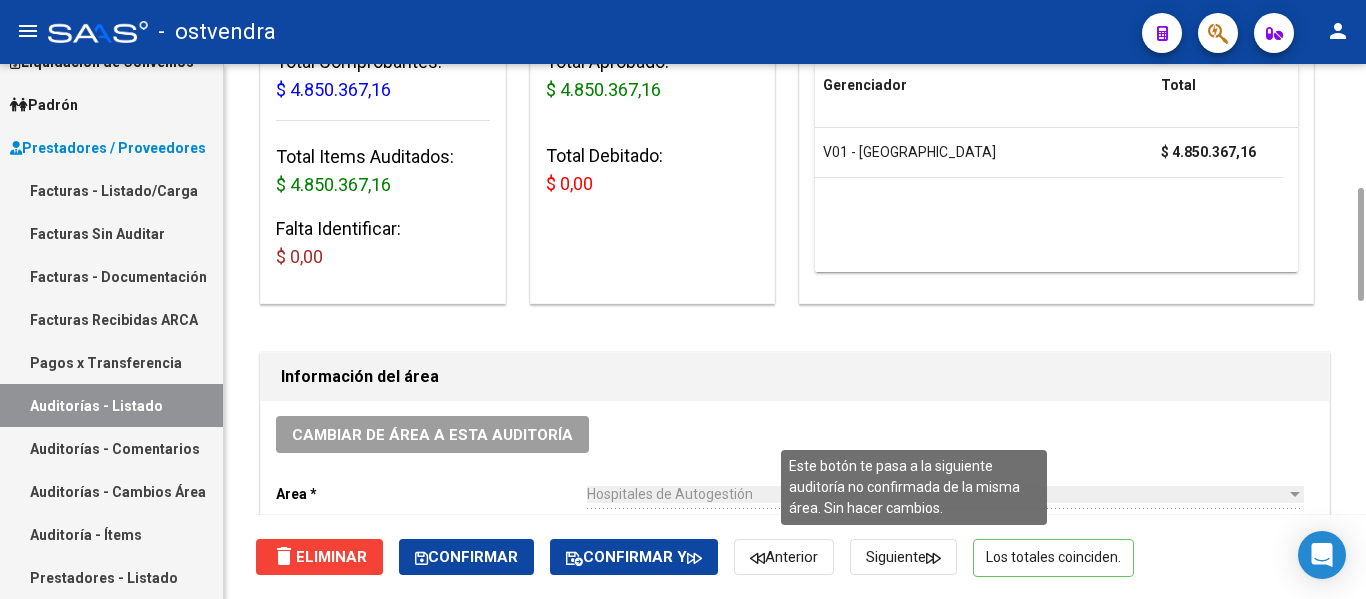 click on "Siguiente" 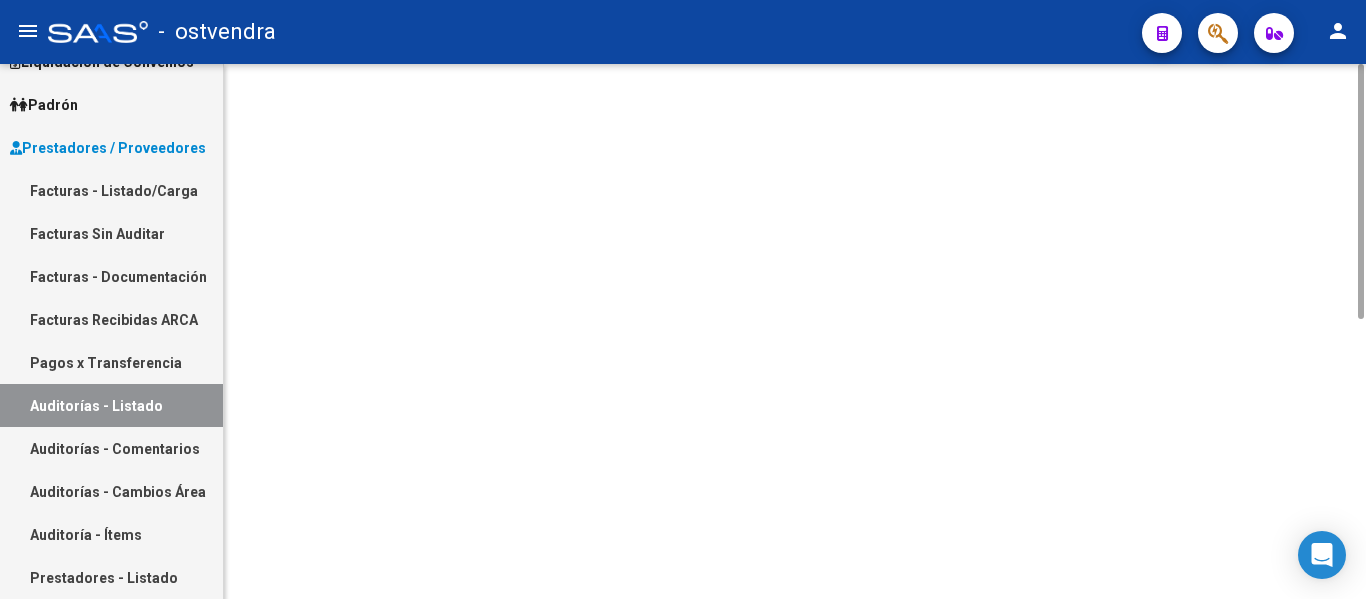 scroll, scrollTop: 0, scrollLeft: 0, axis: both 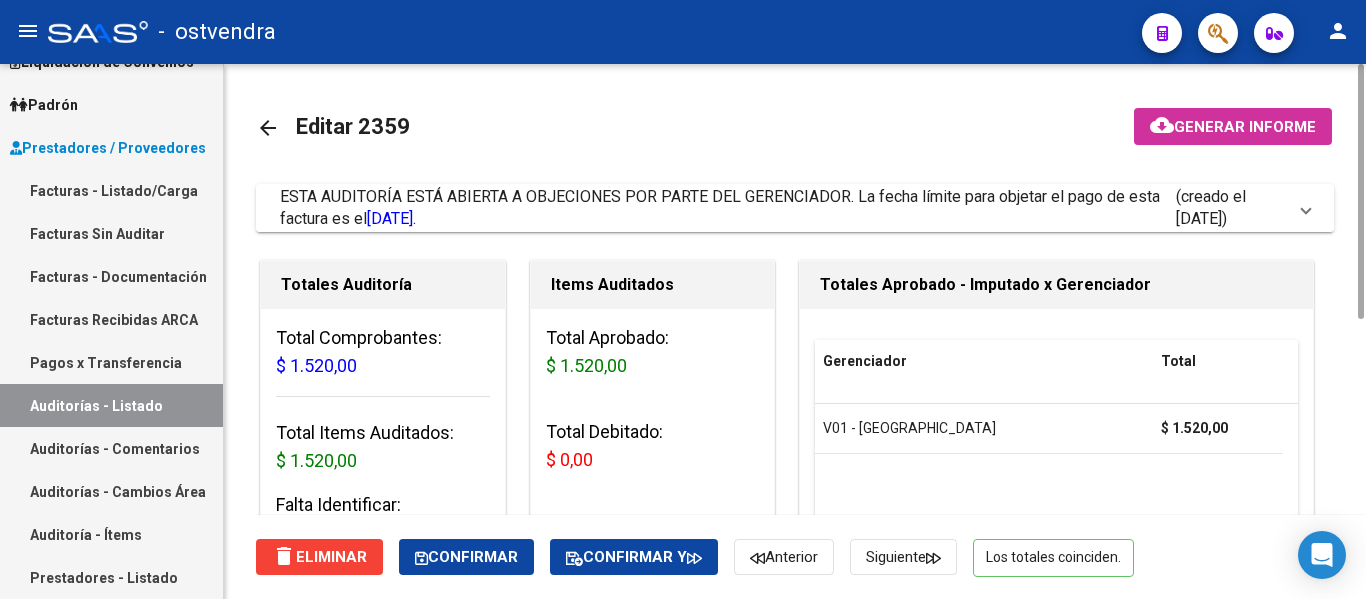 click on "ESTA AUDITORÍA ESTÁ ABIERTA A OBJECIONES POR PARTE DEL GERENCIADOR. La fecha límite para objetar el pago de esta factura es el  [DATE]." at bounding box center [720, 207] 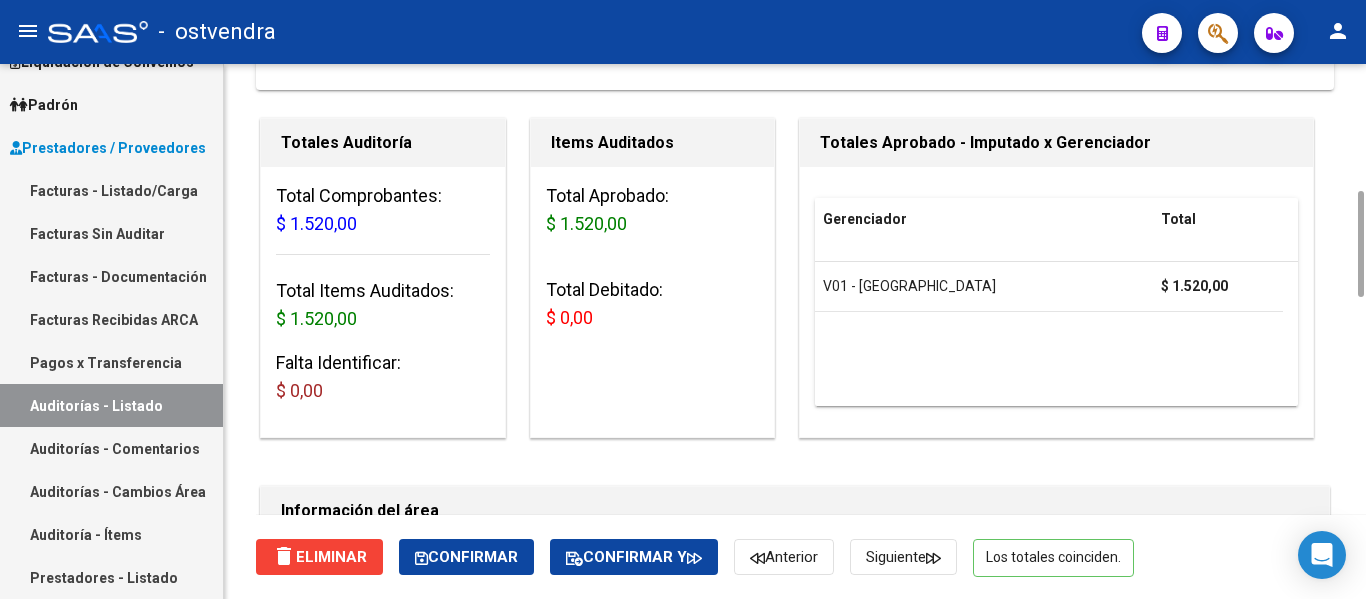 scroll, scrollTop: 634, scrollLeft: 0, axis: vertical 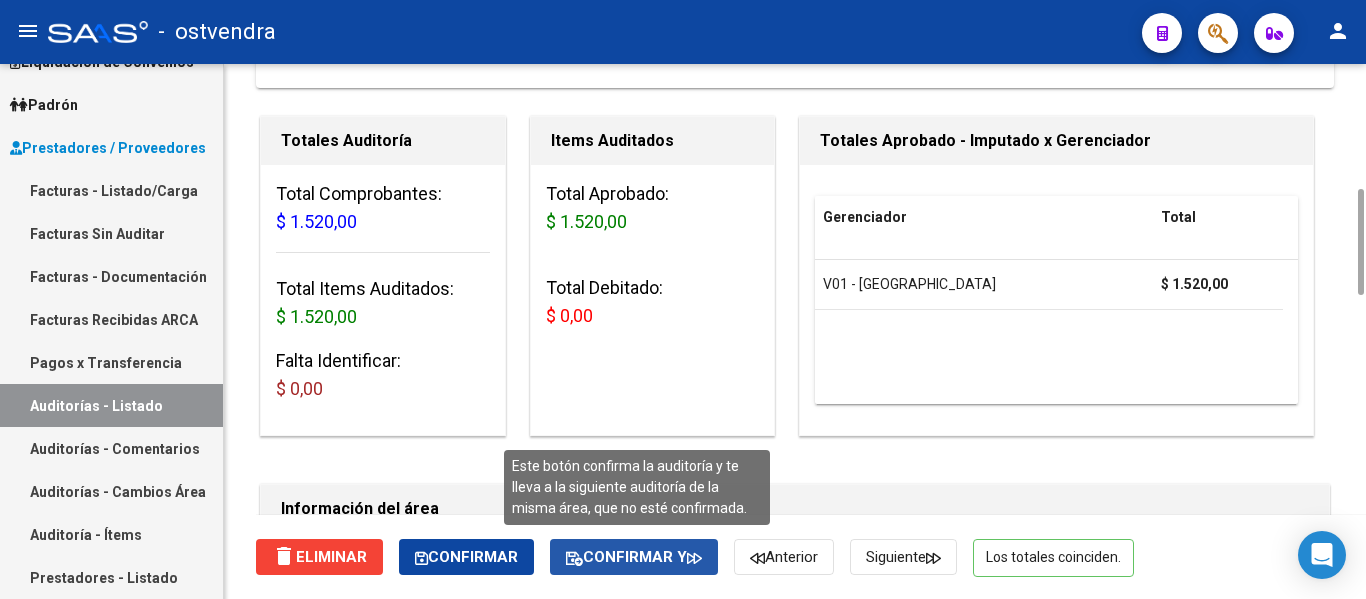 click on "Confirmar y" 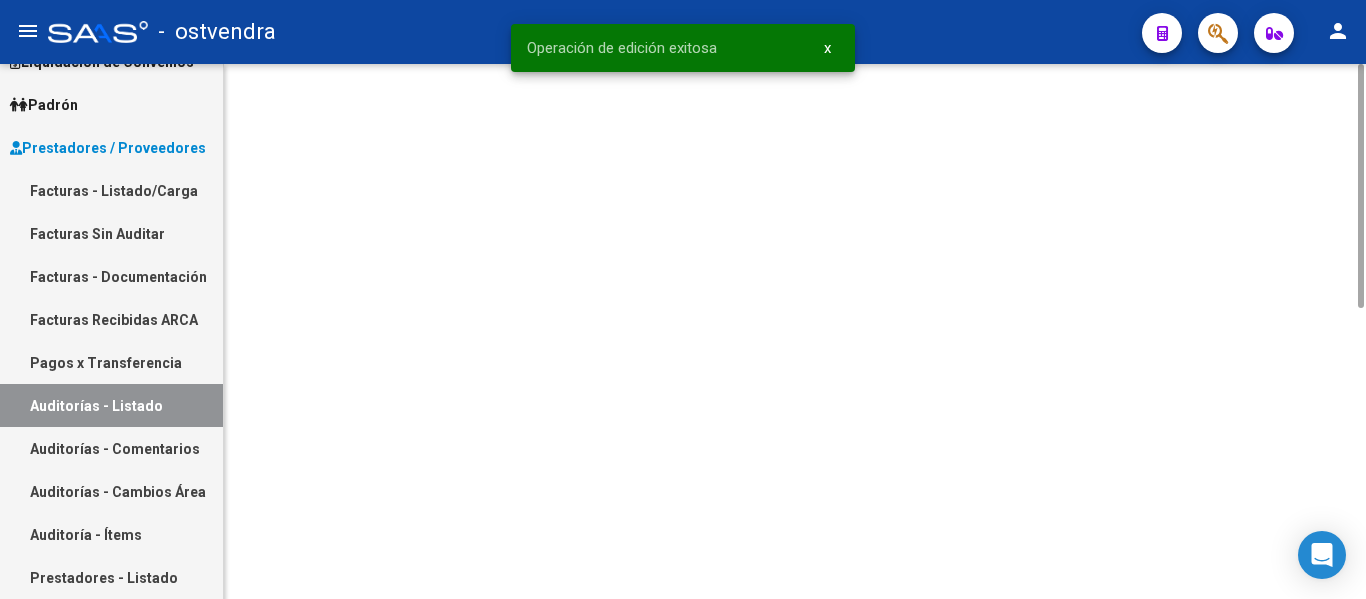 scroll, scrollTop: 0, scrollLeft: 0, axis: both 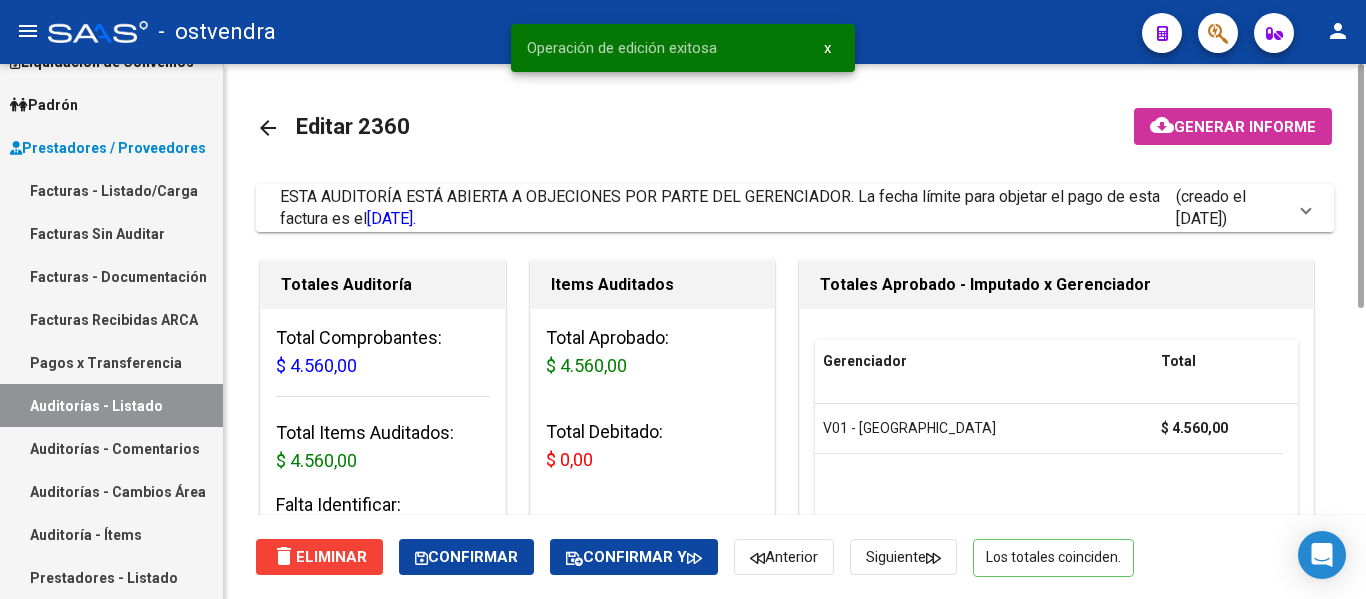 click on "ESTA AUDITORÍA ESTÁ ABIERTA A OBJECIONES POR PARTE DEL GERENCIADOR. La fecha límite para objetar el pago de esta factura es el  [DATE]." at bounding box center [728, 208] 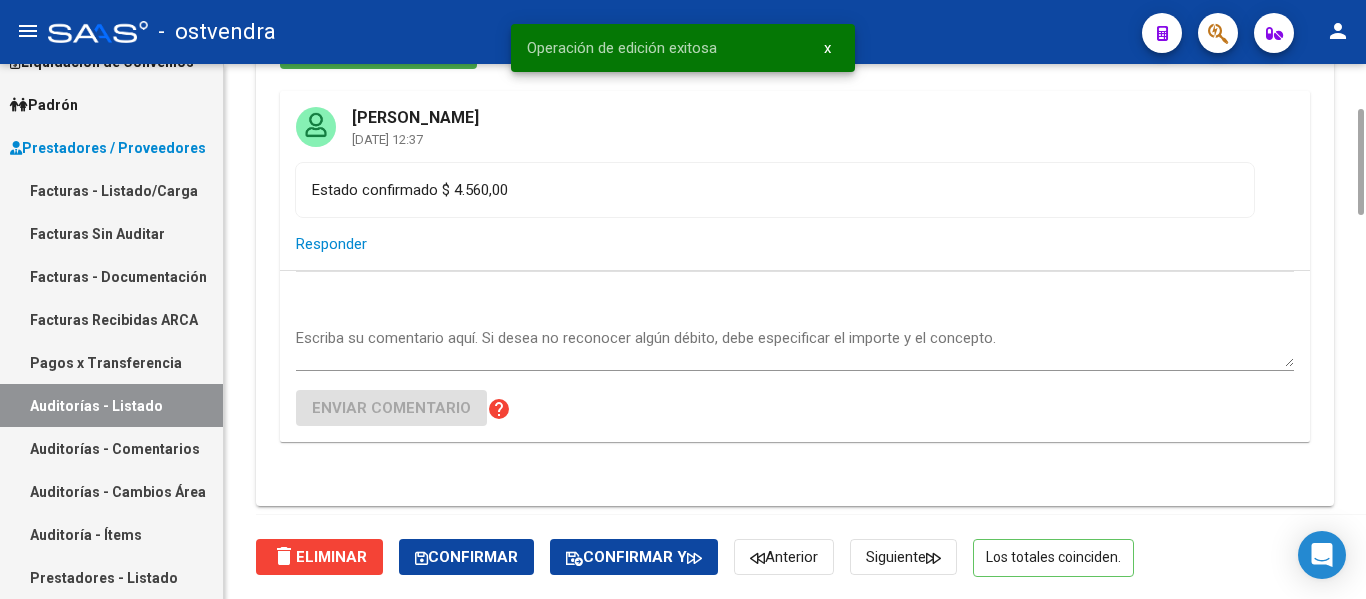scroll, scrollTop: 218, scrollLeft: 0, axis: vertical 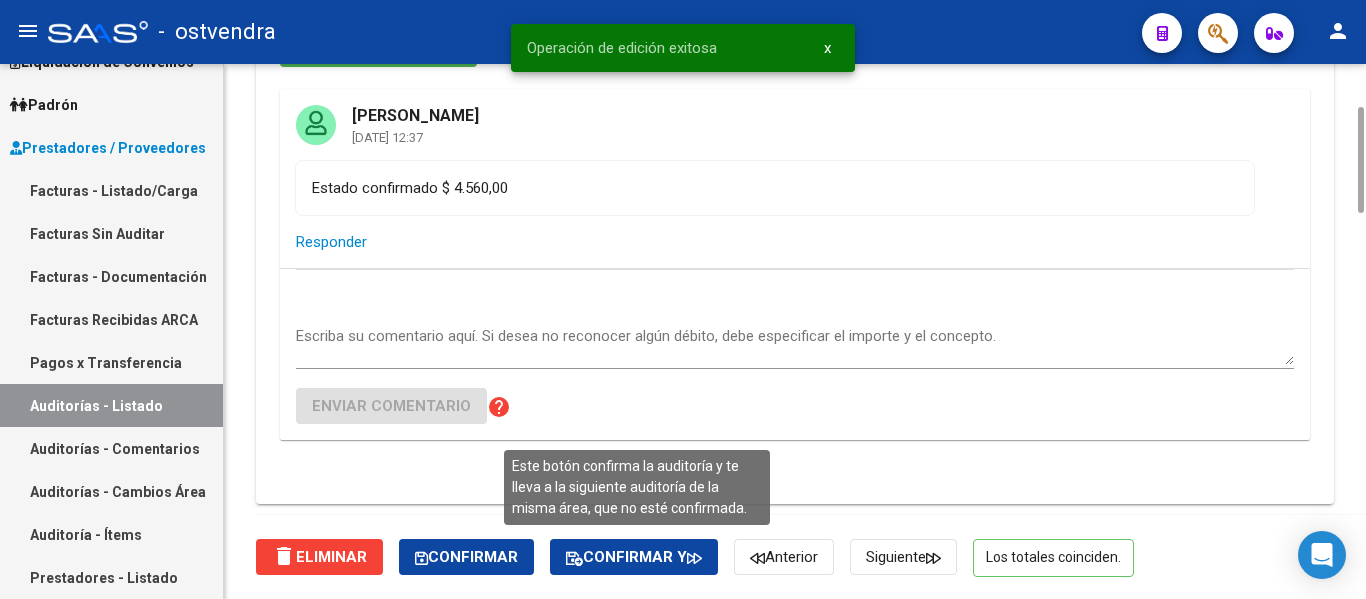 click on "Confirmar y" 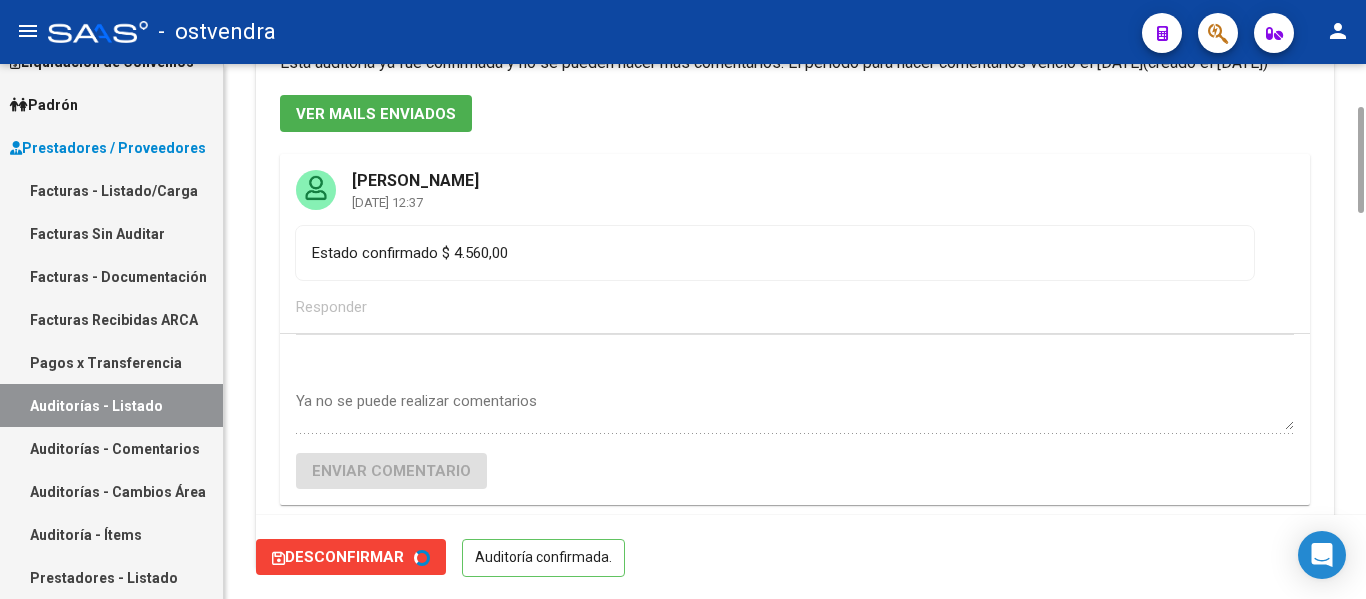 scroll, scrollTop: 0, scrollLeft: 0, axis: both 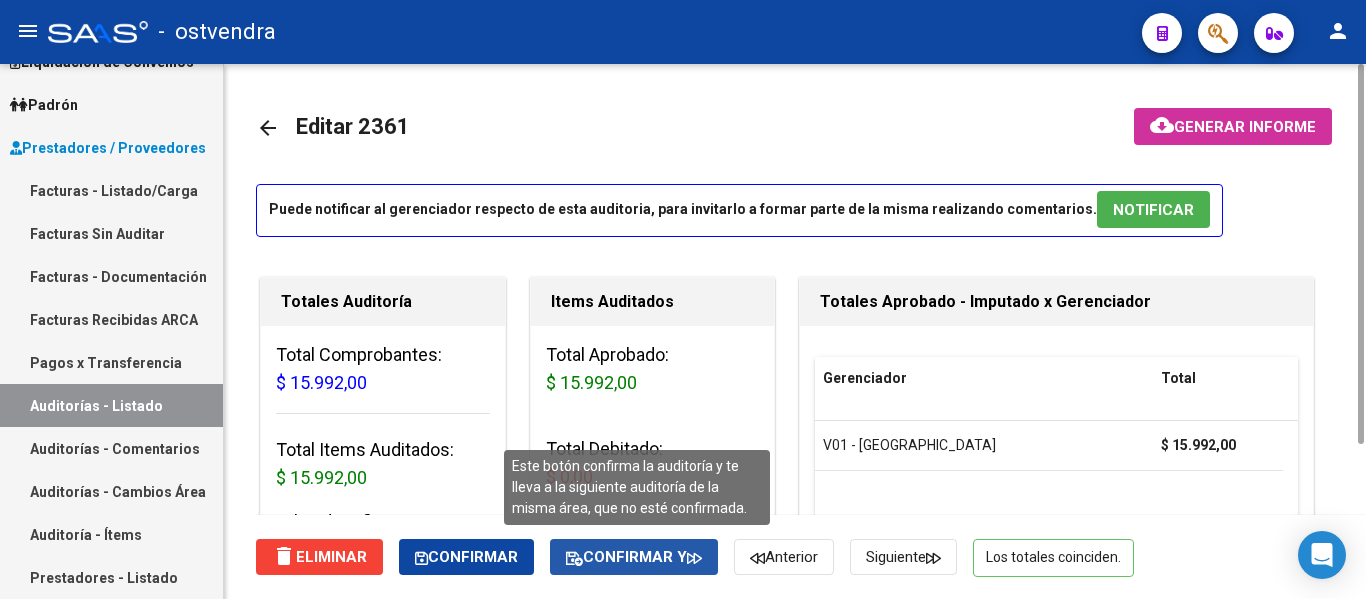 click on "Confirmar y" 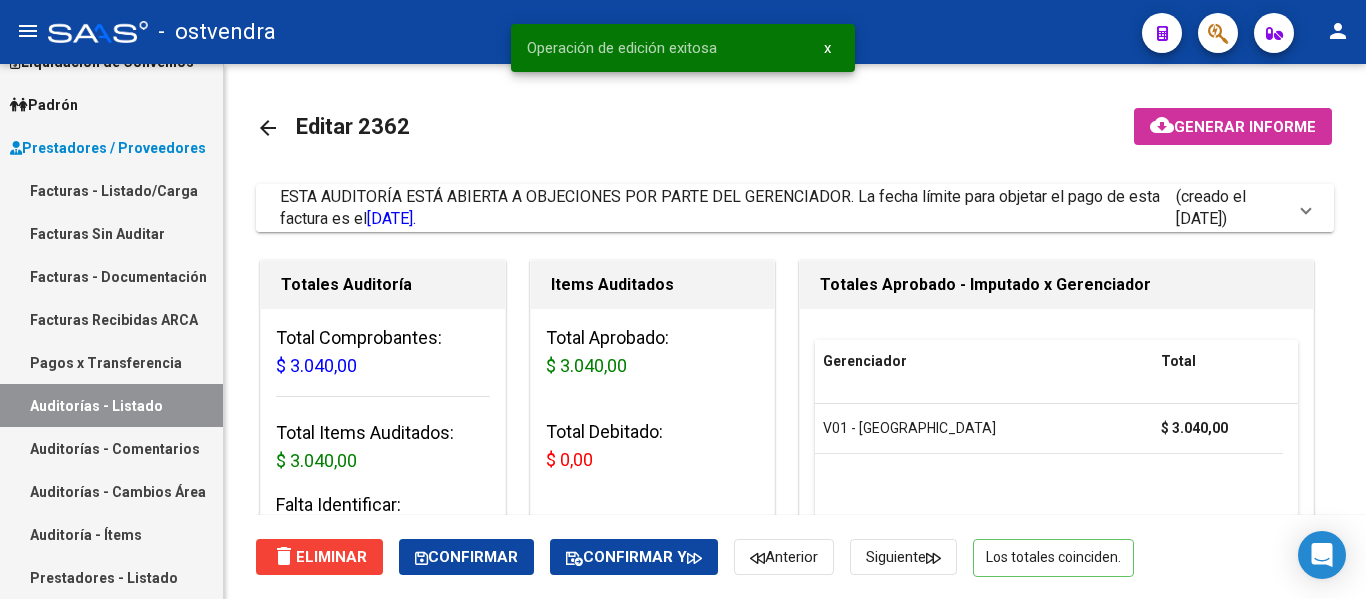 click on "ESTA AUDITORÍA ESTÁ ABIERTA A OBJECIONES POR PARTE DEL GERENCIADOR. La fecha límite para objetar el pago de esta factura es el  [DATE]." at bounding box center [728, 208] 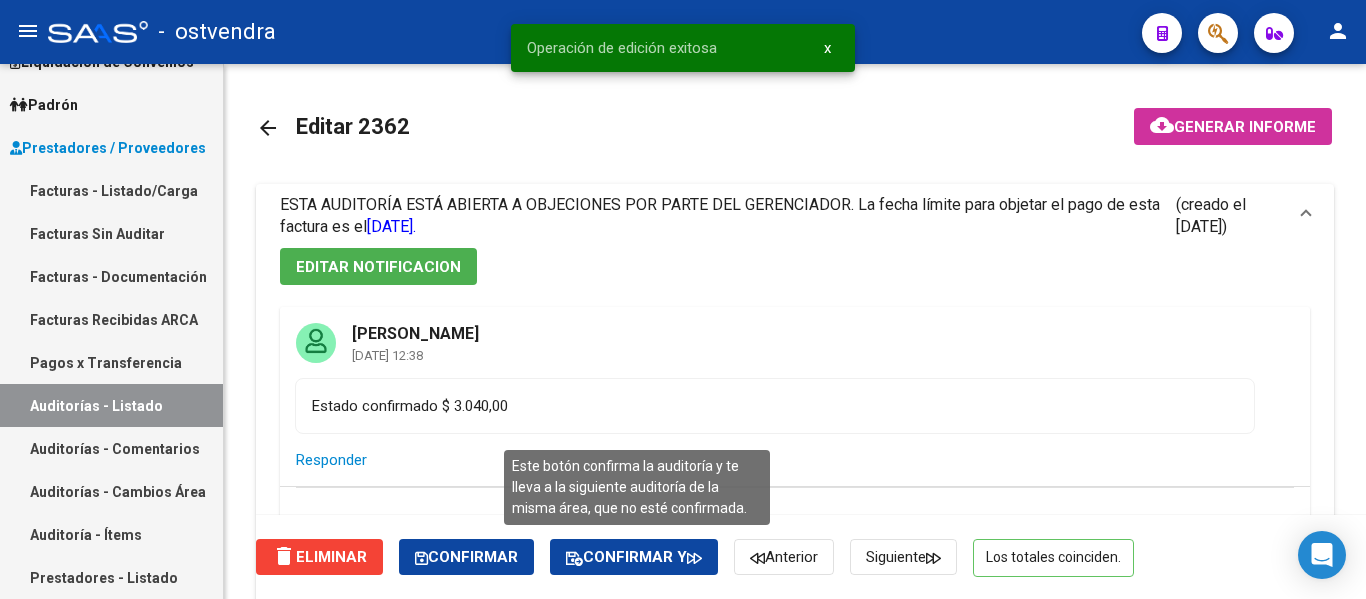 click on "Confirmar y" 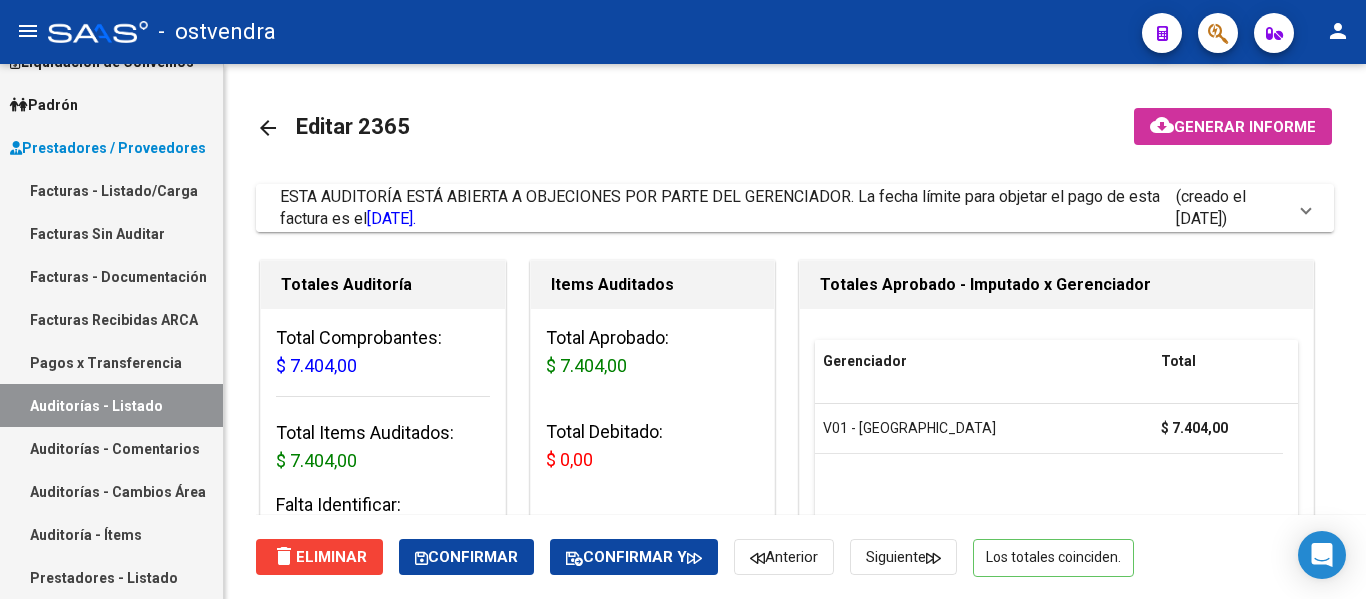 click on "ESTA AUDITORÍA ESTÁ ABIERTA A OBJECIONES POR PARTE DEL GERENCIADOR. La fecha límite para objetar el pago de esta factura es el  [DATE]." at bounding box center (728, 208) 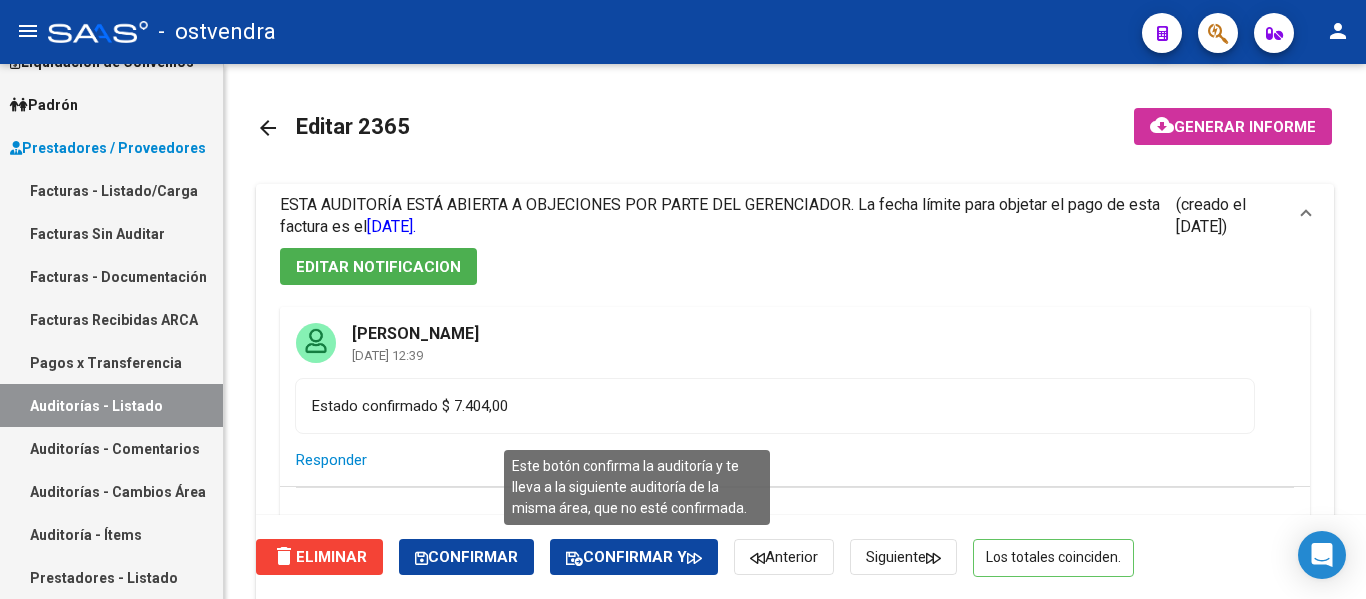 click on "Confirmar y" 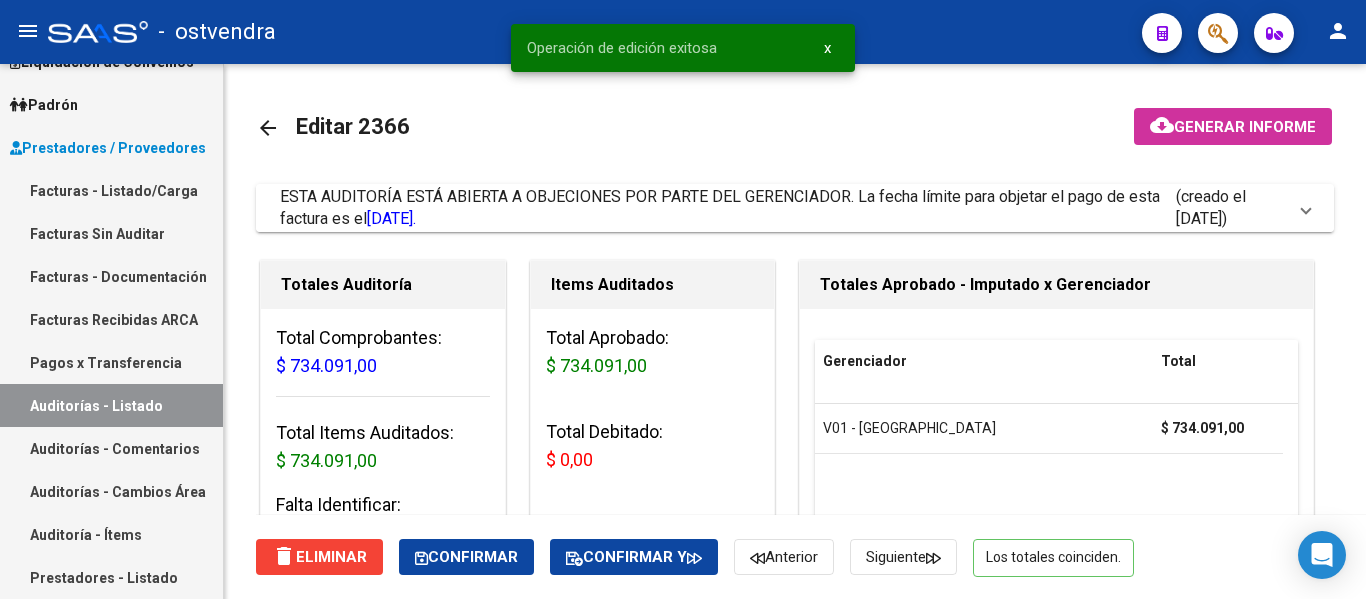 click on "ESTA AUDITORÍA ESTÁ ABIERTA A OBJECIONES POR PARTE DEL GERENCIADOR. La fecha límite para objetar el pago de esta factura es el  [DATE]." at bounding box center (728, 208) 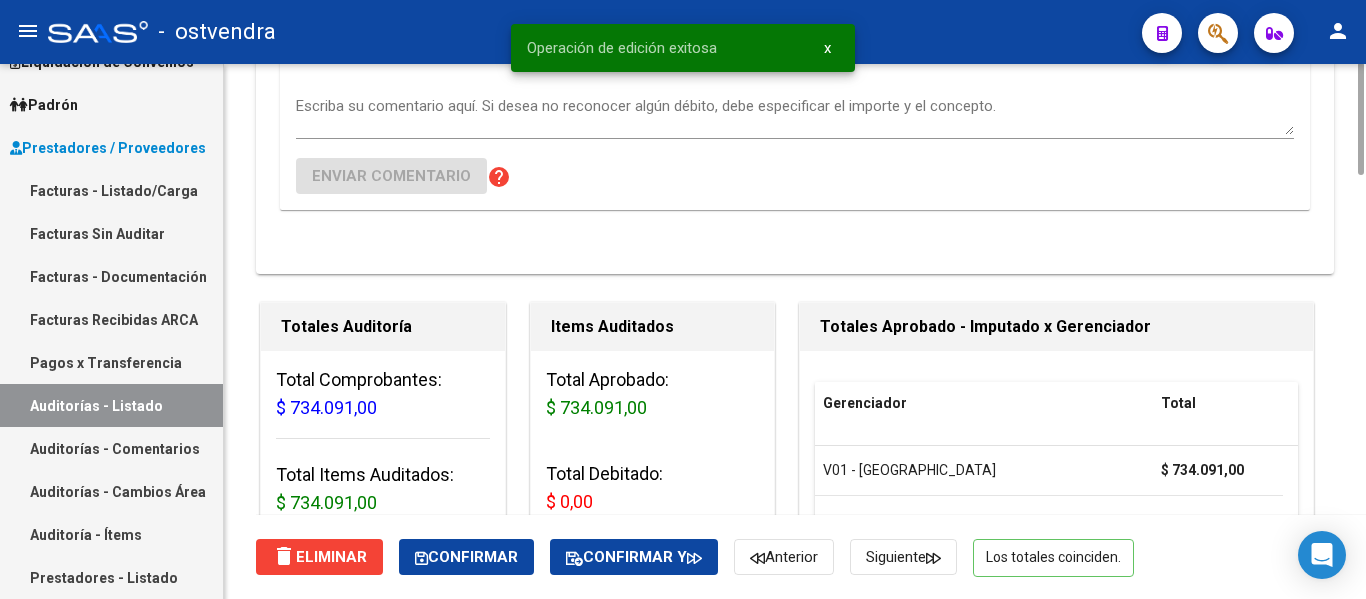 scroll, scrollTop: 270, scrollLeft: 0, axis: vertical 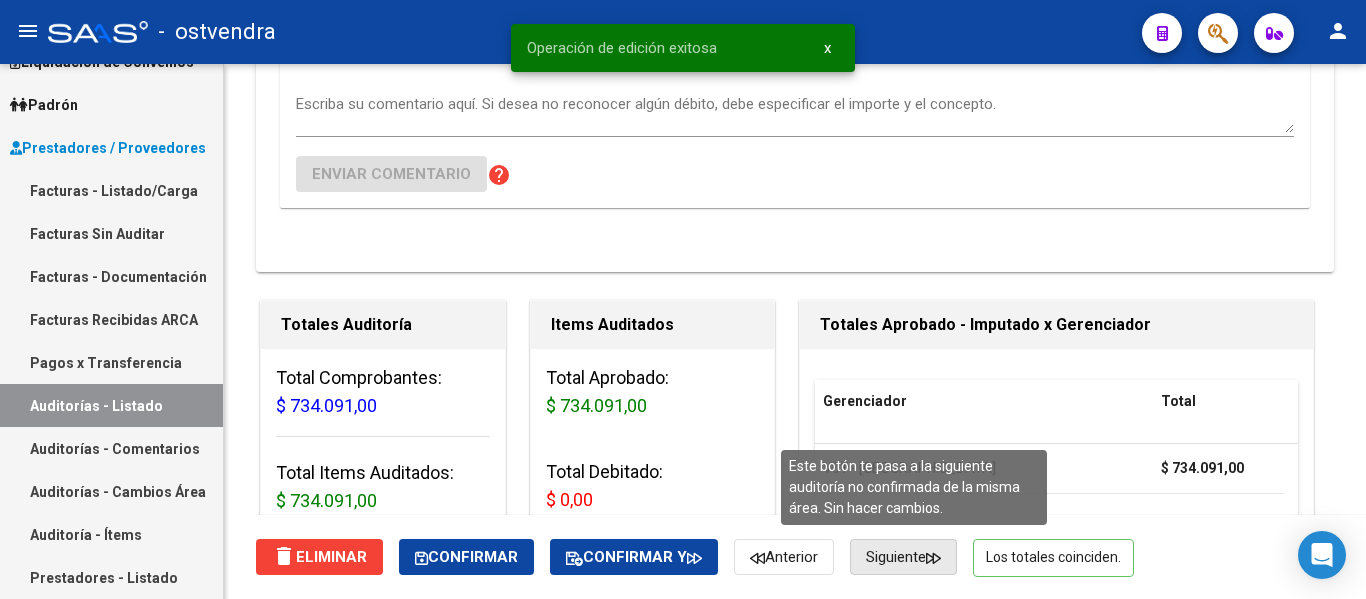 click on "Siguiente" 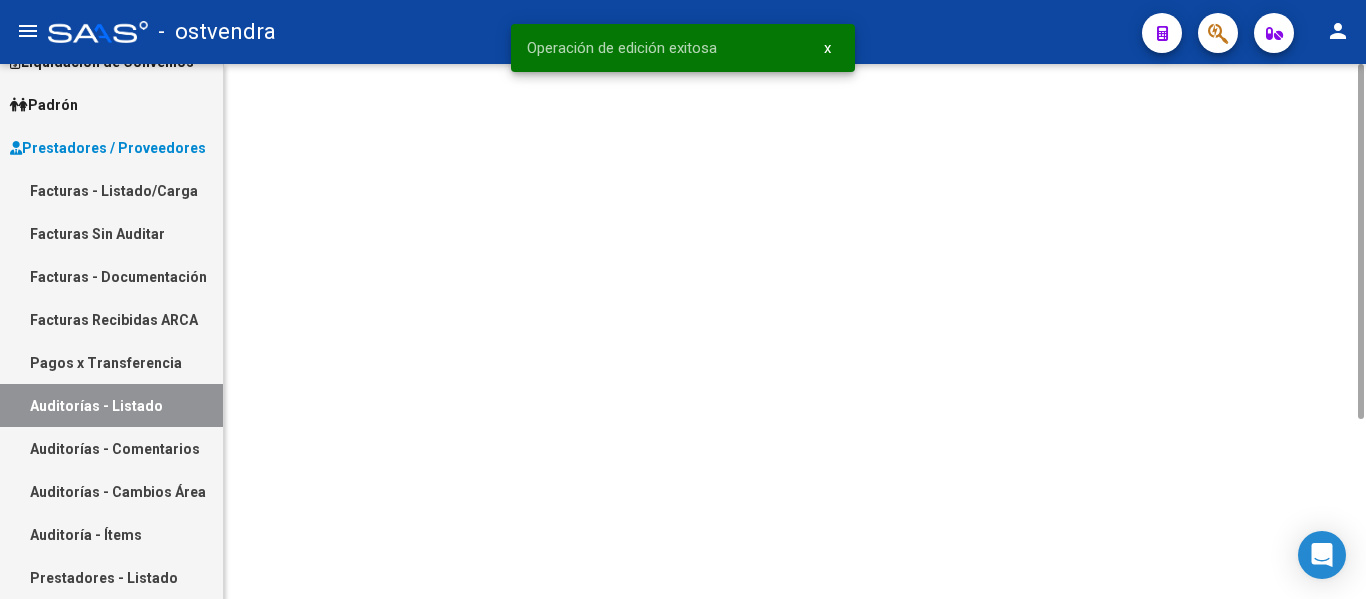 scroll, scrollTop: 0, scrollLeft: 0, axis: both 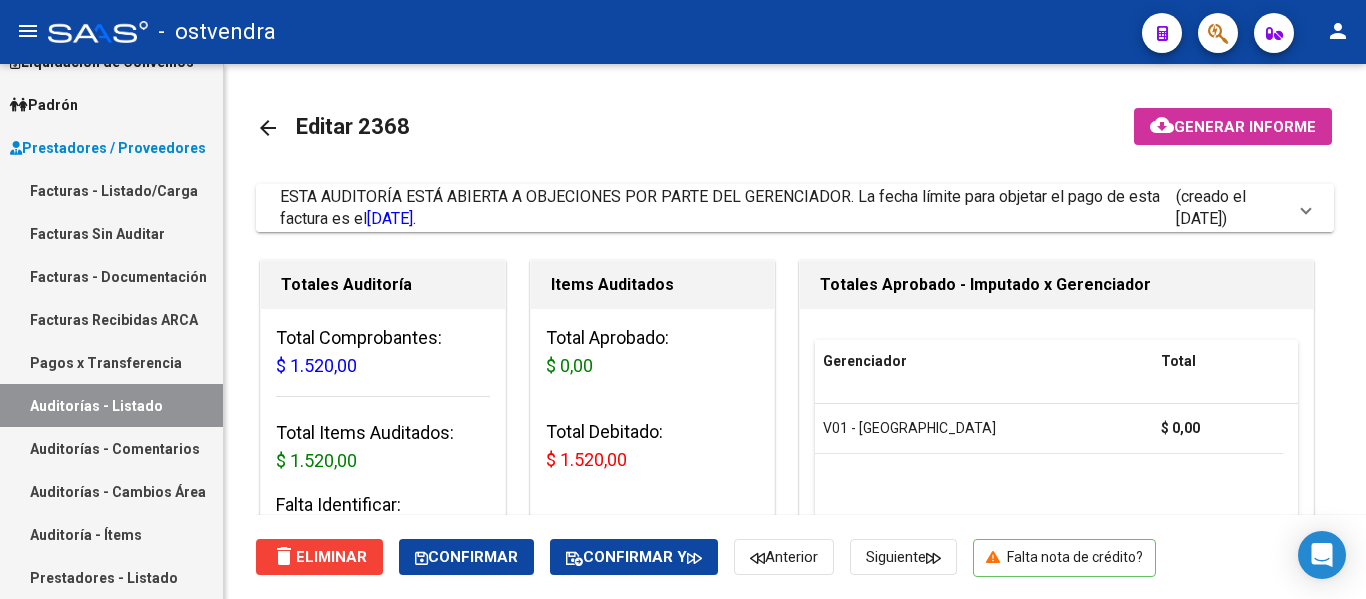 click on "ESTA AUDITORÍA ESTÁ ABIERTA A OBJECIONES POR PARTE DEL GERENCIADOR. La fecha límite para objetar el pago de esta factura es el  [DATE]." at bounding box center [728, 208] 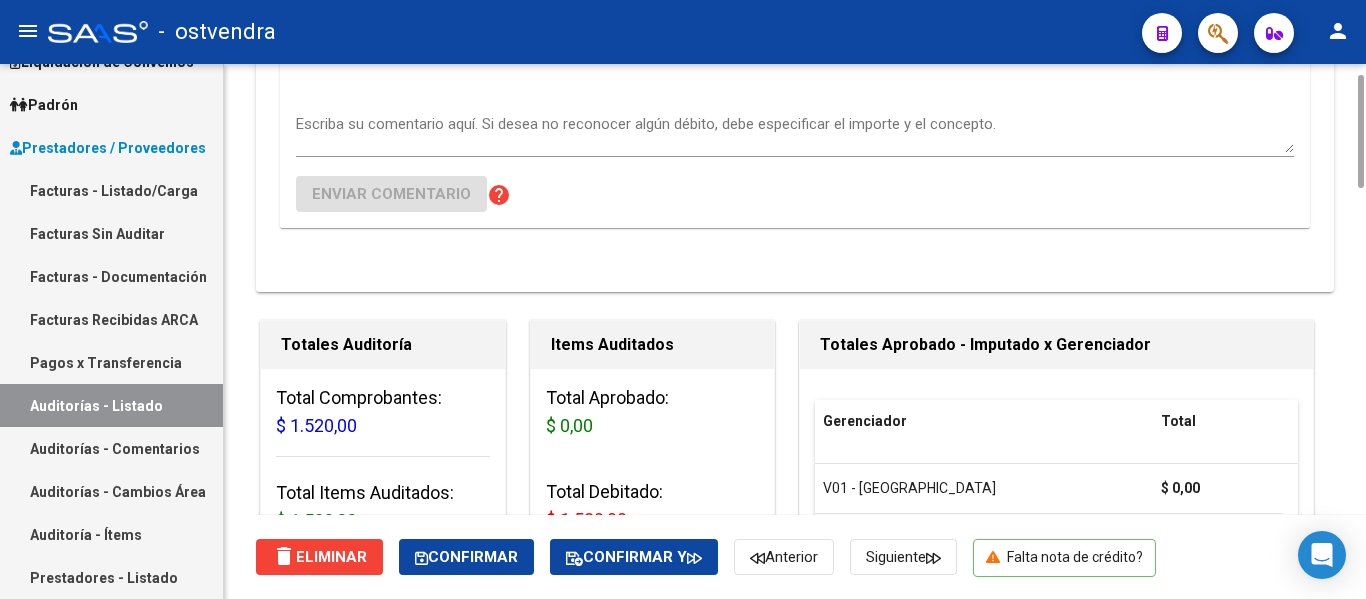 scroll, scrollTop: 258, scrollLeft: 0, axis: vertical 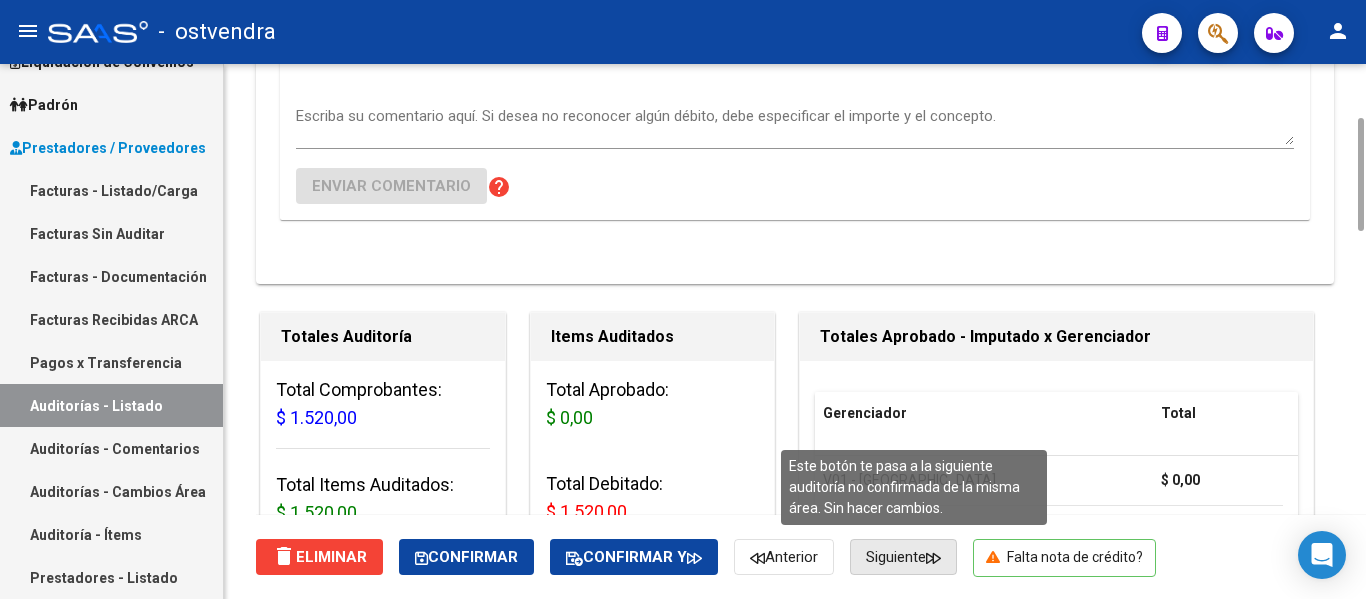 click on "Siguiente" 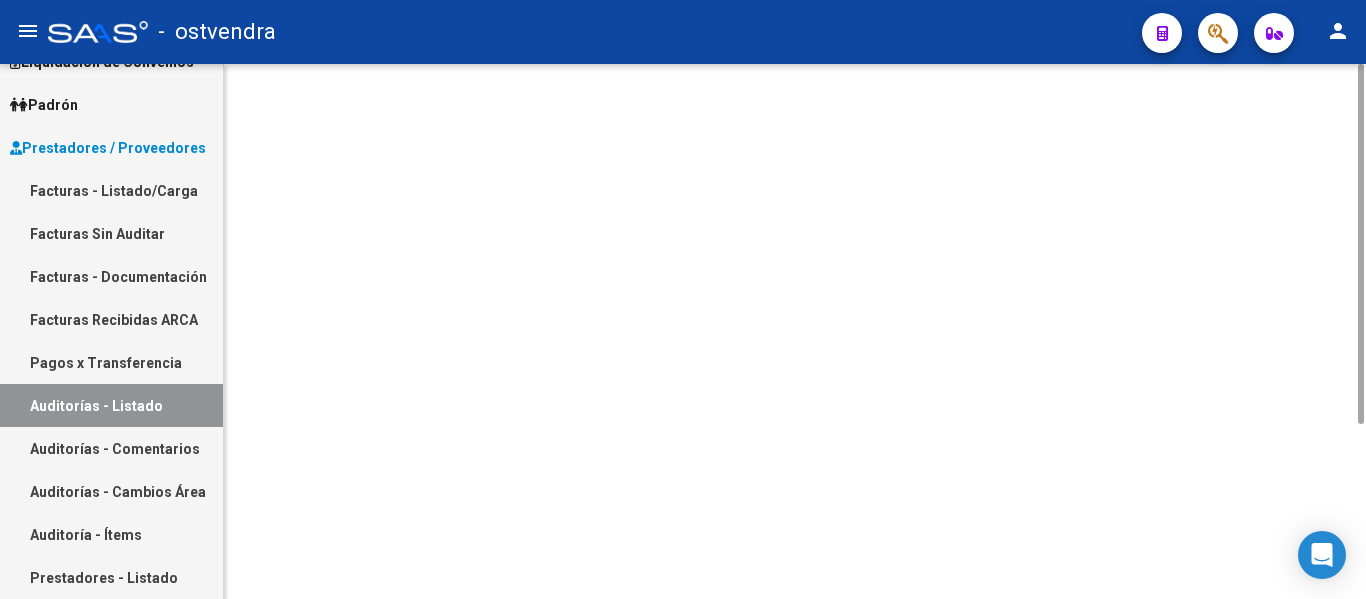 scroll, scrollTop: 0, scrollLeft: 0, axis: both 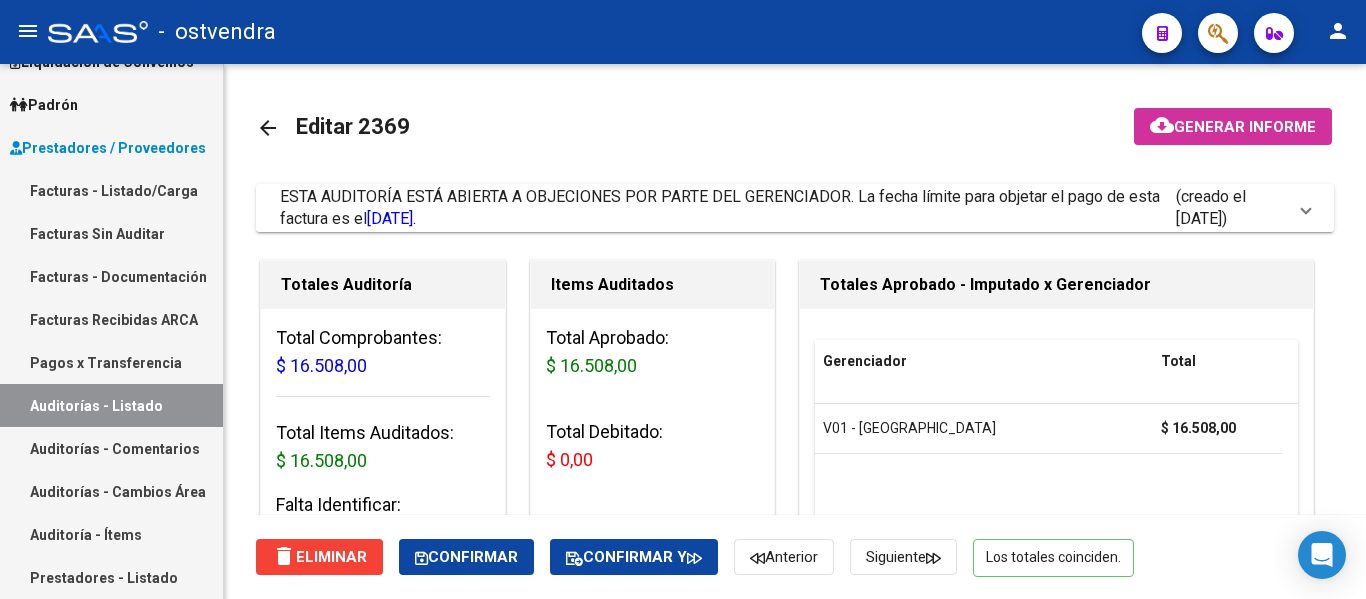 click on "ESTA AUDITORÍA ESTÁ ABIERTA A OBJECIONES POR PARTE DEL GERENCIADOR. La fecha límite para objetar el pago de esta factura es el  [DATE]." at bounding box center (728, 208) 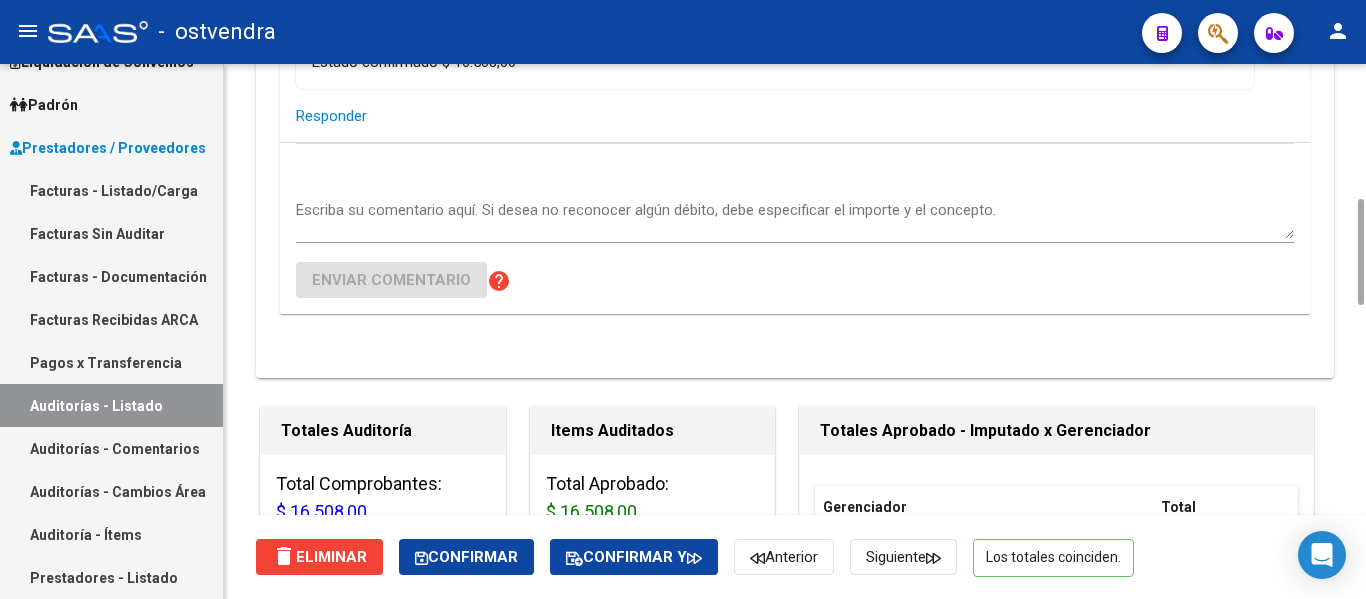 scroll, scrollTop: 504, scrollLeft: 0, axis: vertical 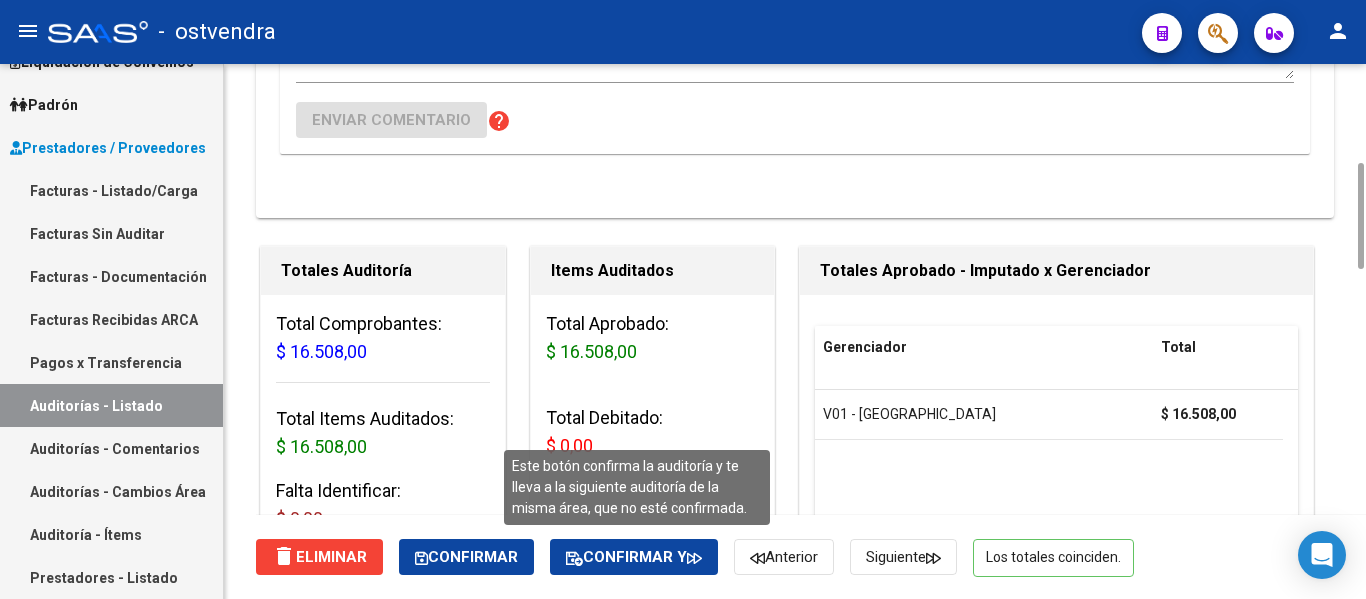click on "Confirmar y" 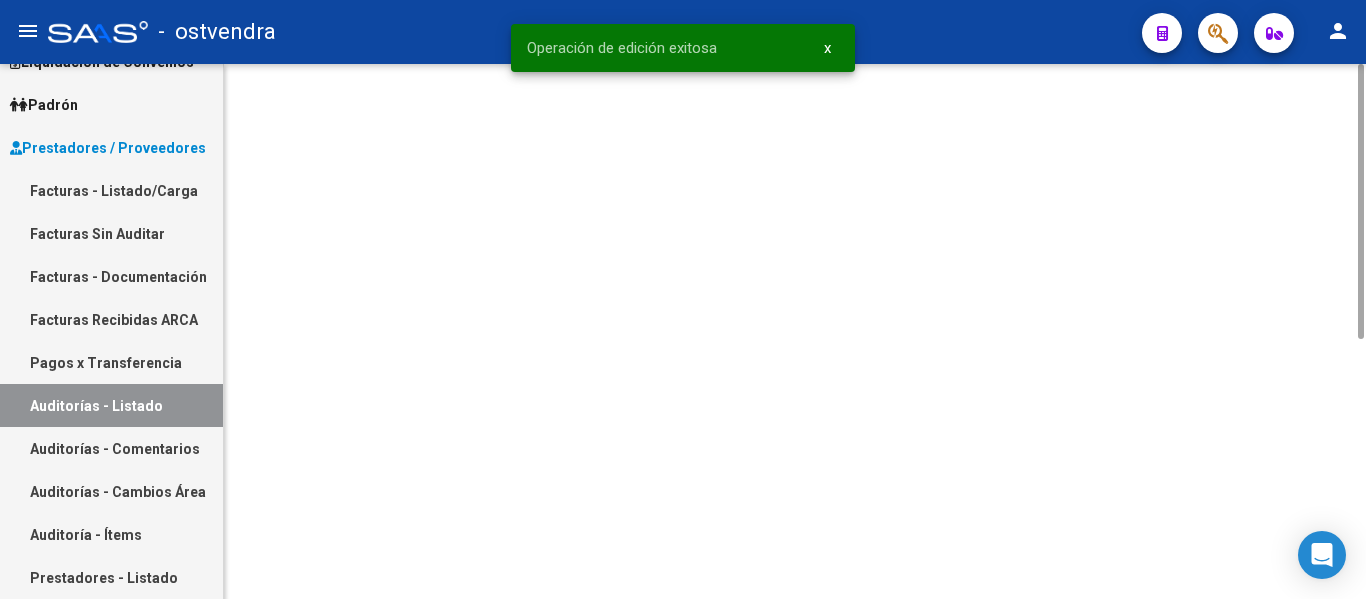 scroll, scrollTop: 0, scrollLeft: 0, axis: both 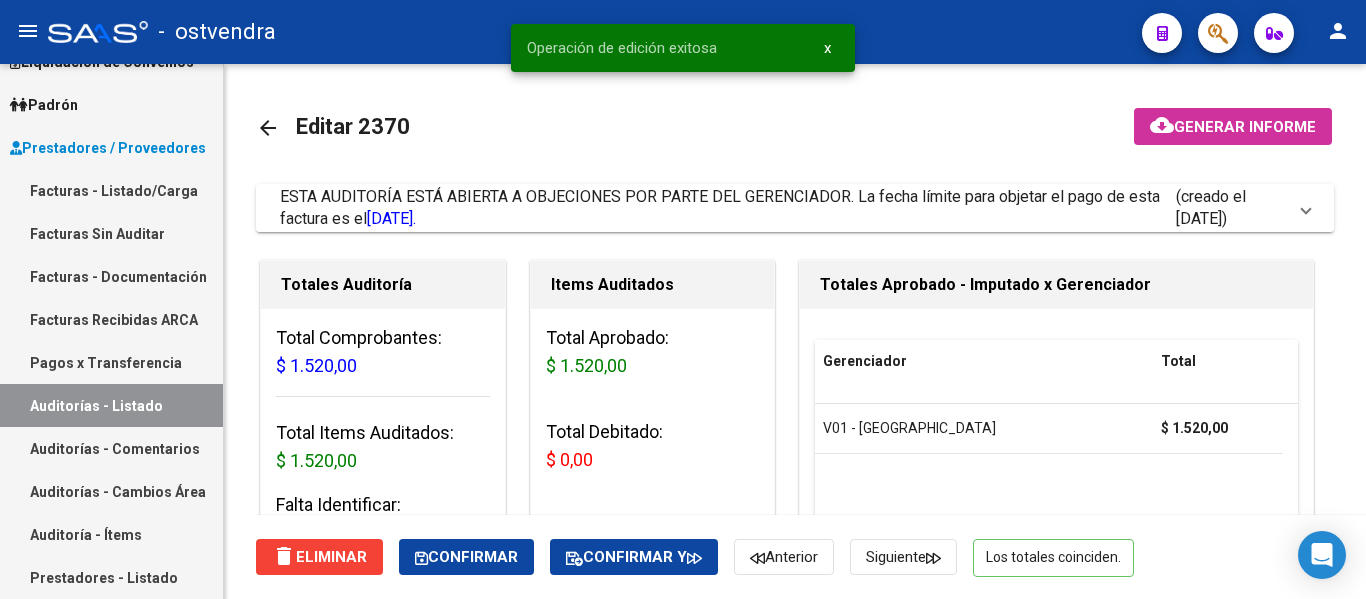 click on "ESTA AUDITORÍA ESTÁ ABIERTA A OBJECIONES POR PARTE DEL GERENCIADOR. La fecha límite para objetar el pago de esta factura es el  [DATE]." at bounding box center (728, 208) 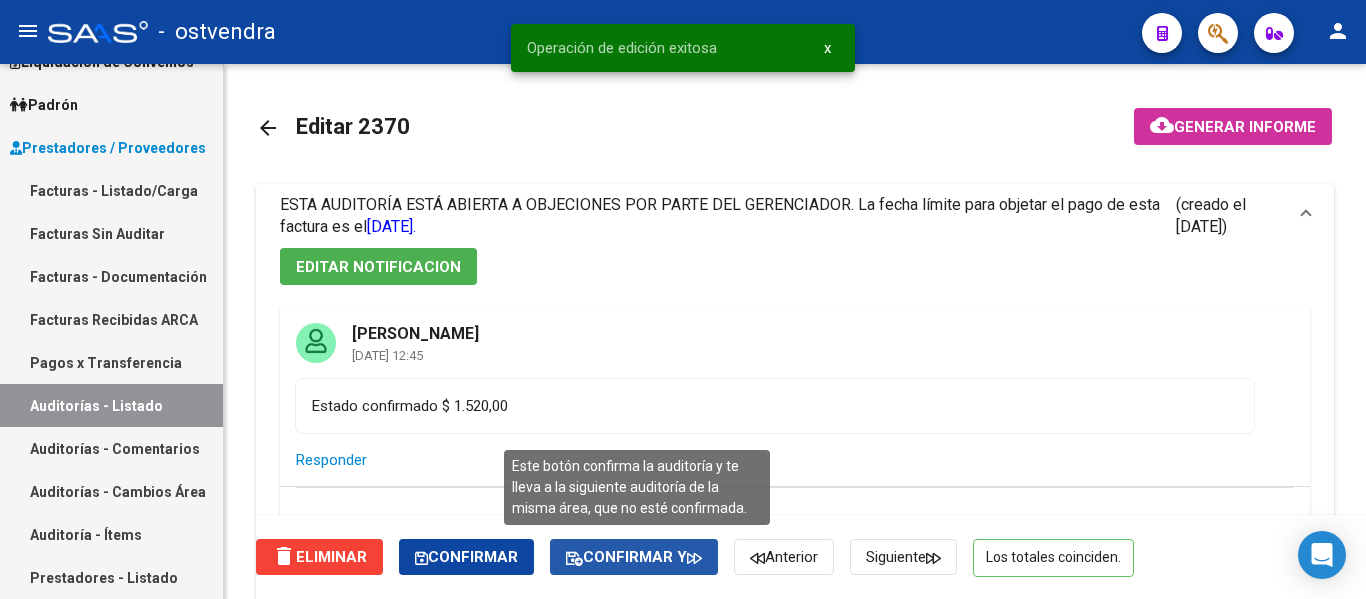 click on "Confirmar y" 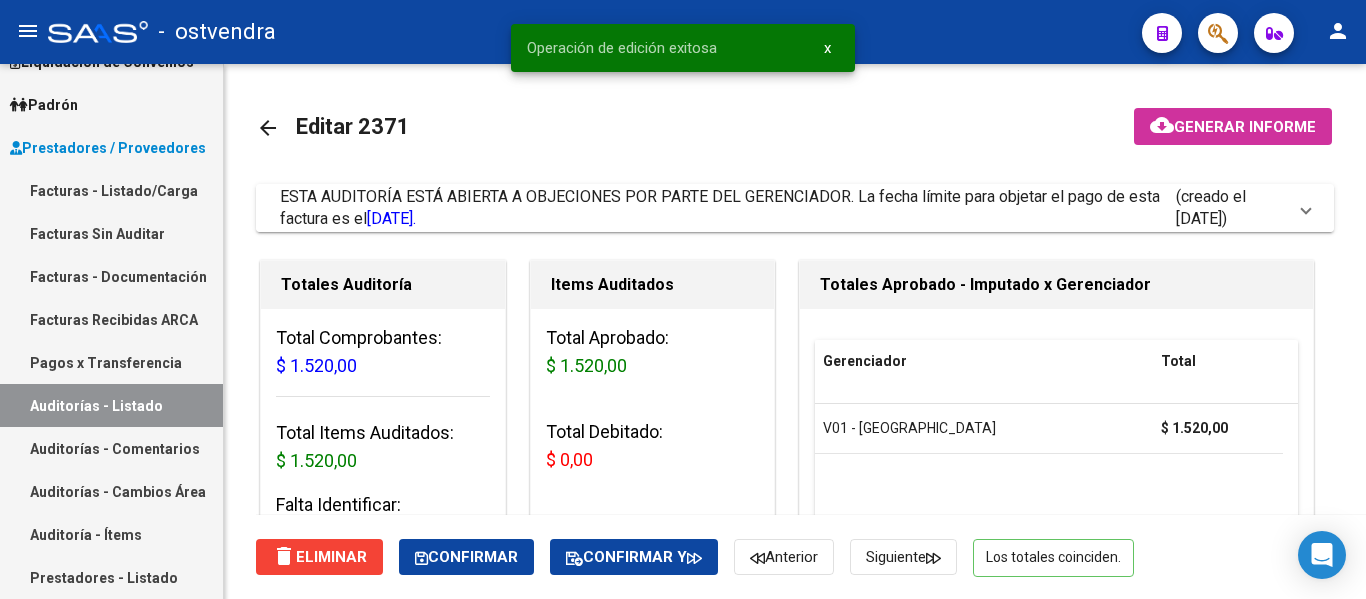 click on "ESTA AUDITORÍA ESTÁ ABIERTA A OBJECIONES POR PARTE DEL GERENCIADOR. La fecha límite para objetar el pago de esta factura es el  [DATE]." at bounding box center (728, 208) 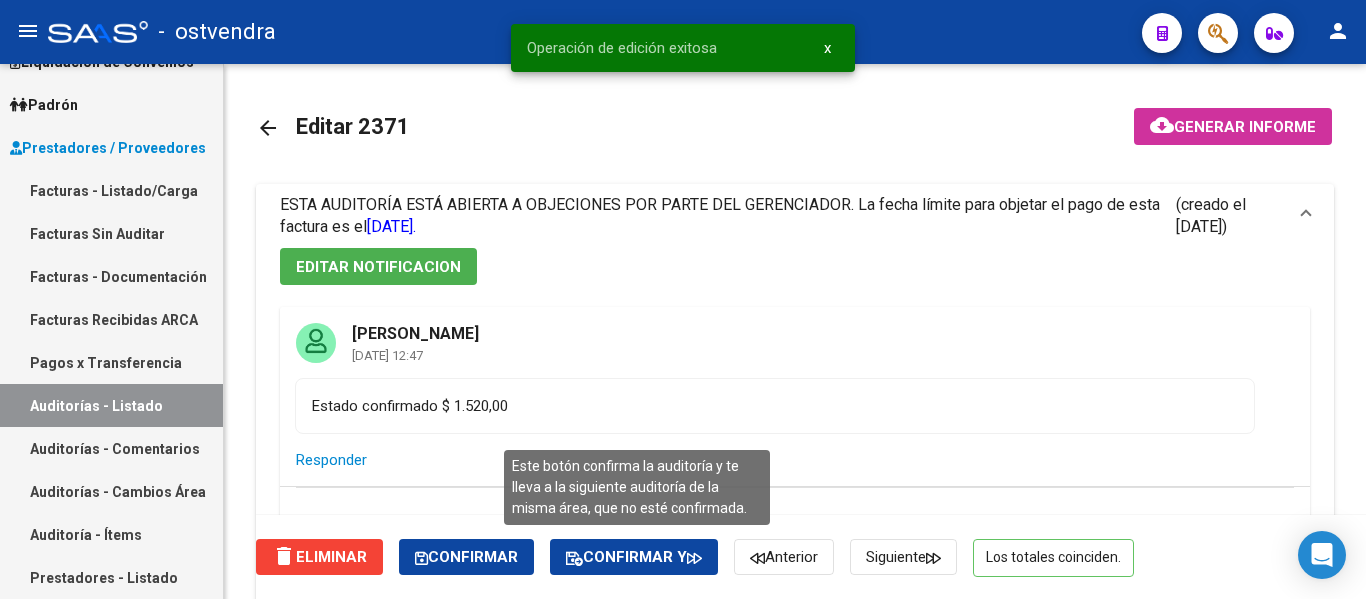 click on "Confirmar y" 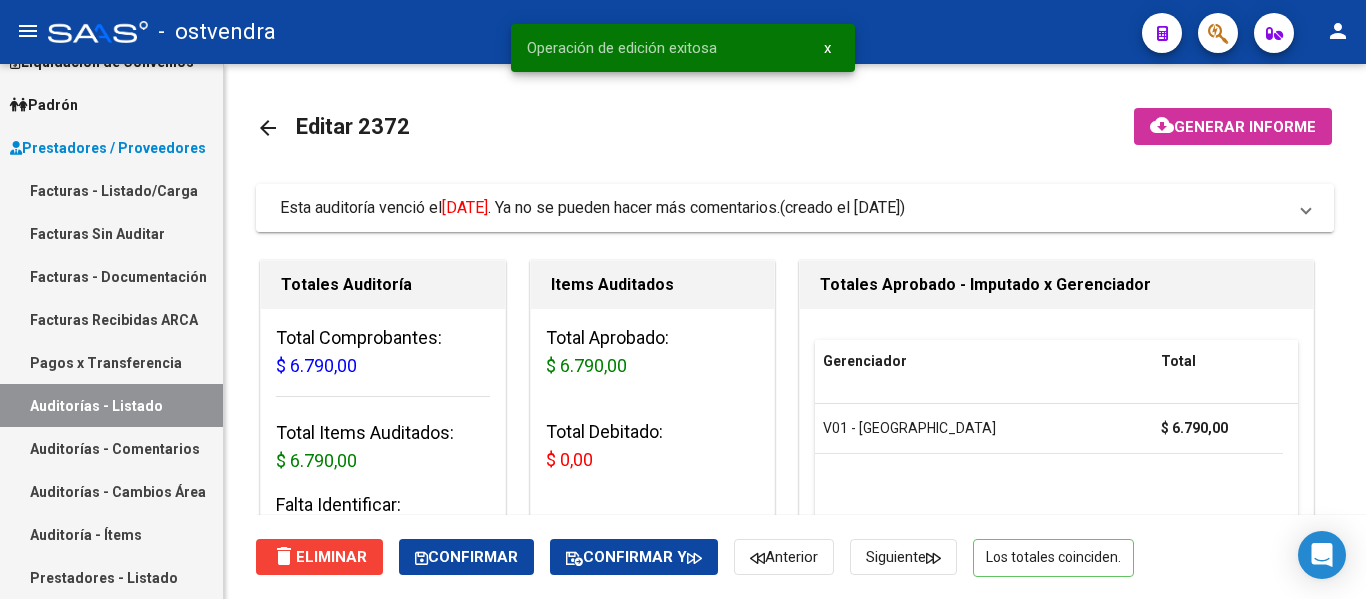 click on "Esta auditoría venció el  [DATE]  . Ya no se pueden hacer más comentarios.    (creado el [DATE])" at bounding box center (795, 208) 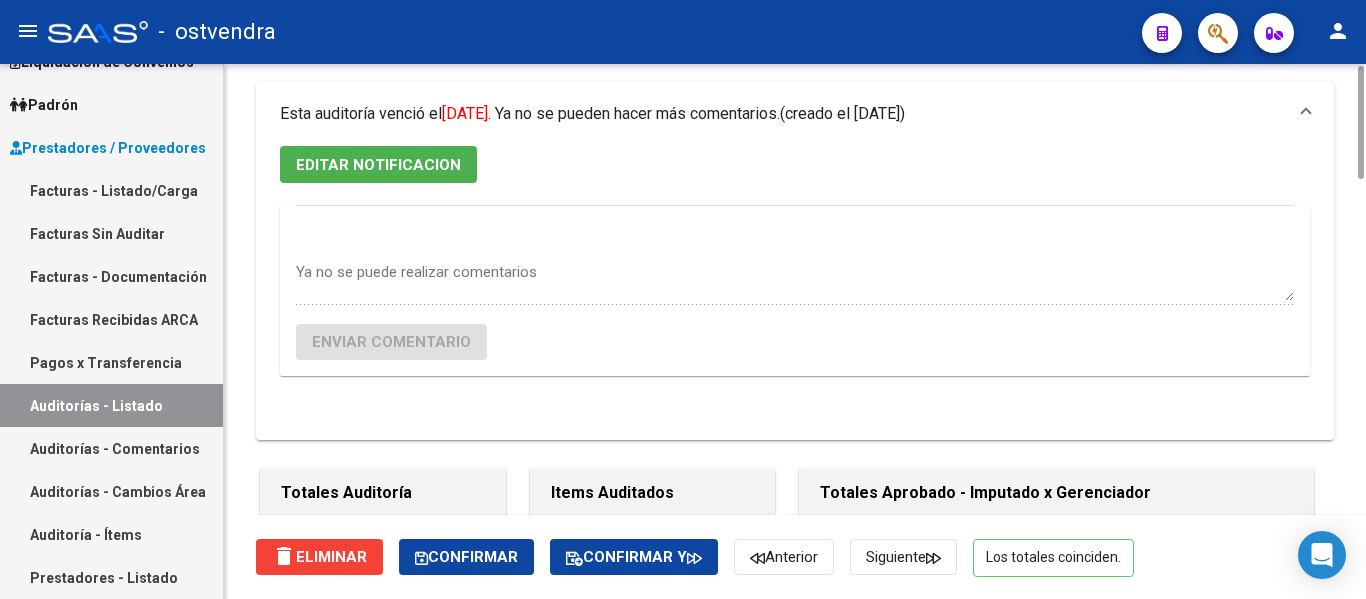 scroll, scrollTop: 0, scrollLeft: 0, axis: both 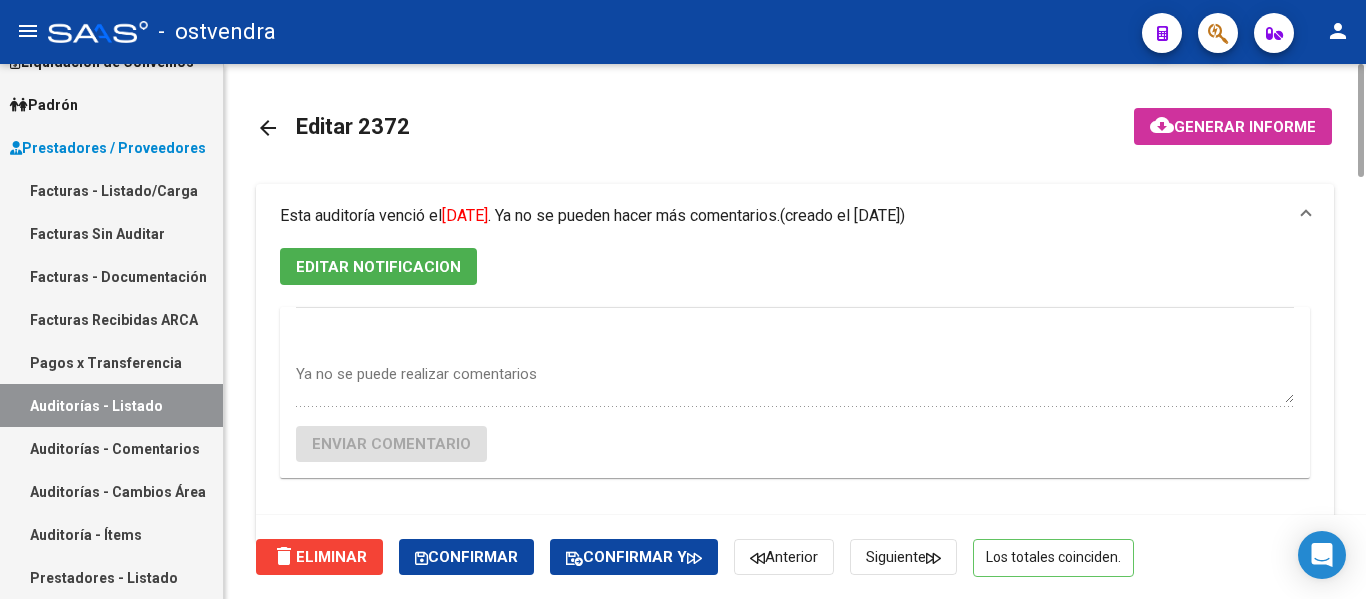 click on "EDITAR NOTIFICACION" at bounding box center [378, 267] 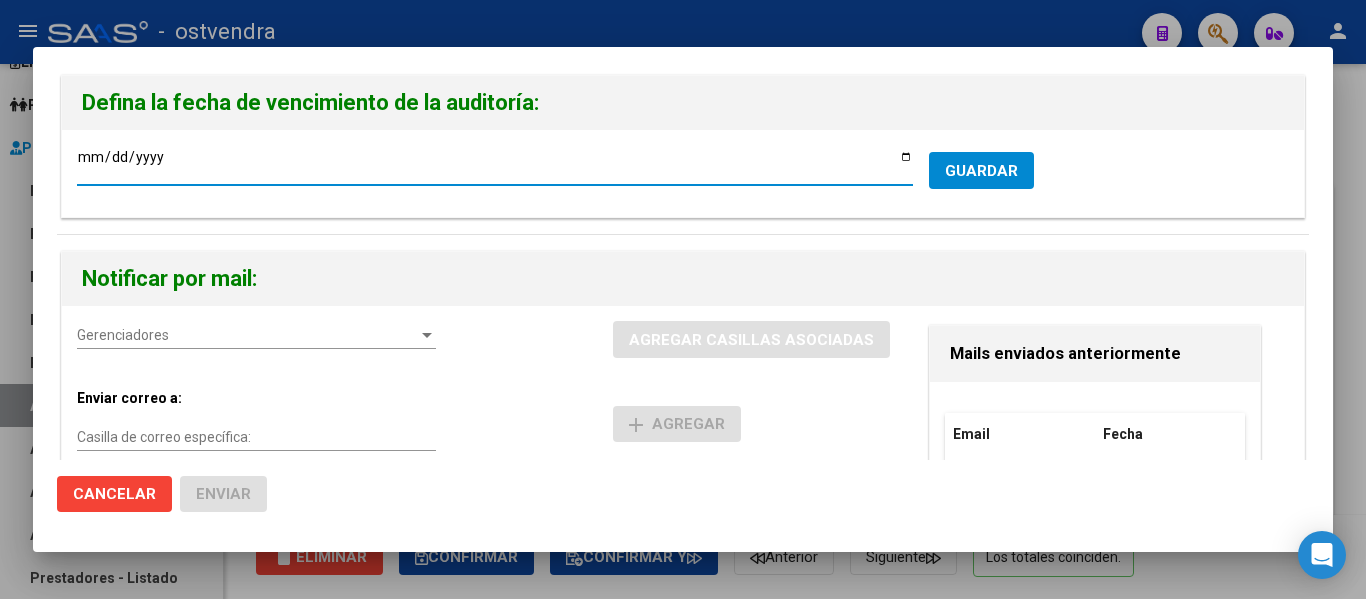 click on "[DATE]" at bounding box center (495, 164) 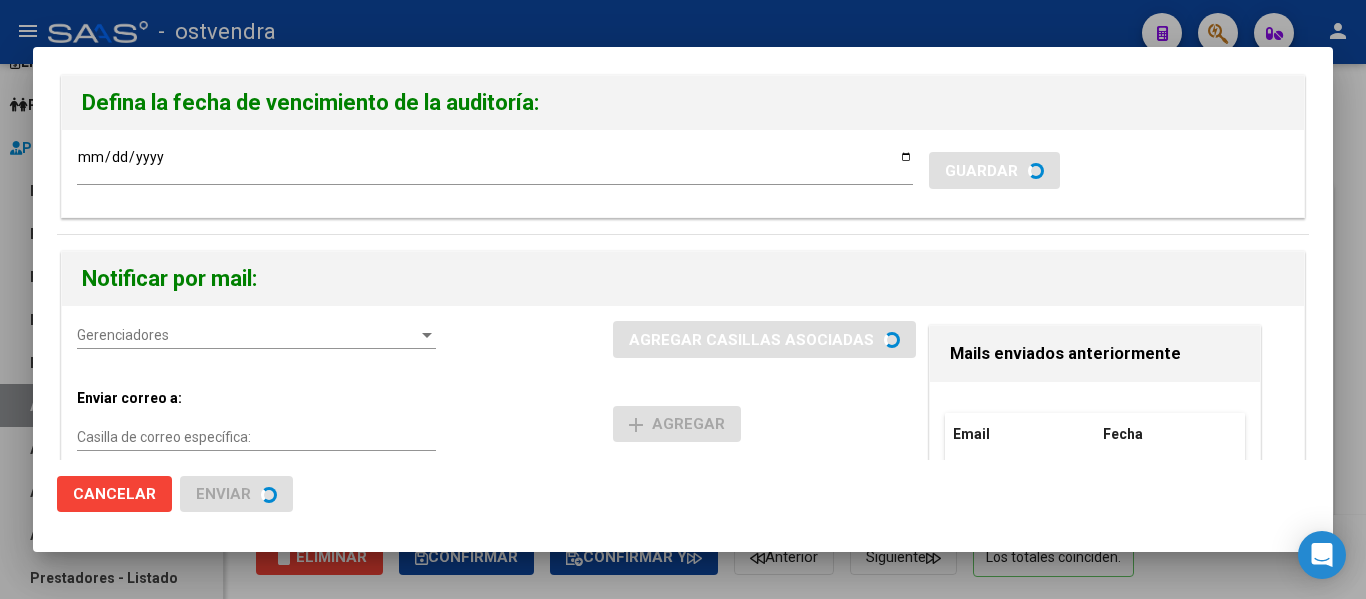 click on "Gerenciadores Gerenciadores AGREGAR CASILLAS ASOCIADAS Enviar correo a:    Casilla de correo específica:   add  Agregar  Mails Seleccionados Email Acciones No data to display  0 total   1  Mails enviados anteriormente Email Fecha [PERSON_NAME][EMAIL_ADDRESS][DOMAIN_NAME] [DATE] 13:33  1 total   1" at bounding box center (683, 534) 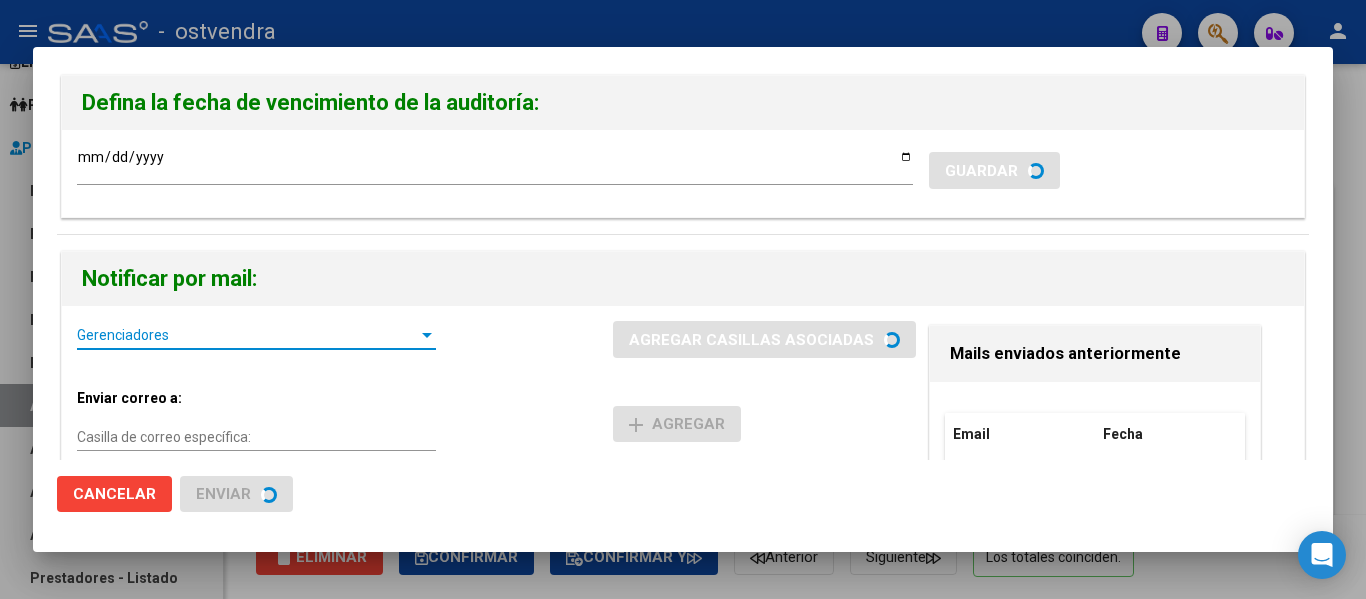 click on "Gerenciadores" at bounding box center (247, 335) 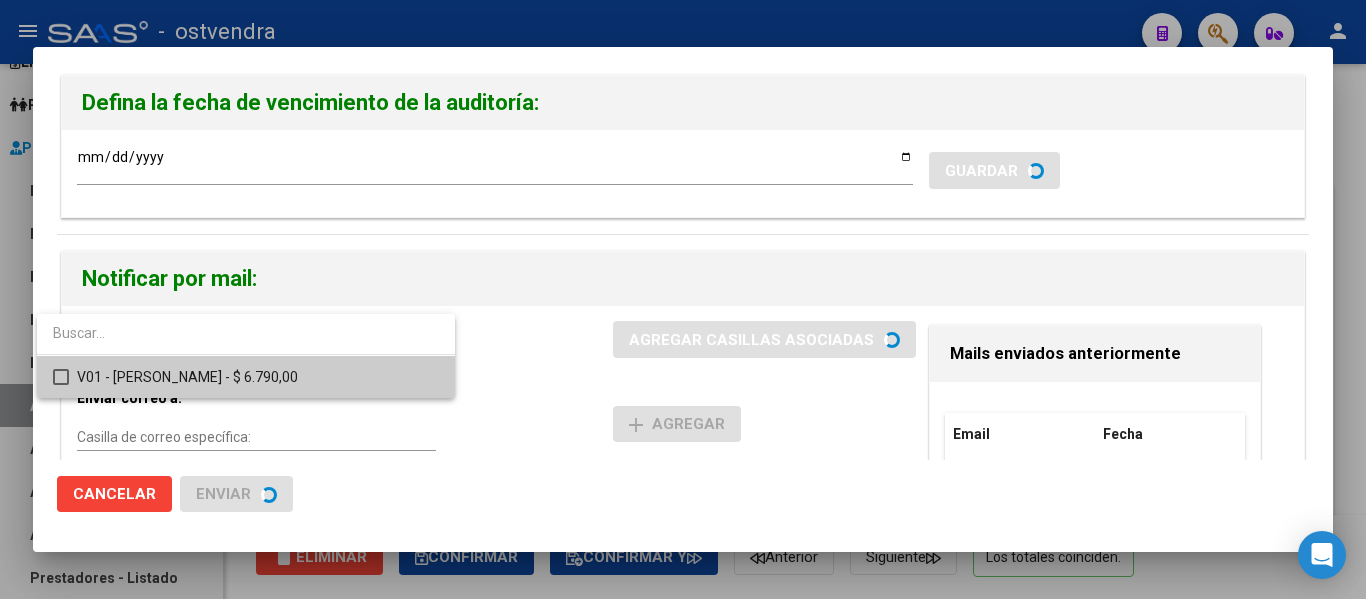 click on "V01 - [PERSON_NAME] - $ 6.790,00" at bounding box center [258, 377] 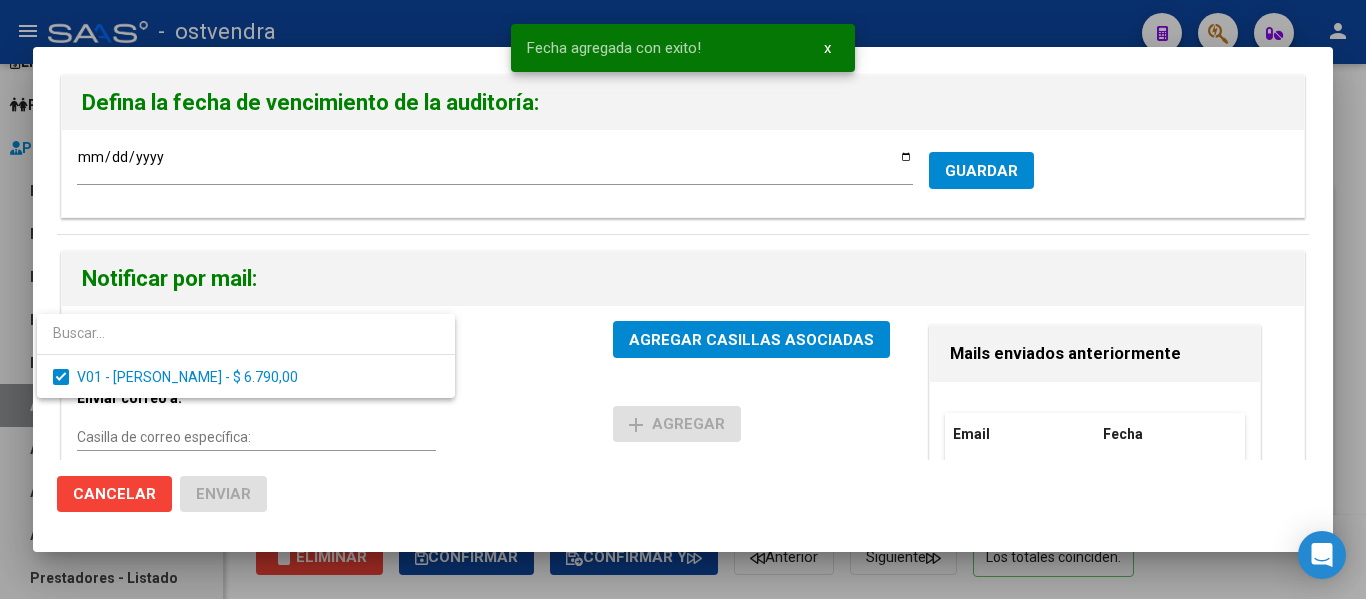 click at bounding box center (683, 299) 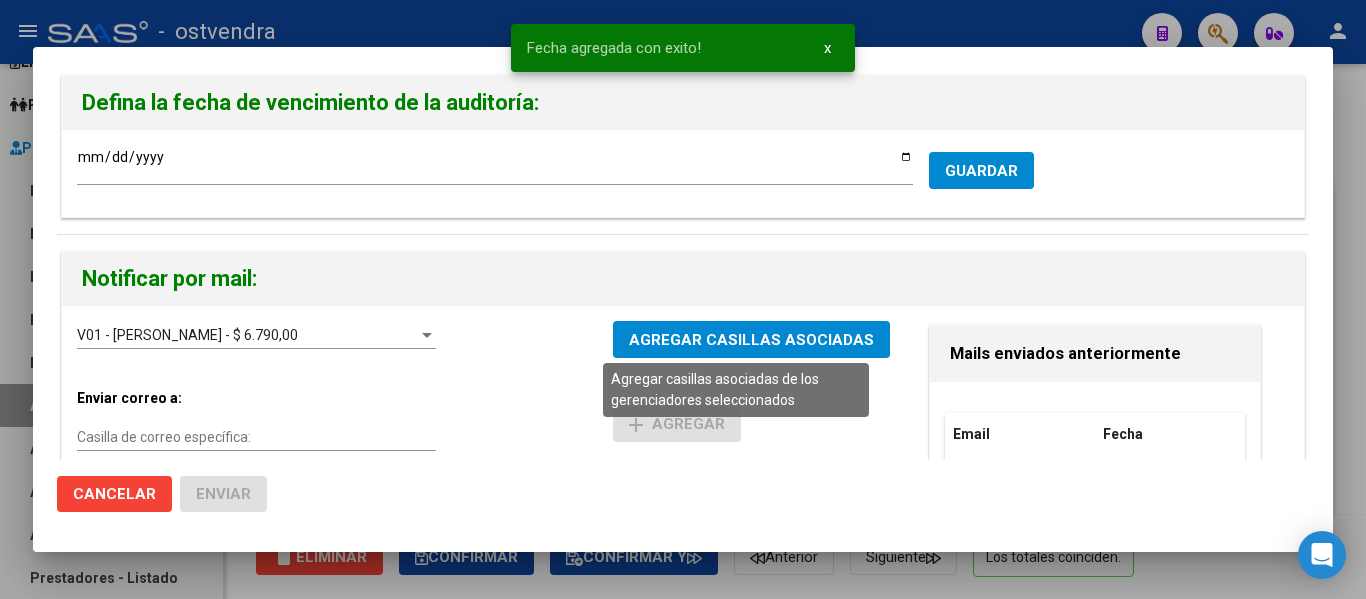 click on "AGREGAR CASILLAS ASOCIADAS" at bounding box center [751, 340] 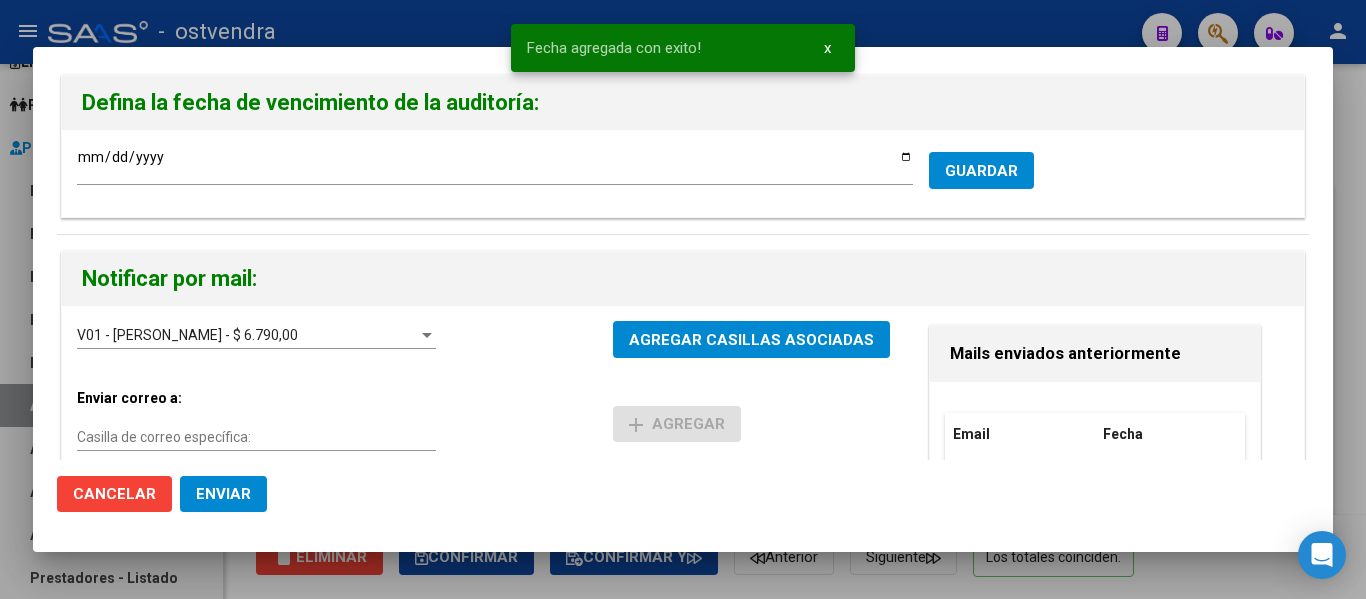 click on "Enviar" 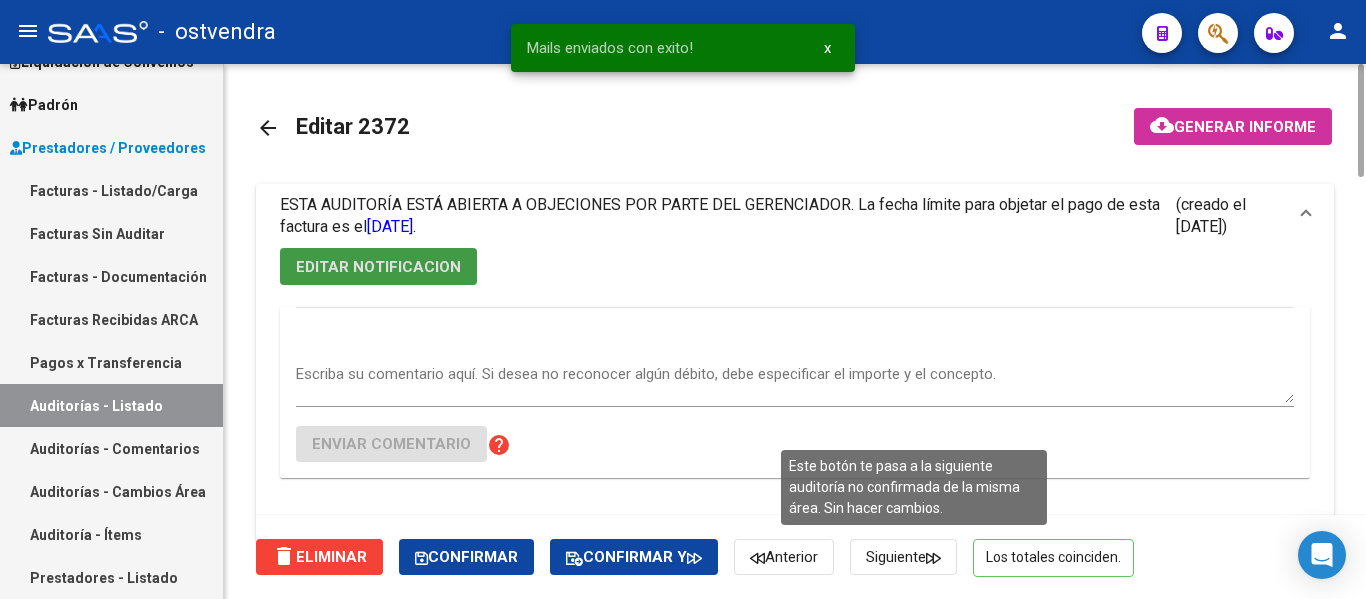 click on "Siguiente" 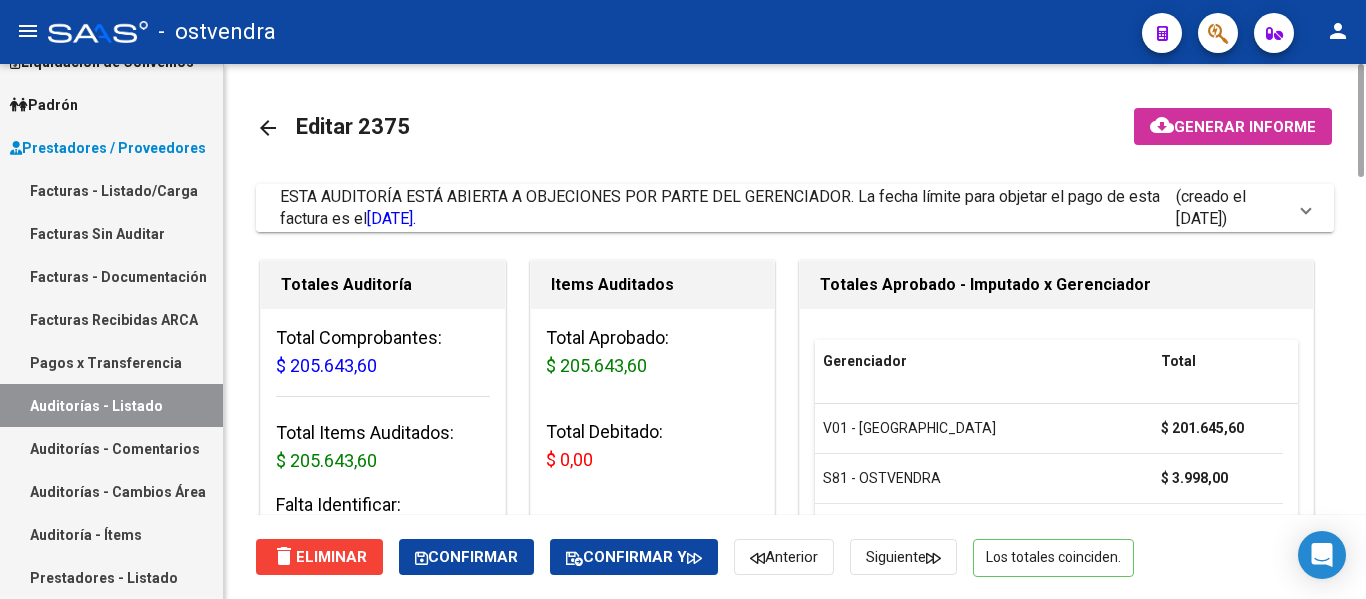 click on "ESTA AUDITORÍA ESTÁ ABIERTA A OBJECIONES POR PARTE DEL GERENCIADOR. La fecha límite para objetar el pago de esta factura es el  [DATE]." at bounding box center [728, 208] 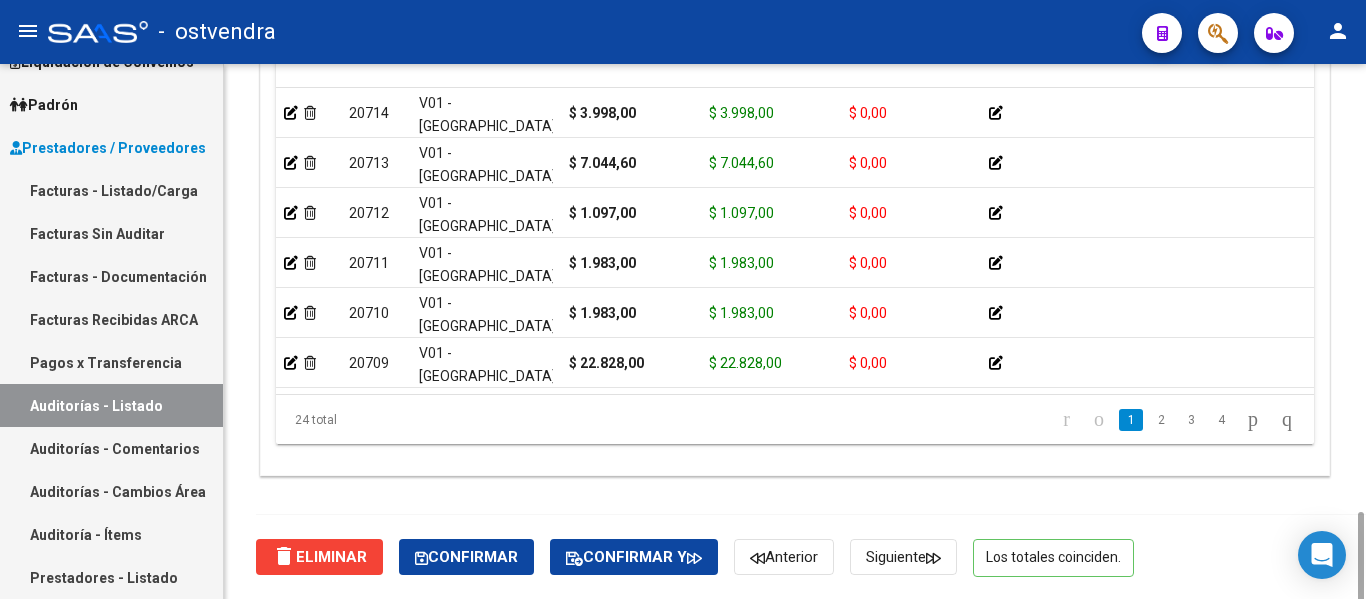 scroll, scrollTop: 2163, scrollLeft: 0, axis: vertical 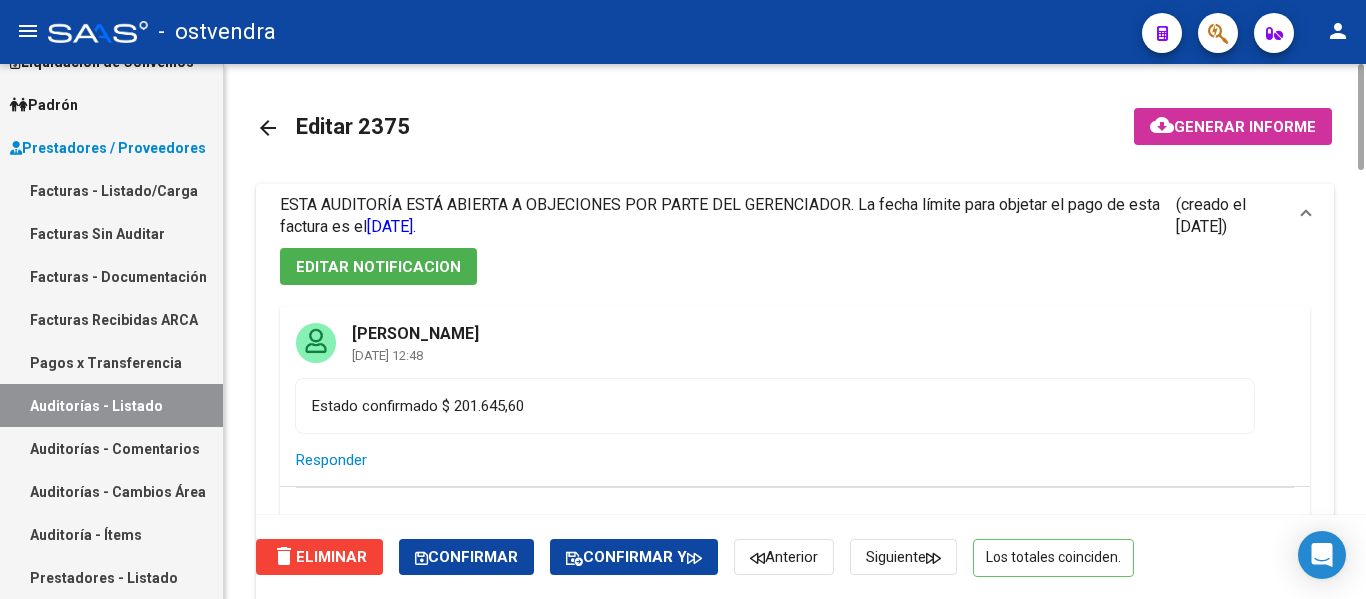 click on "EDITAR NOTIFICACION" at bounding box center (378, 267) 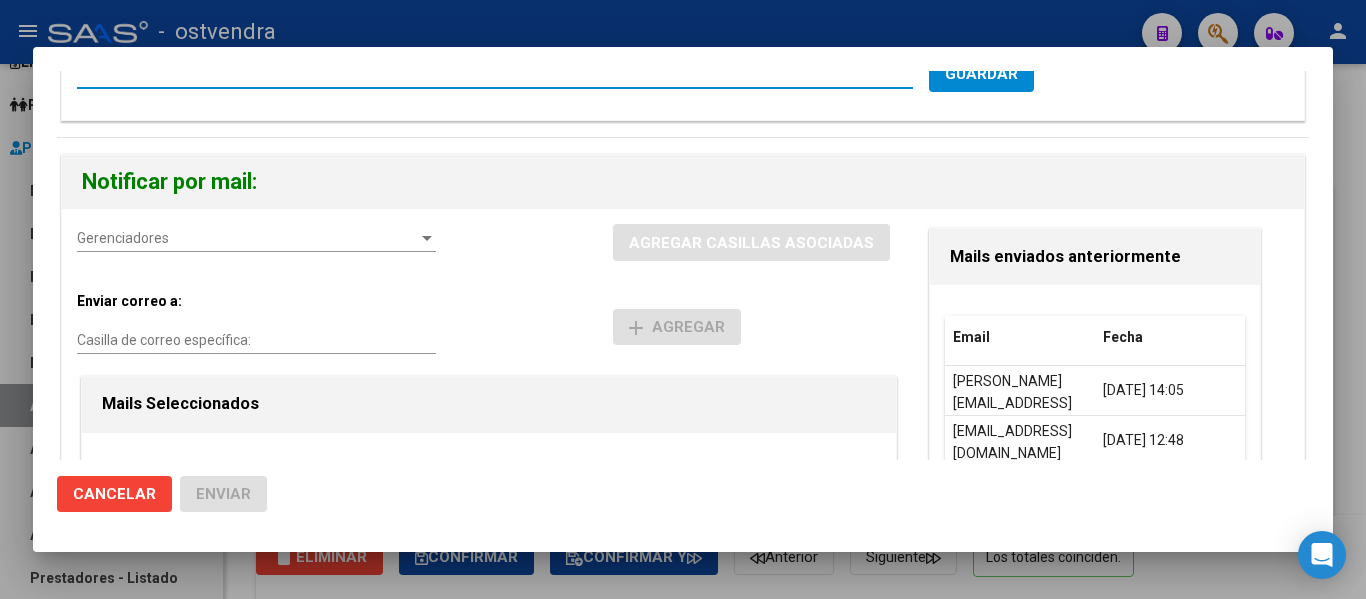 scroll, scrollTop: 99, scrollLeft: 0, axis: vertical 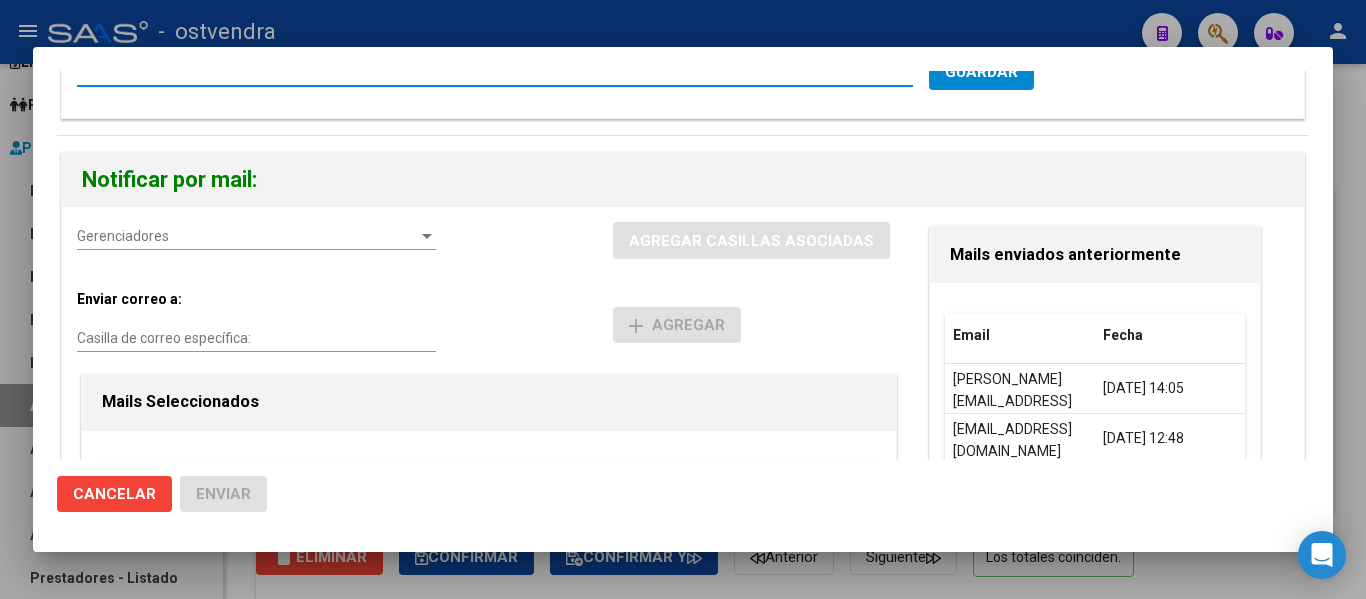 click on "Casilla de correo específica:" at bounding box center [256, 338] 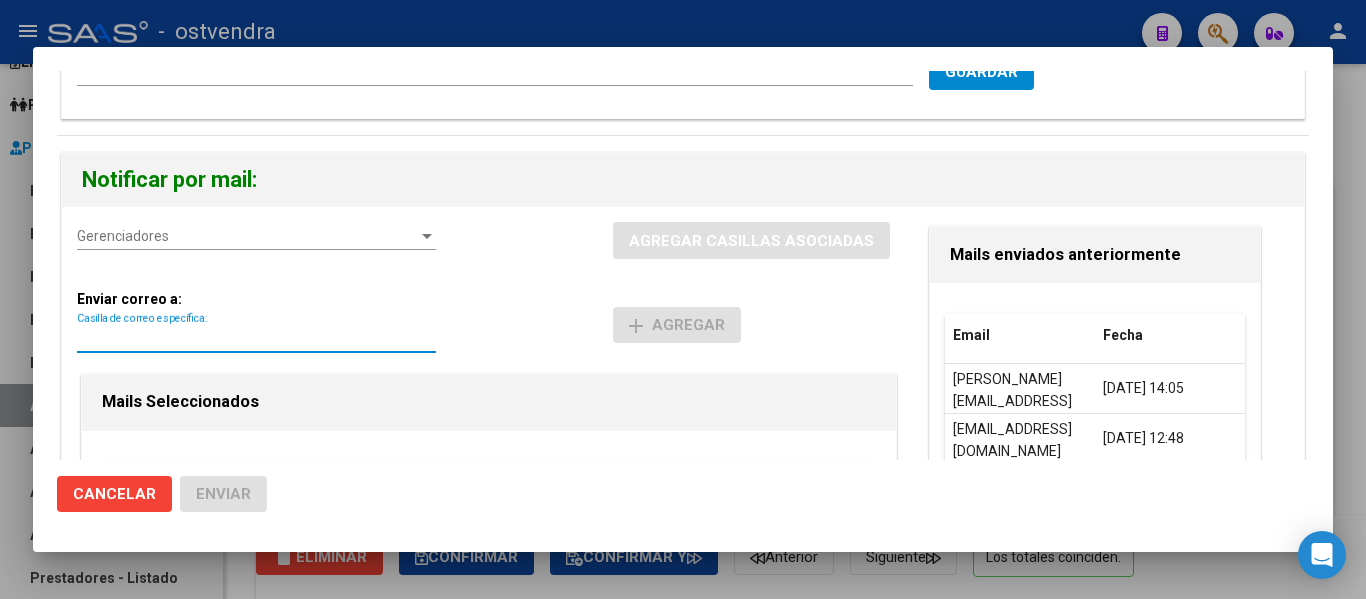 paste on "[EMAIL_ADDRESS][DOMAIN_NAME]" 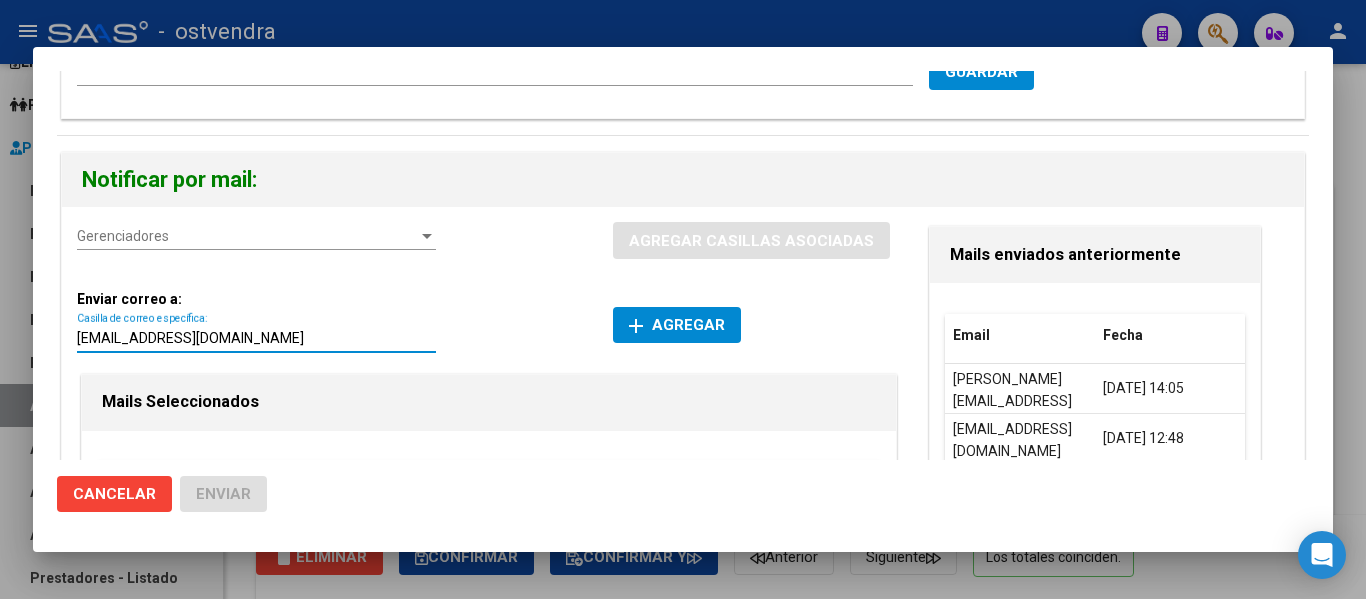 type on "[EMAIL_ADDRESS][DOMAIN_NAME]" 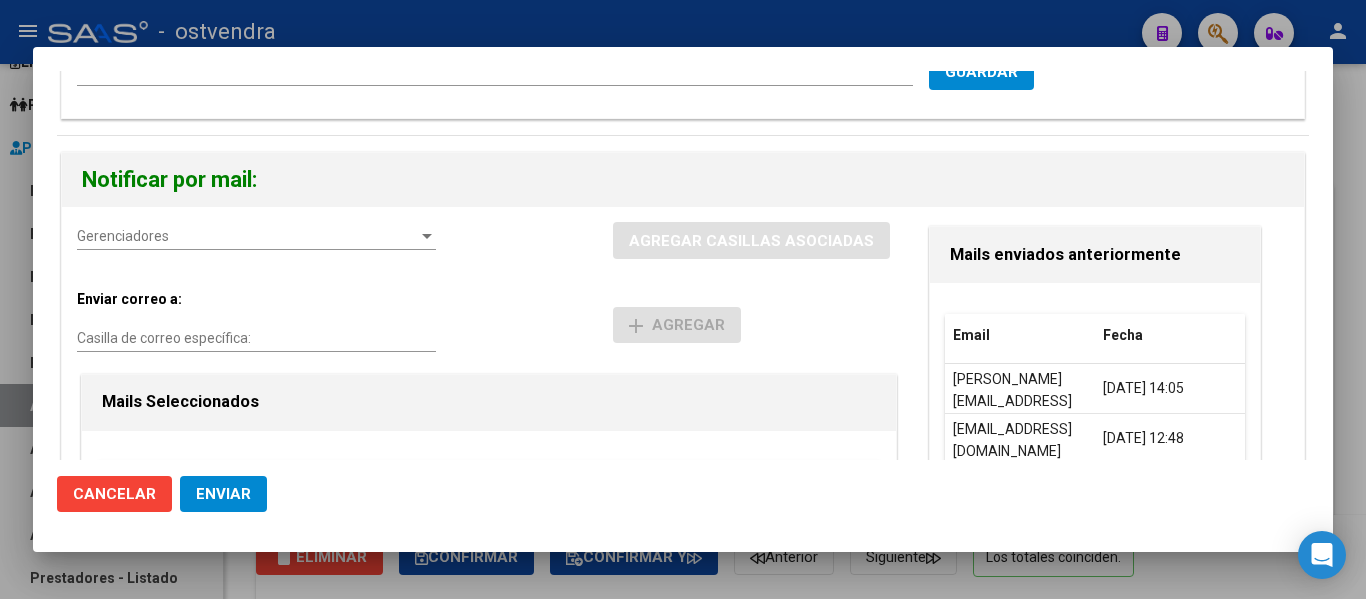 click on "Enviar" 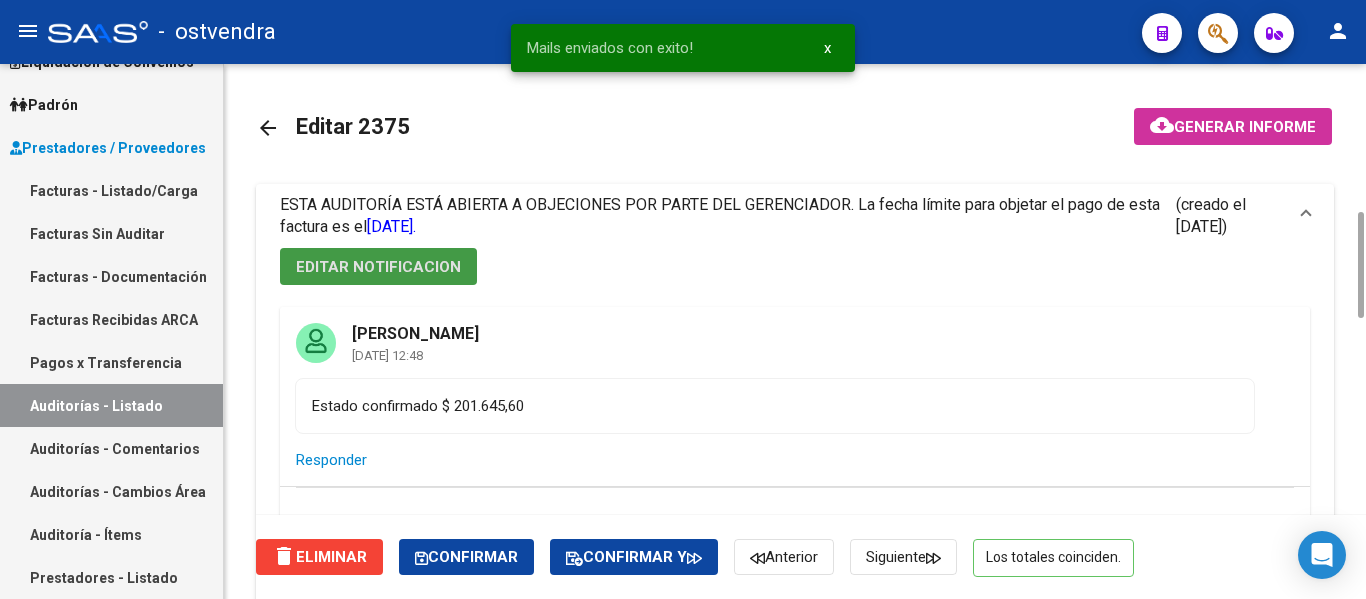 scroll, scrollTop: 150, scrollLeft: 0, axis: vertical 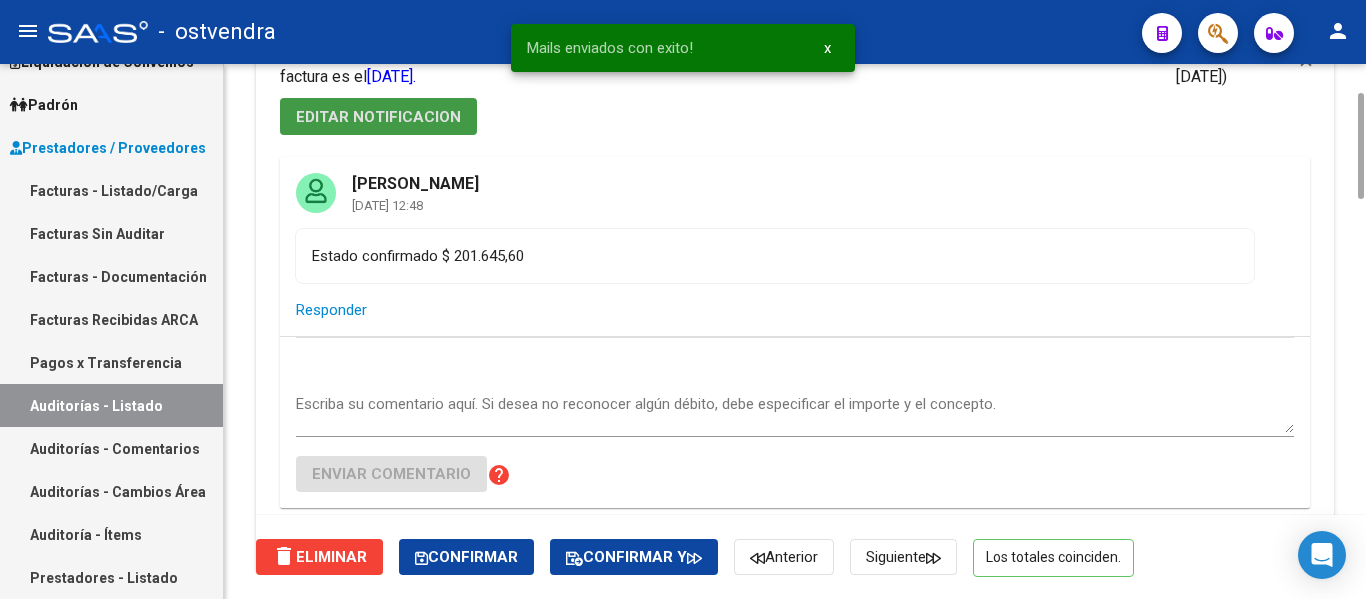 click on "delete  Eliminar   Confirmar   Confirmar y   Anterior   Siguiente   Los totales coinciden." 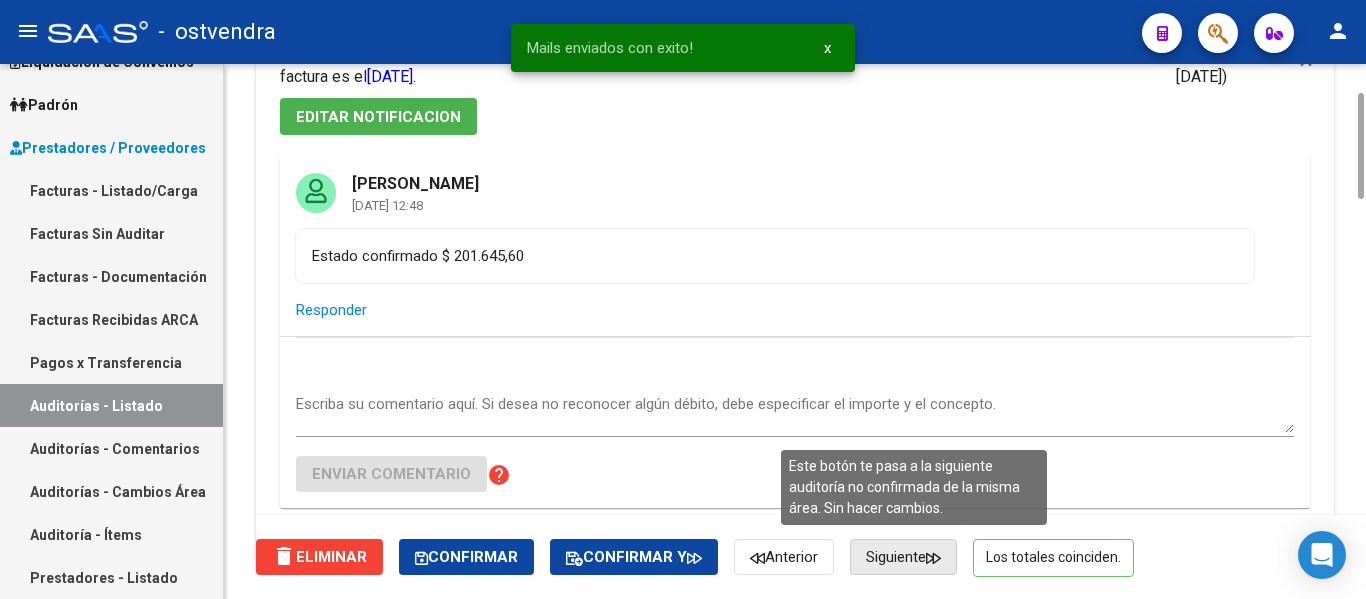 click on "Siguiente" 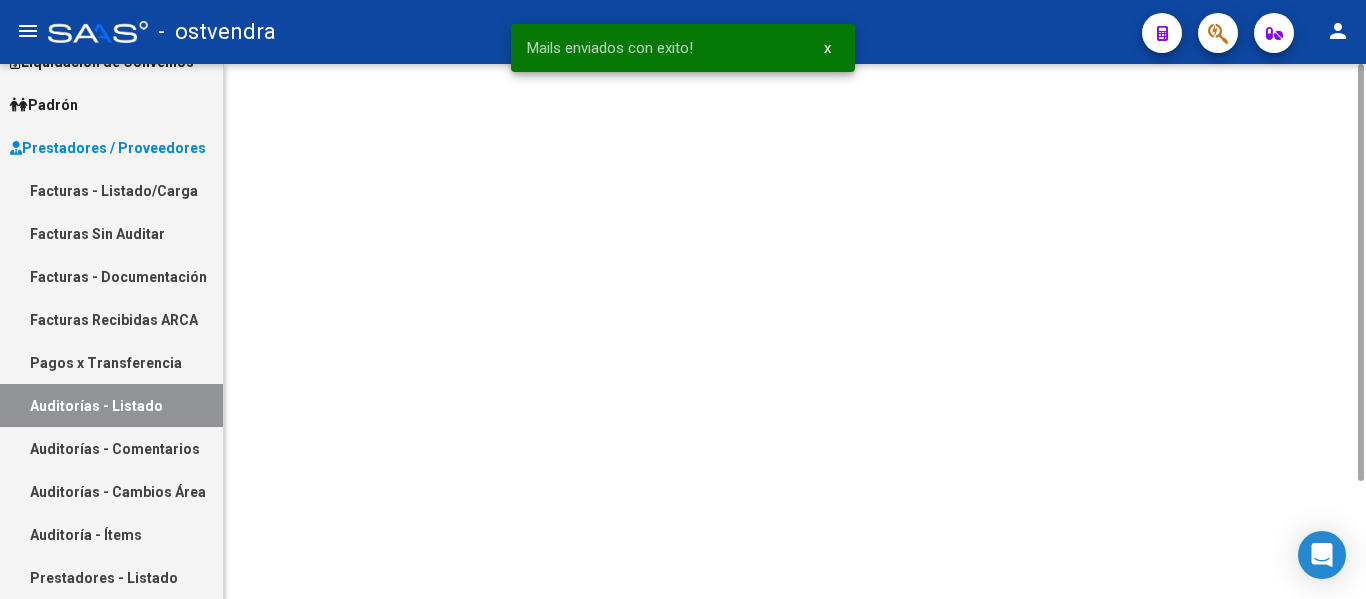 scroll, scrollTop: 0, scrollLeft: 0, axis: both 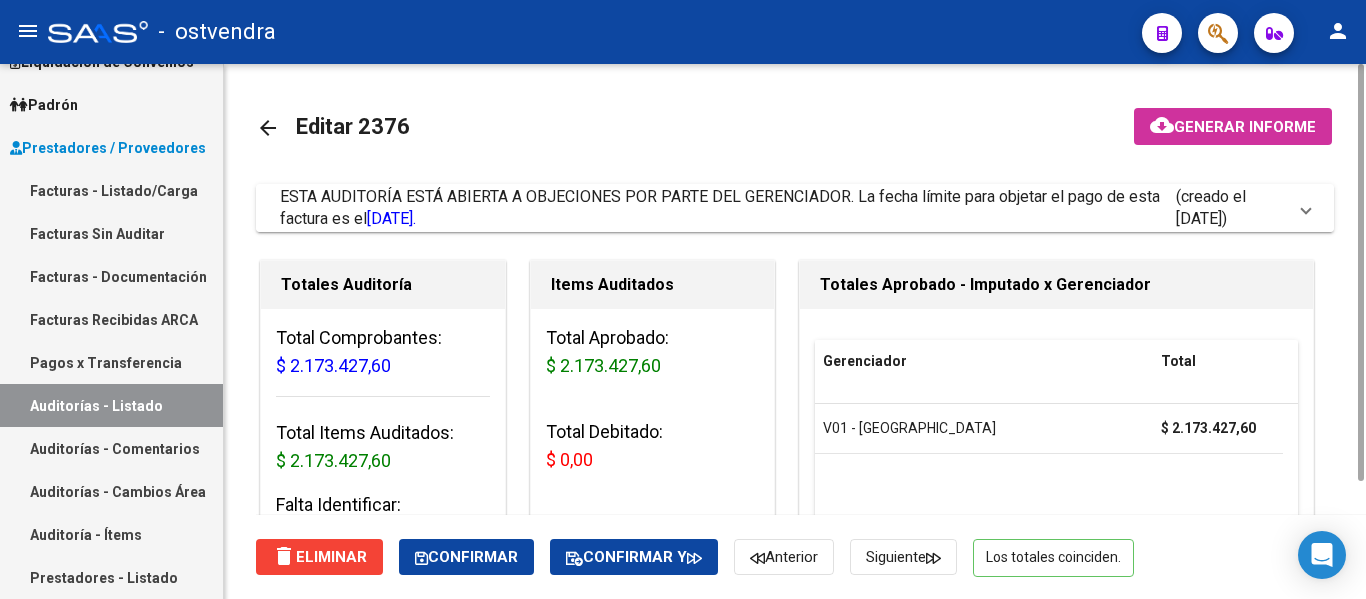 click on "ESTA AUDITORÍA ESTÁ ABIERTA A OBJECIONES POR PARTE DEL GERENCIADOR. La fecha límite para objetar el pago de esta factura es el  [DATE]." at bounding box center (720, 207) 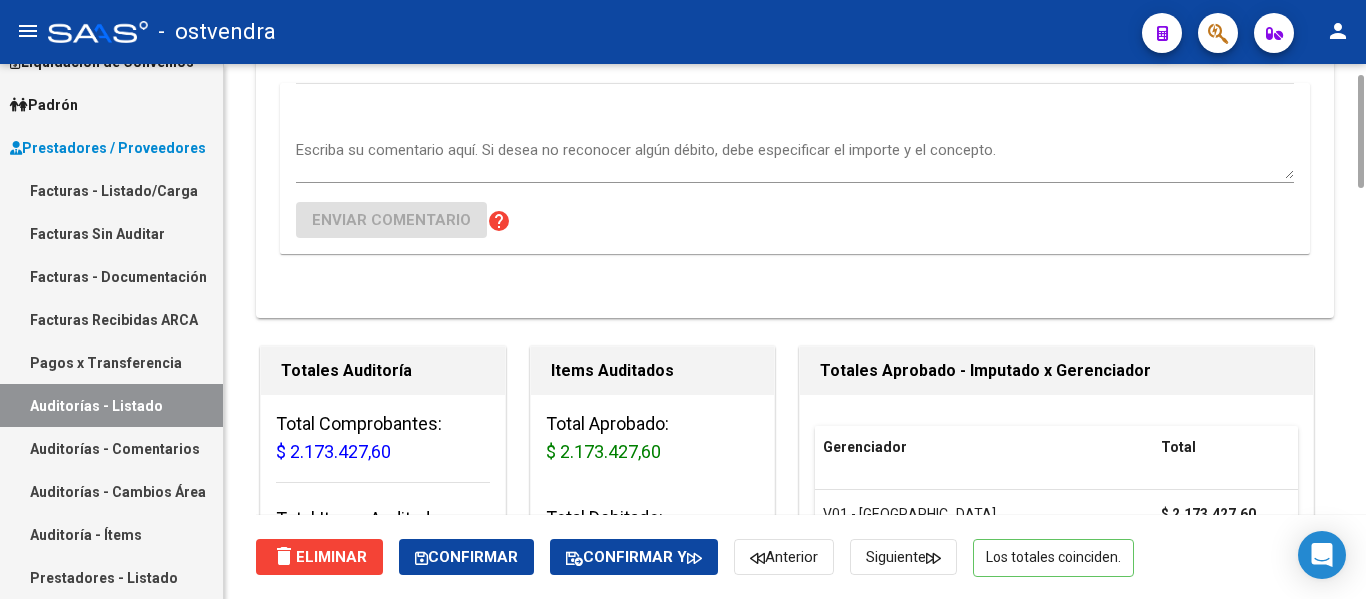 scroll, scrollTop: 234, scrollLeft: 0, axis: vertical 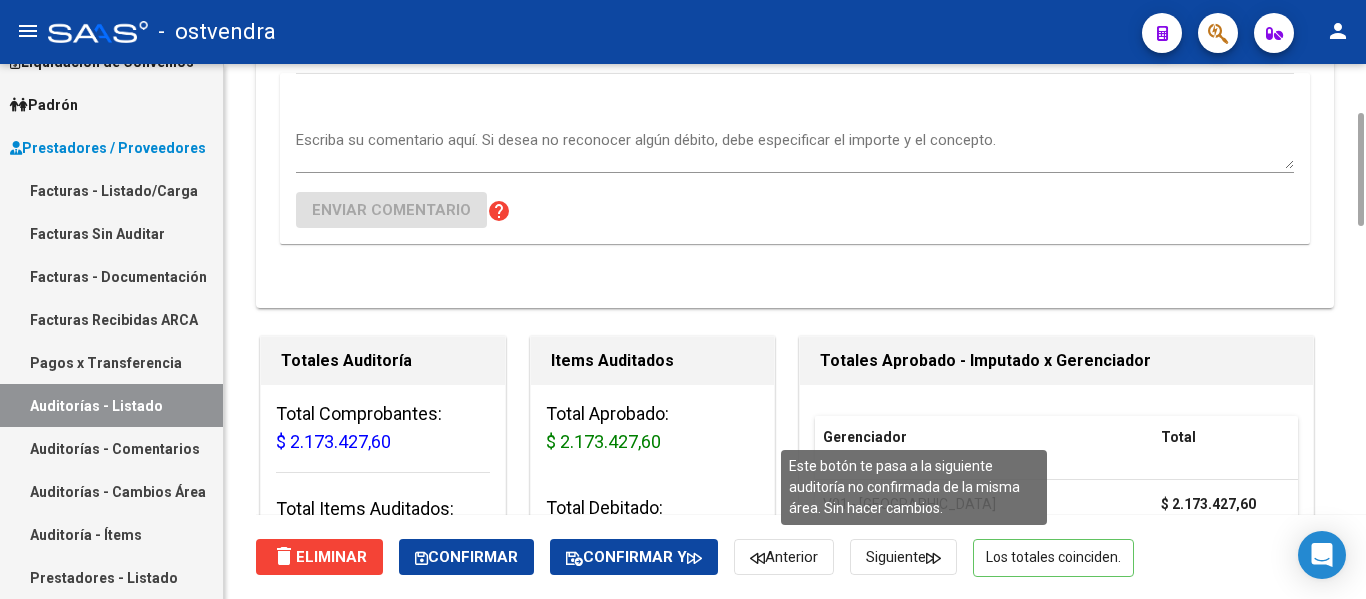 click on "Siguiente" 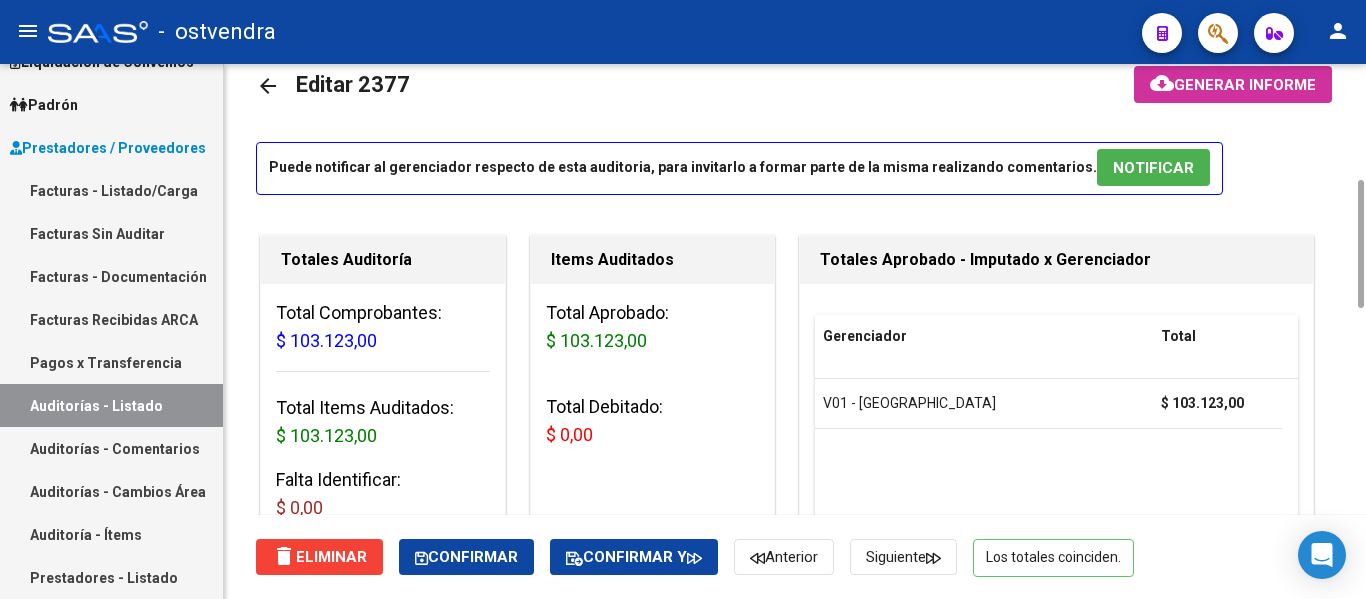 scroll, scrollTop: 0, scrollLeft: 0, axis: both 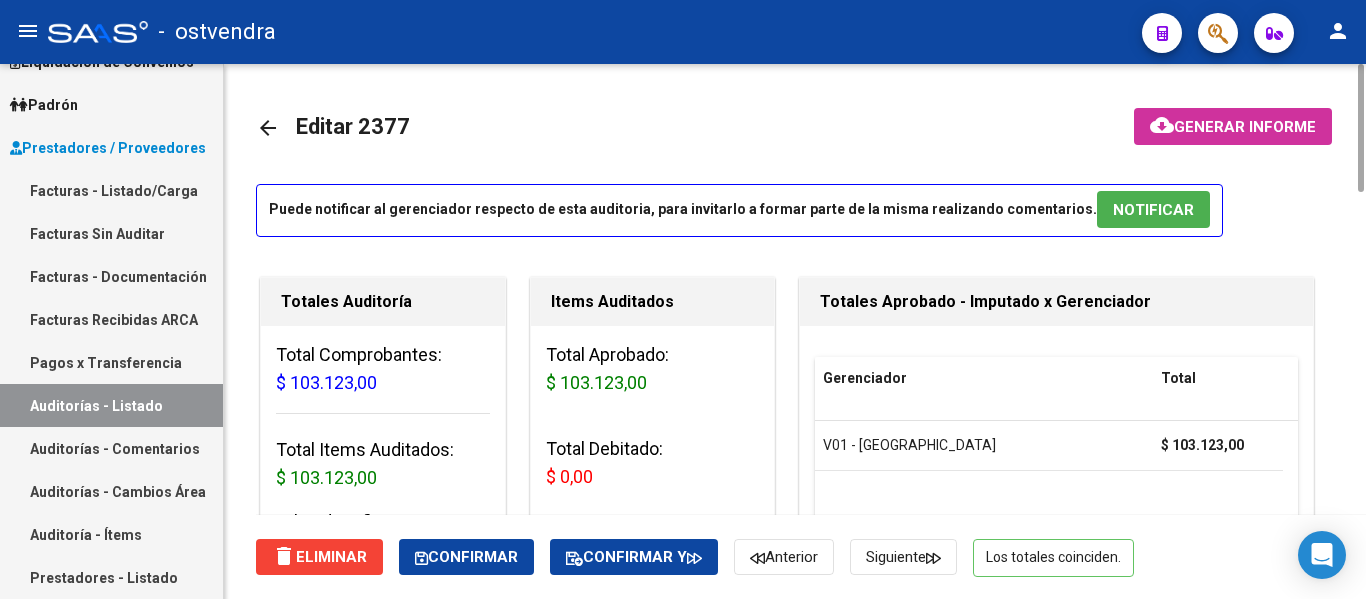 click on "NOTIFICAR" at bounding box center [1153, 210] 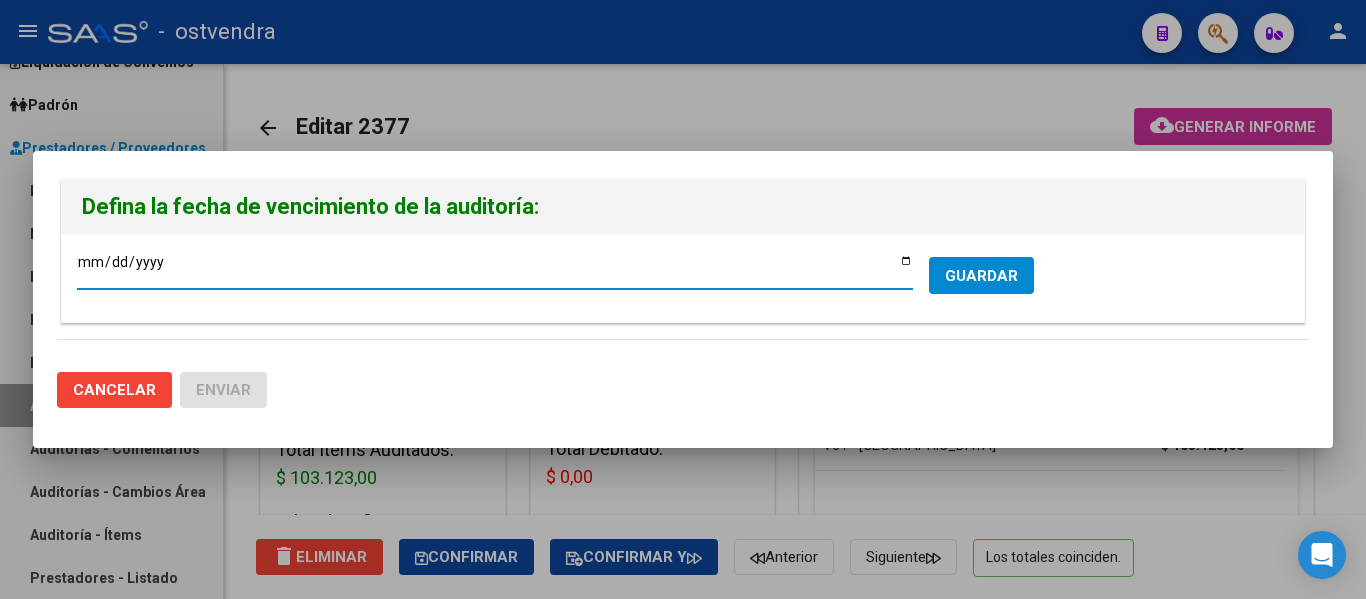 click on "GUARDAR" at bounding box center (981, 276) 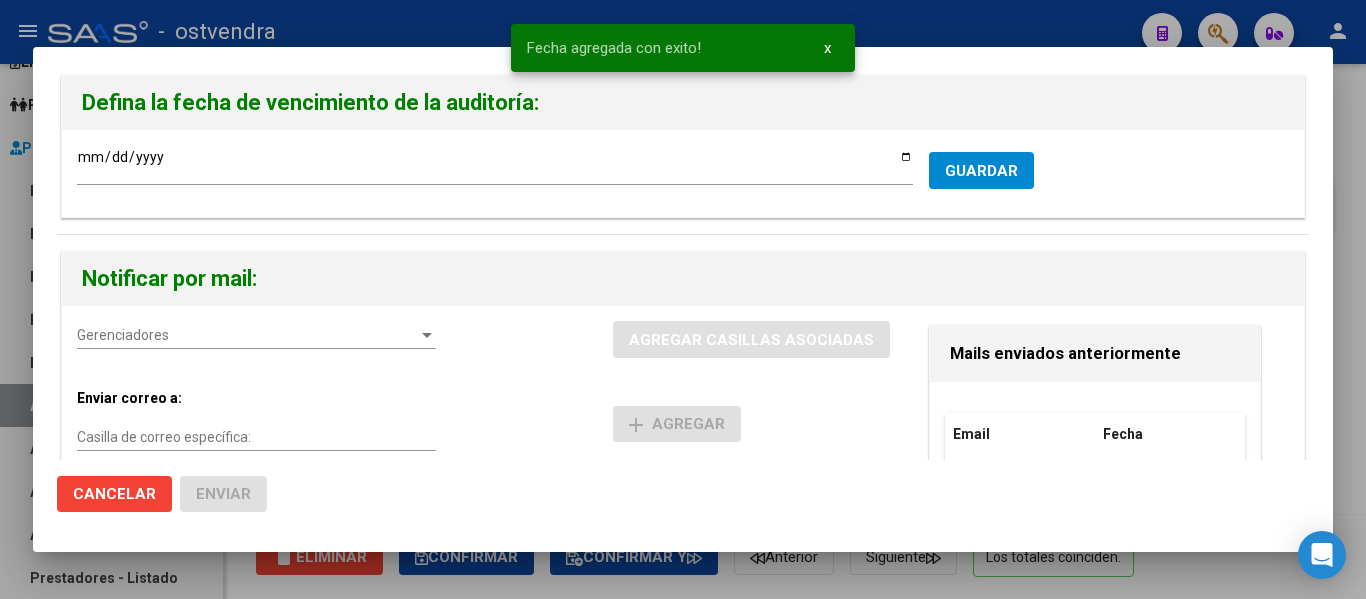 click on "Gerenciadores Gerenciadores AGREGAR CASILLAS ASOCIADAS Enviar correo a:    Casilla de correo específica:   add  Agregar  Mails Seleccionados Email Acciones No data to display  0 total   1  Mails enviados anteriormente Email Fecha No data to display  0 total   1" at bounding box center (683, 534) 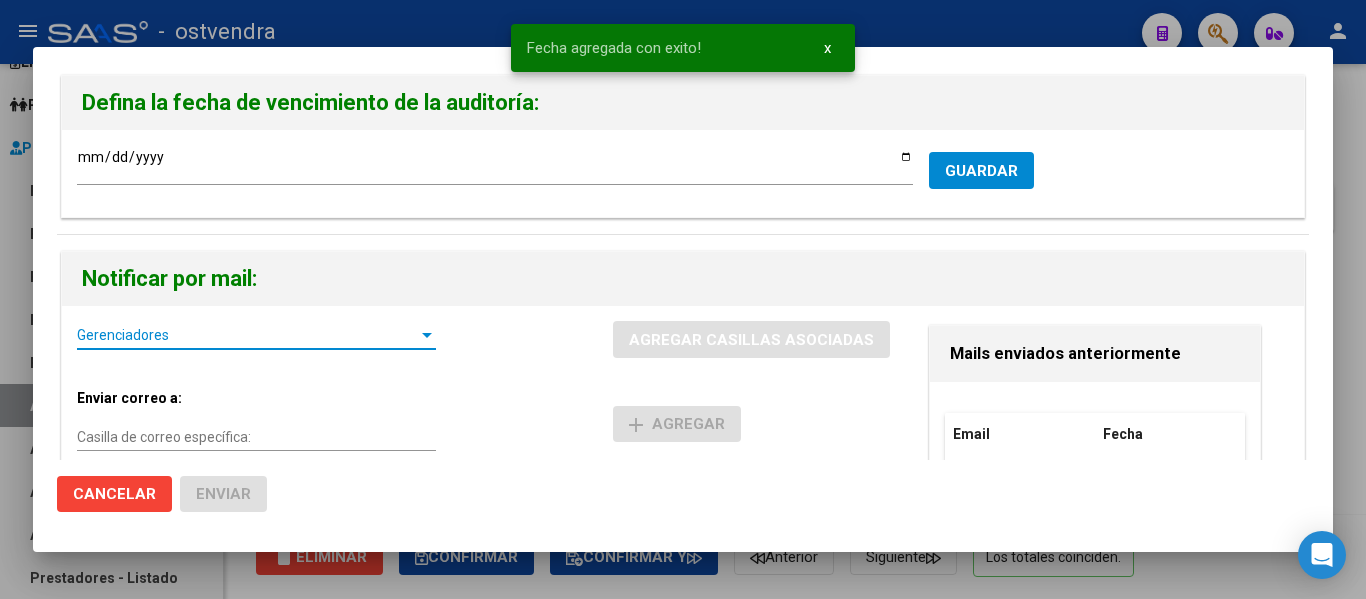 click on "Gerenciadores" at bounding box center (247, 335) 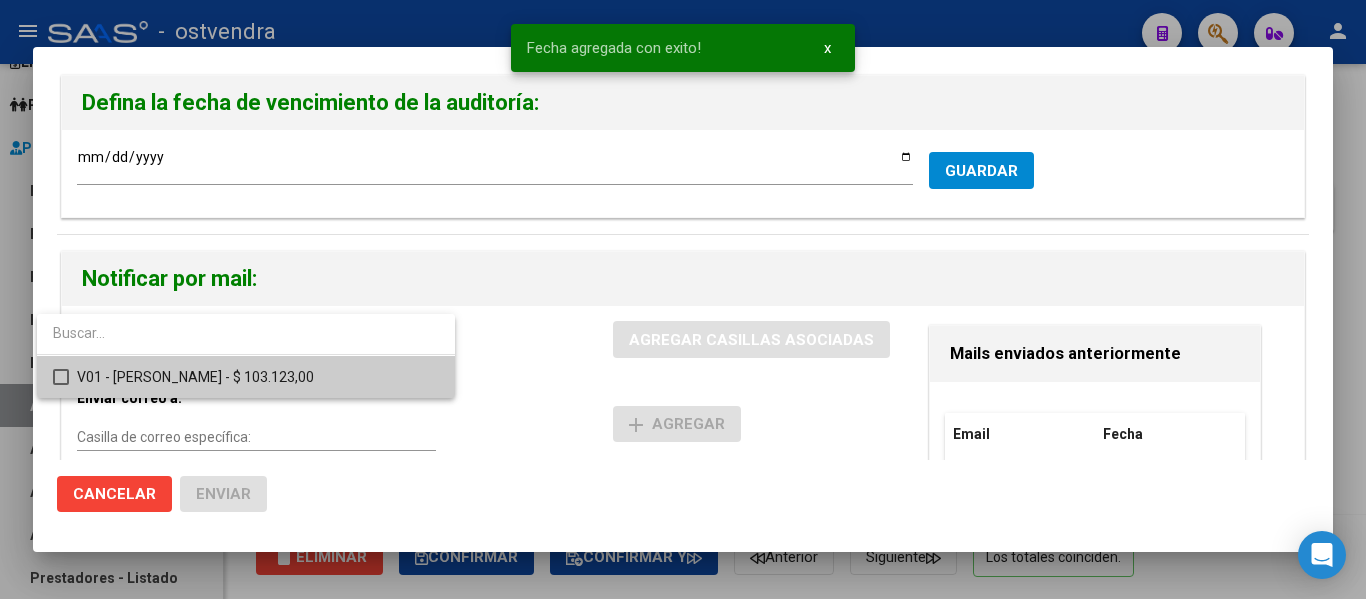 click on "V01 - [PERSON_NAME] - $ 103.123,00" at bounding box center [258, 377] 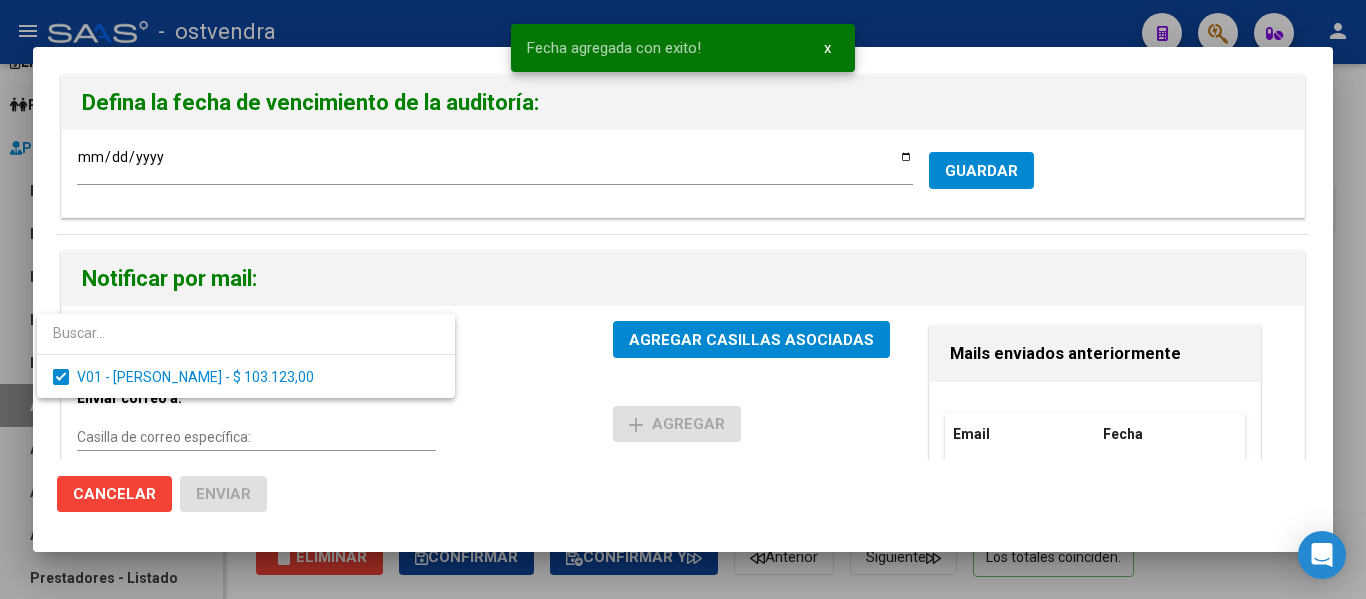 click at bounding box center [683, 299] 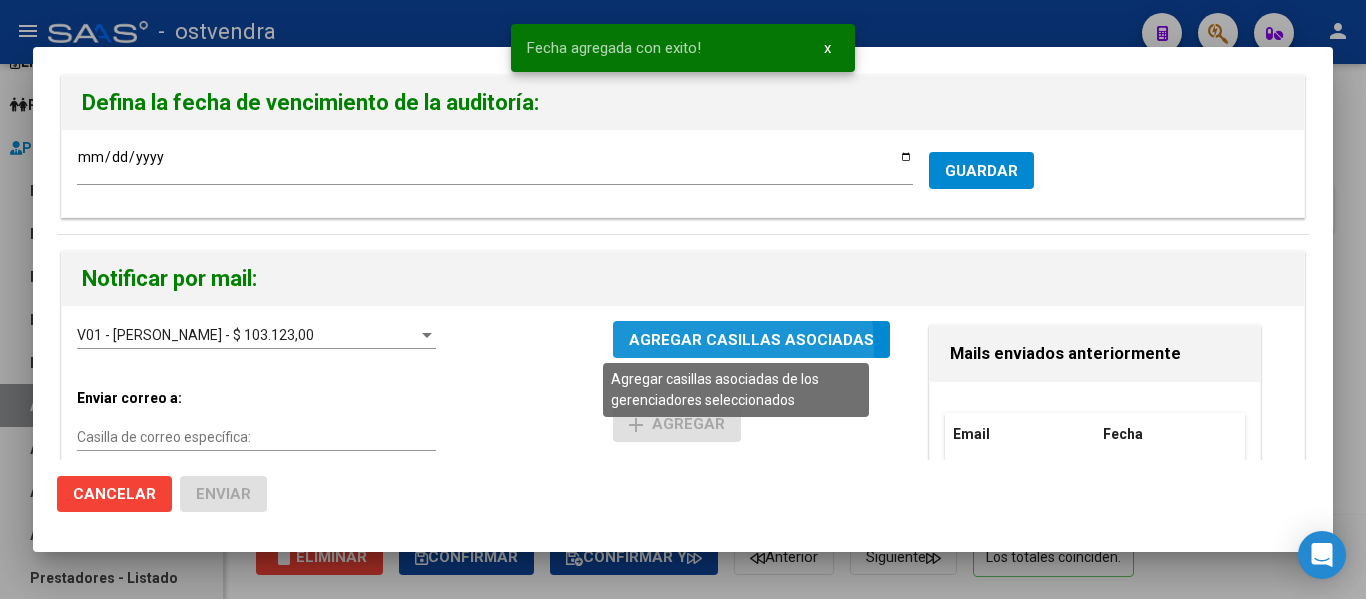 click on "AGREGAR CASILLAS ASOCIADAS" at bounding box center [751, 340] 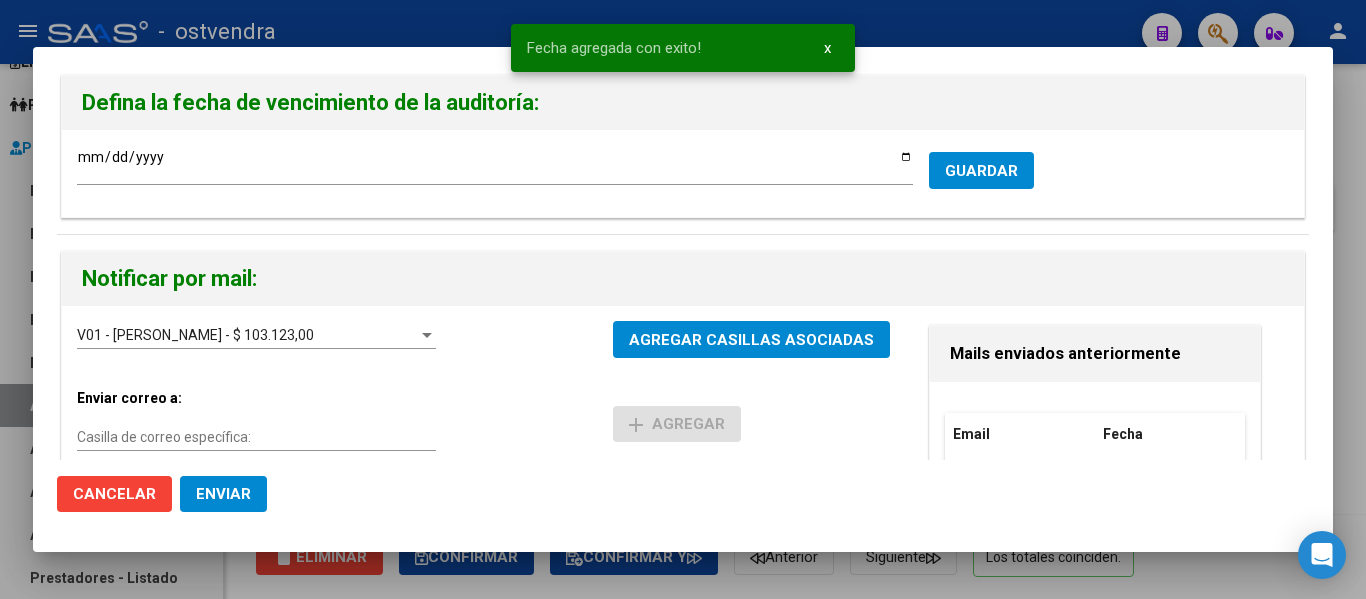 click on "Enviar" 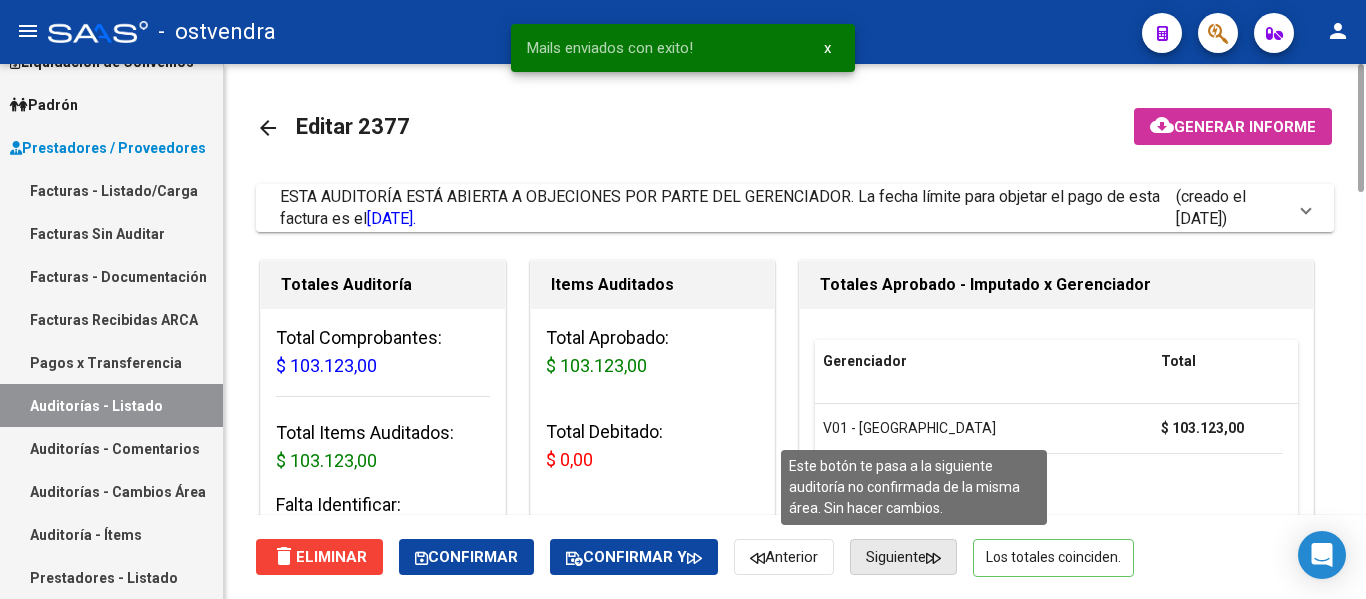 click on "Siguiente" 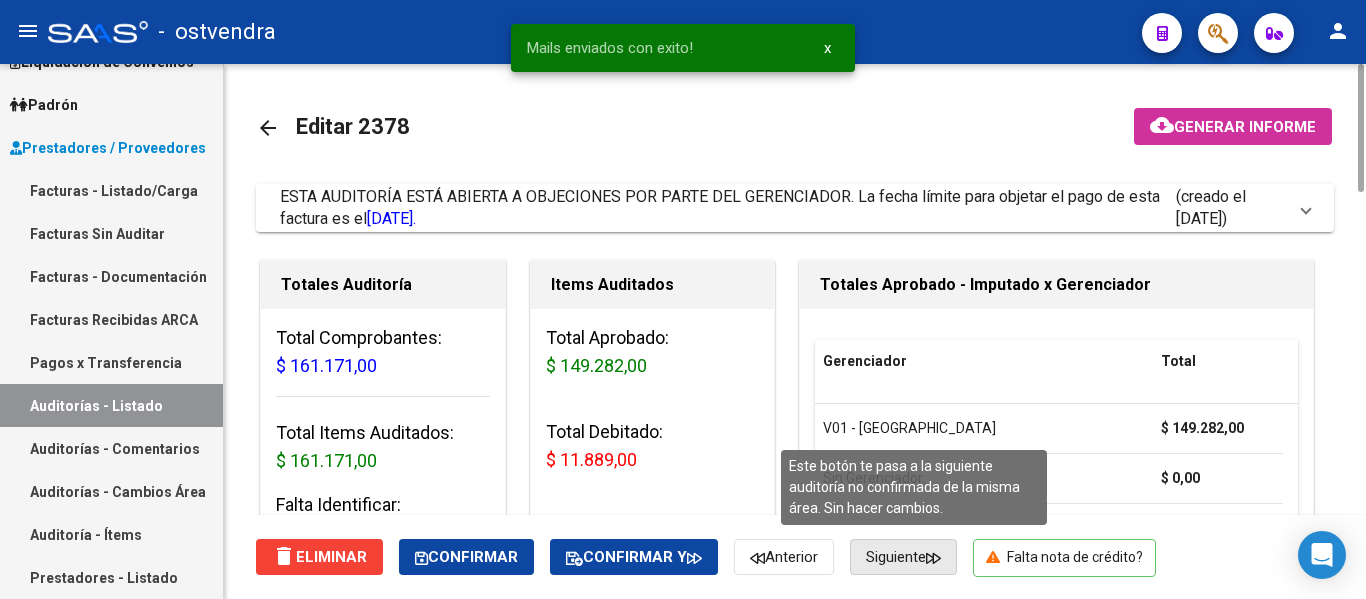 click on "Siguiente" 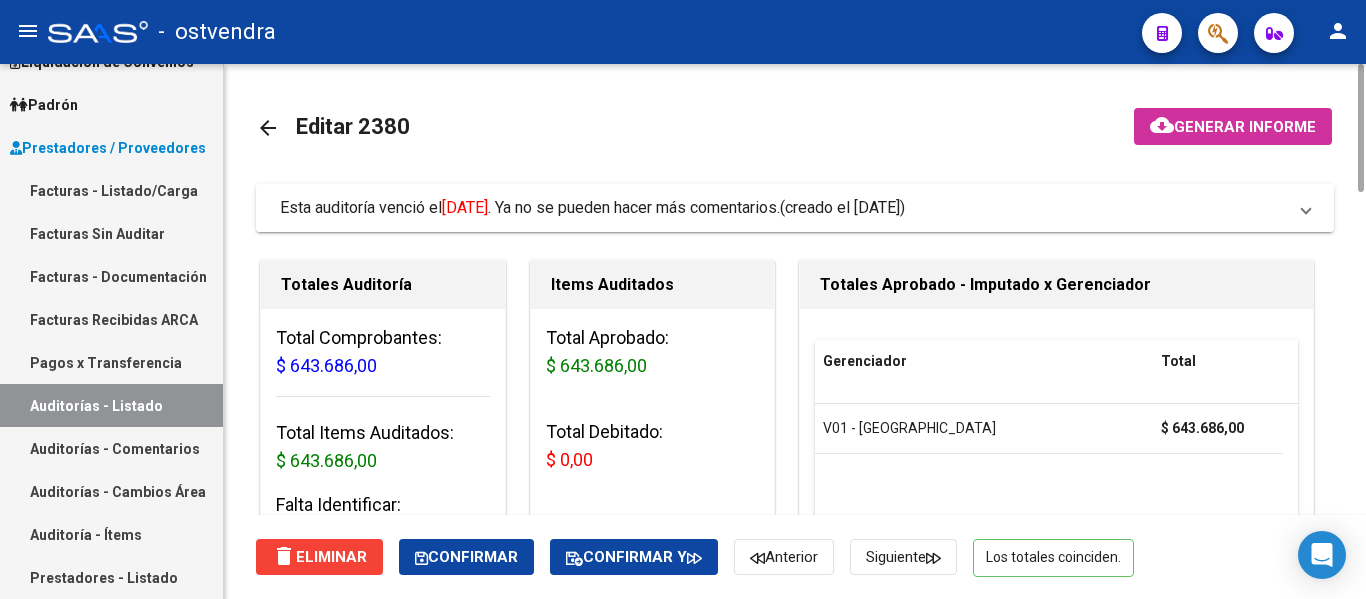 click on "Esta auditoría venció el  [DATE]  . Ya no se pueden hacer más comentarios.    (creado el [DATE])" at bounding box center (795, 208) 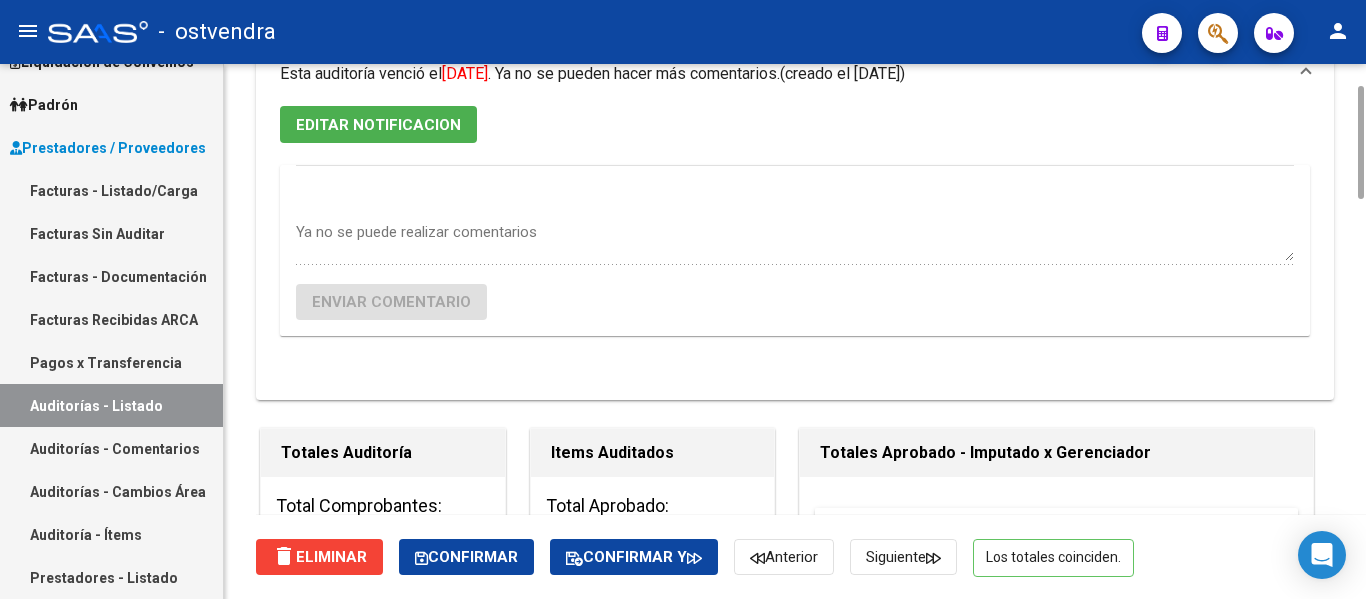scroll, scrollTop: 136, scrollLeft: 0, axis: vertical 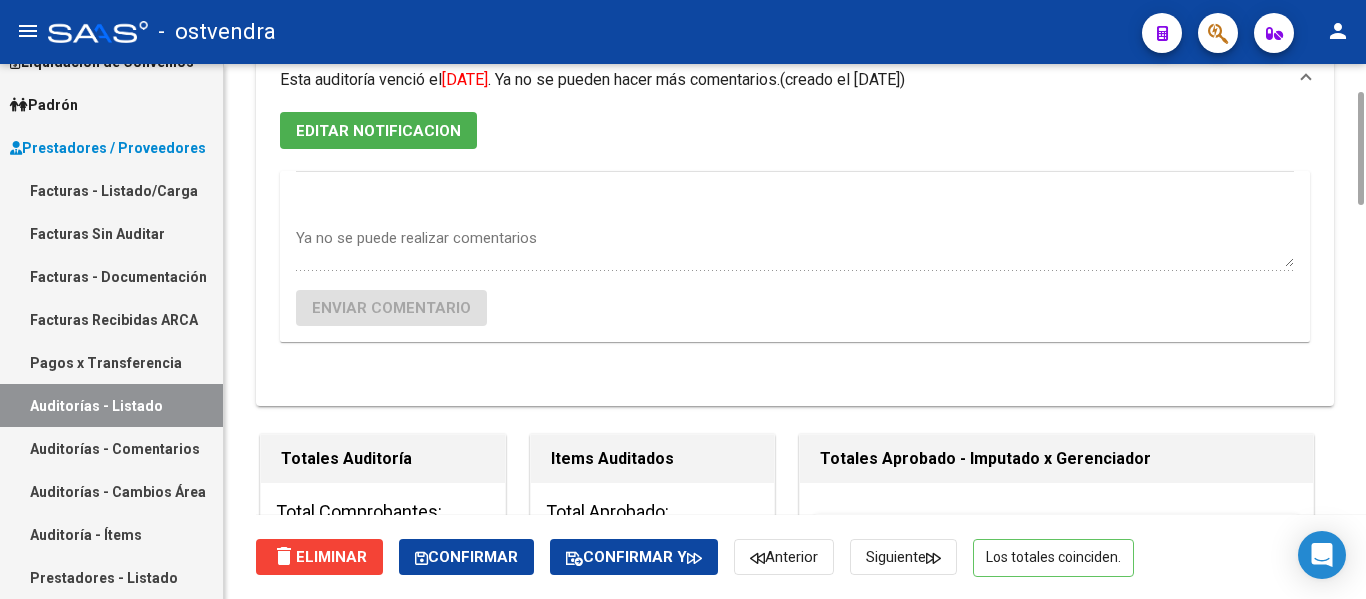 click on "EDITAR NOTIFICACION" at bounding box center [378, 131] 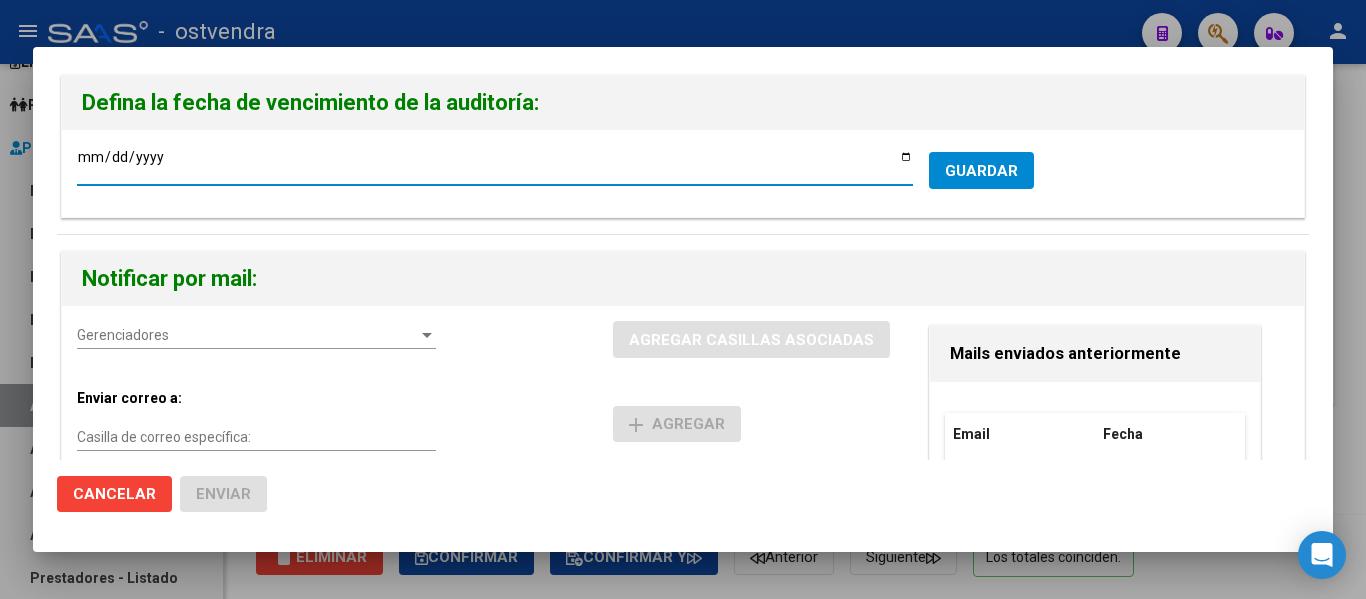 type on "[DATE]" 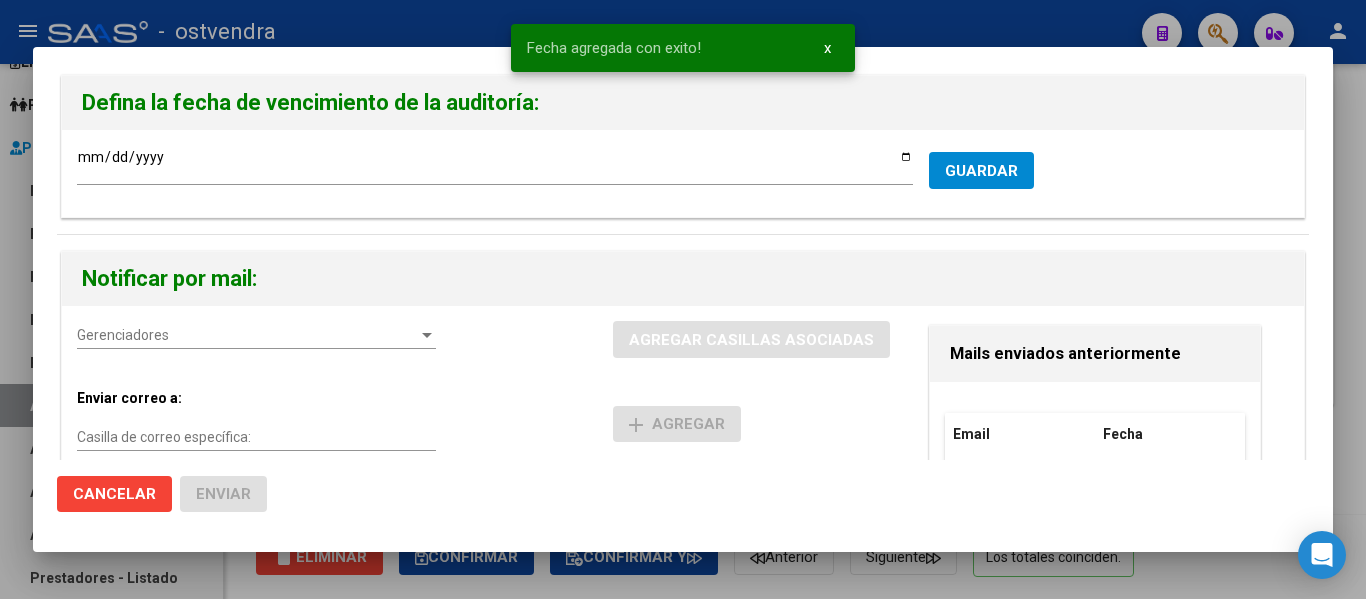 click on "Gerenciadores Gerenciadores" at bounding box center [256, 335] 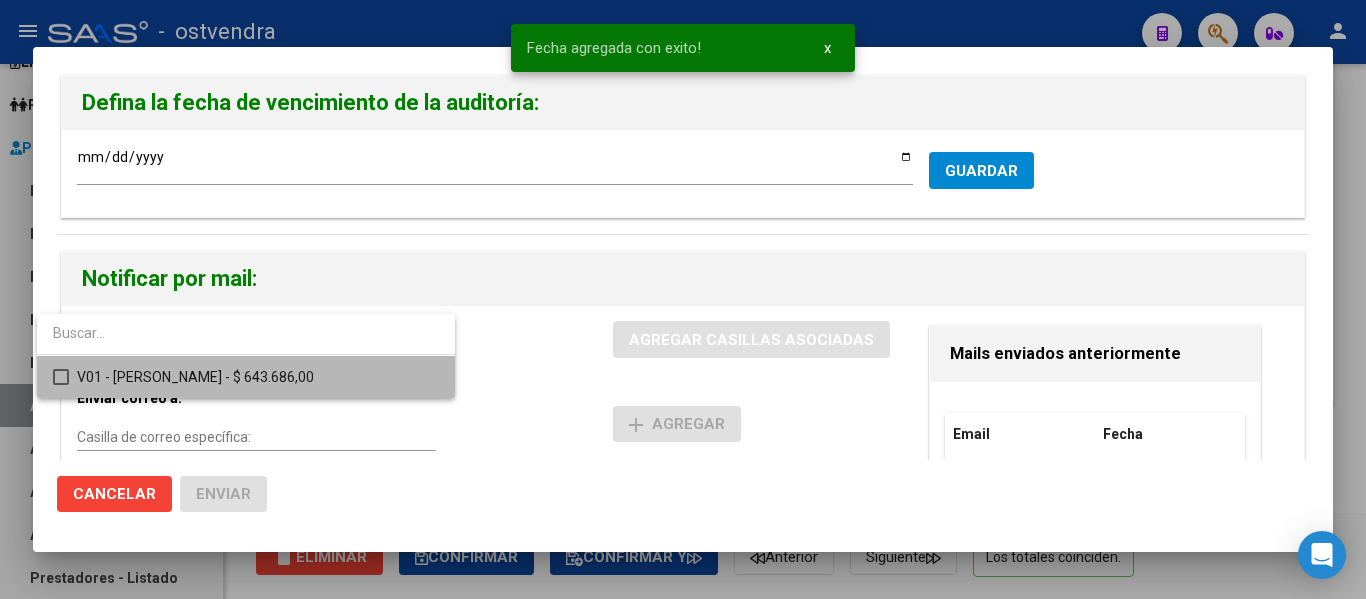 click on "V01 - [PERSON_NAME] - $ 643.686,00" at bounding box center (258, 377) 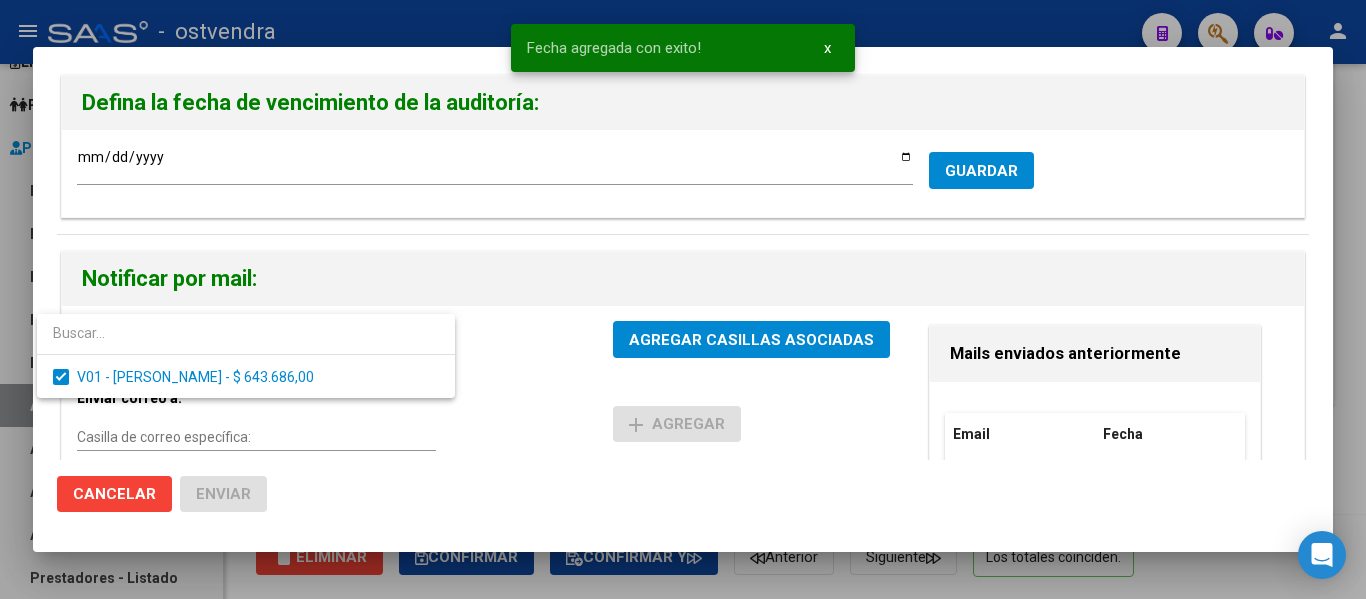 click at bounding box center [683, 299] 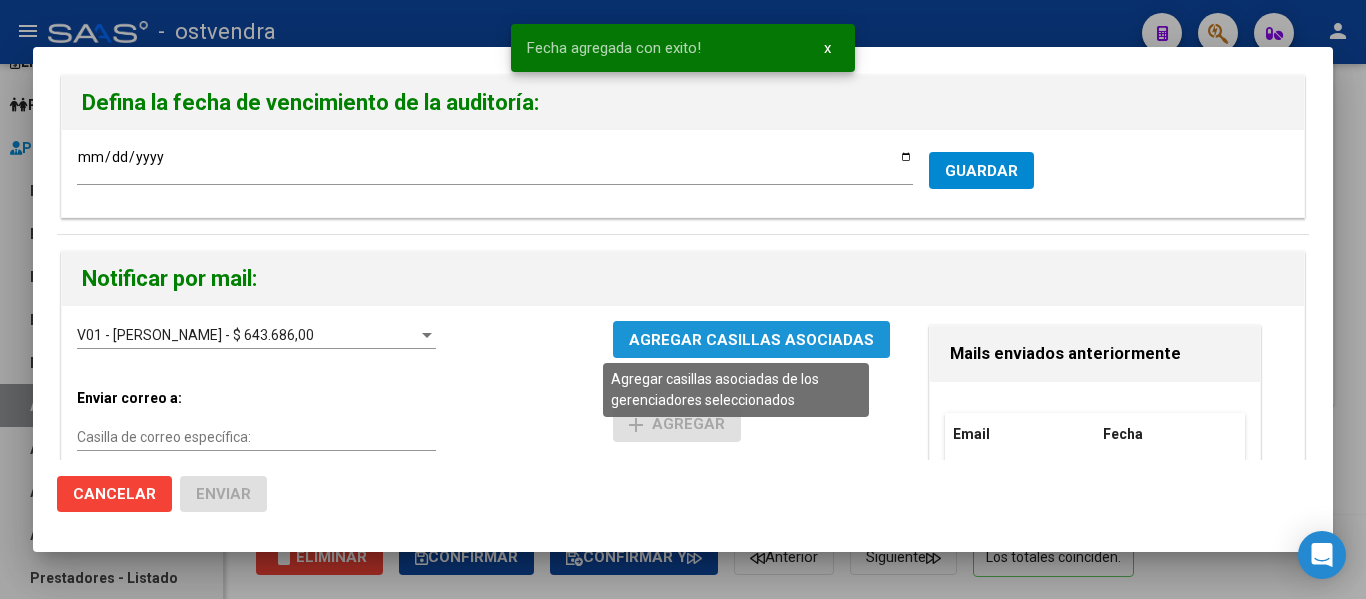 click on "AGREGAR CASILLAS ASOCIADAS" at bounding box center [751, 340] 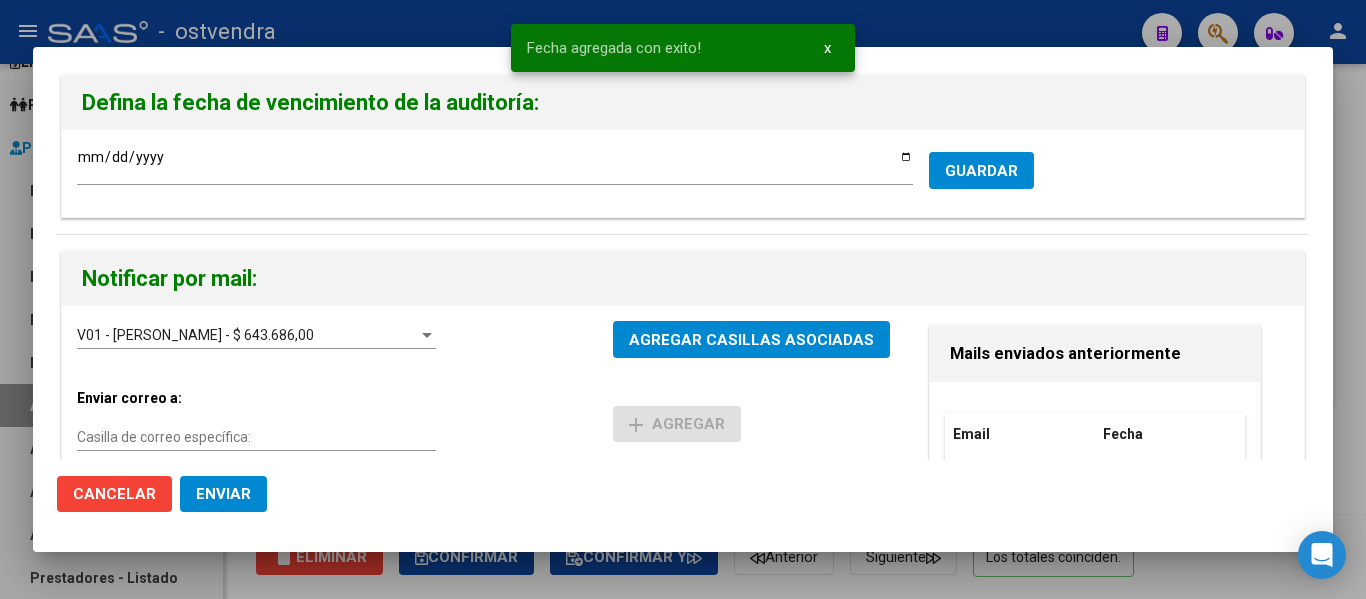 click on "Enviar" 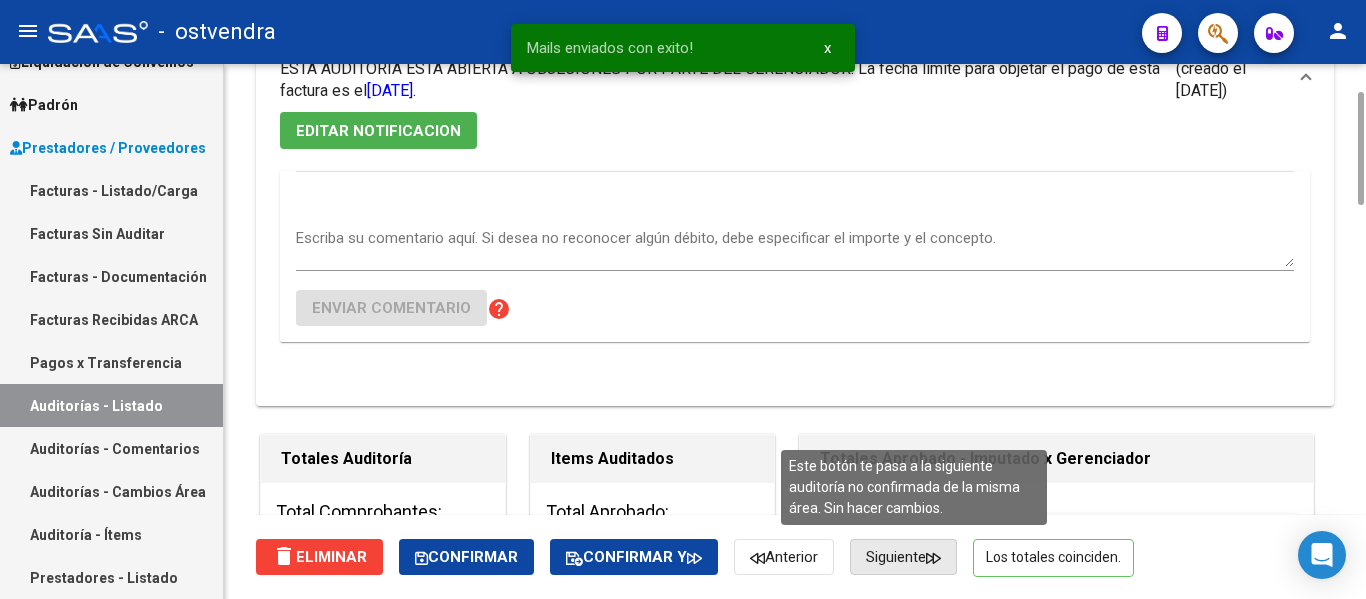 click on "Siguiente" 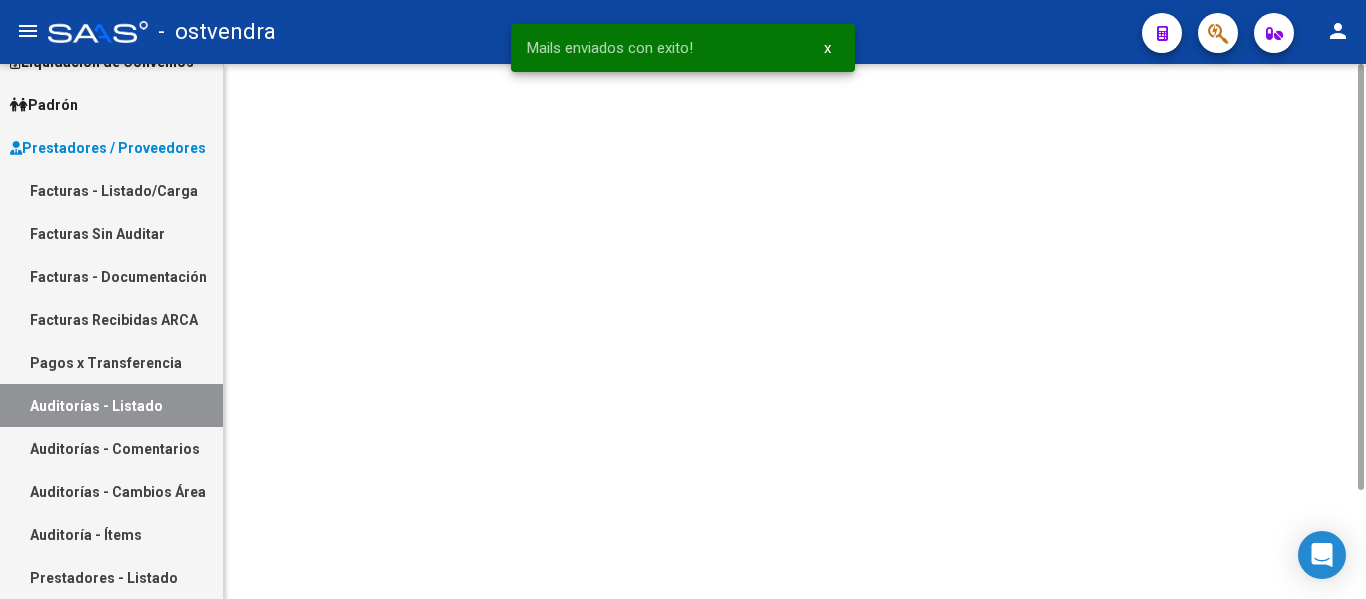 scroll, scrollTop: 0, scrollLeft: 0, axis: both 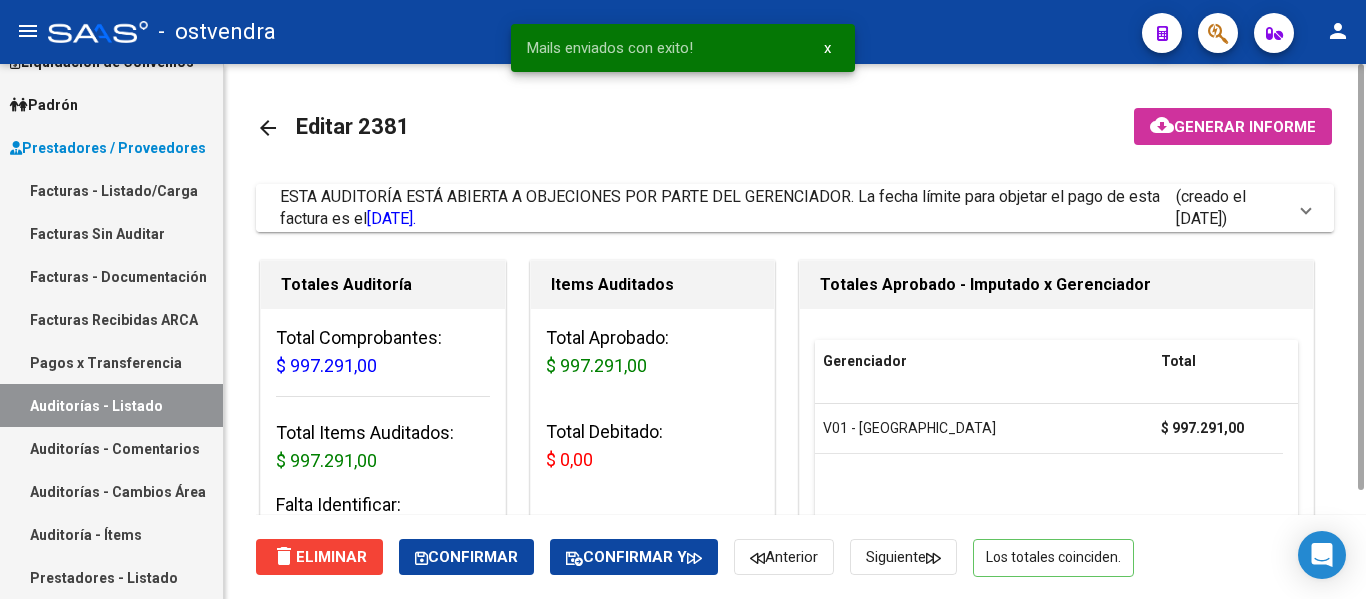 click on "ESTA AUDITORÍA ESTÁ ABIERTA A OBJECIONES POR PARTE DEL GERENCIADOR. La fecha límite para objetar el pago de esta factura es el  [DATE]." at bounding box center [728, 208] 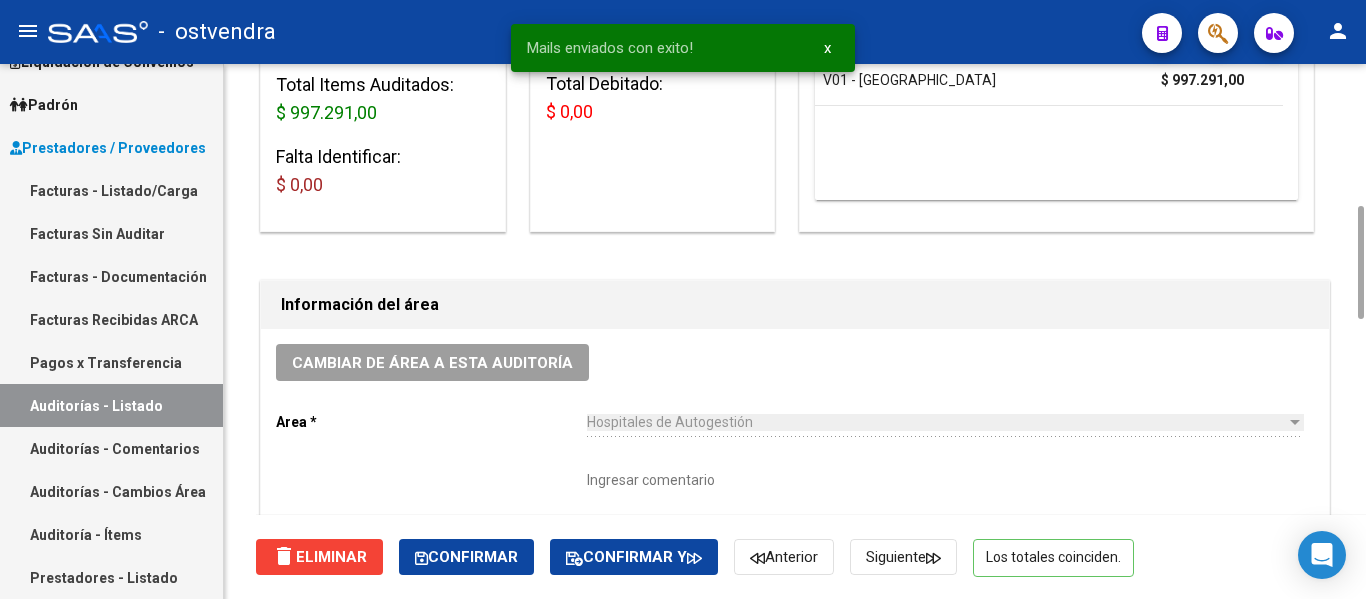 scroll, scrollTop: 660, scrollLeft: 0, axis: vertical 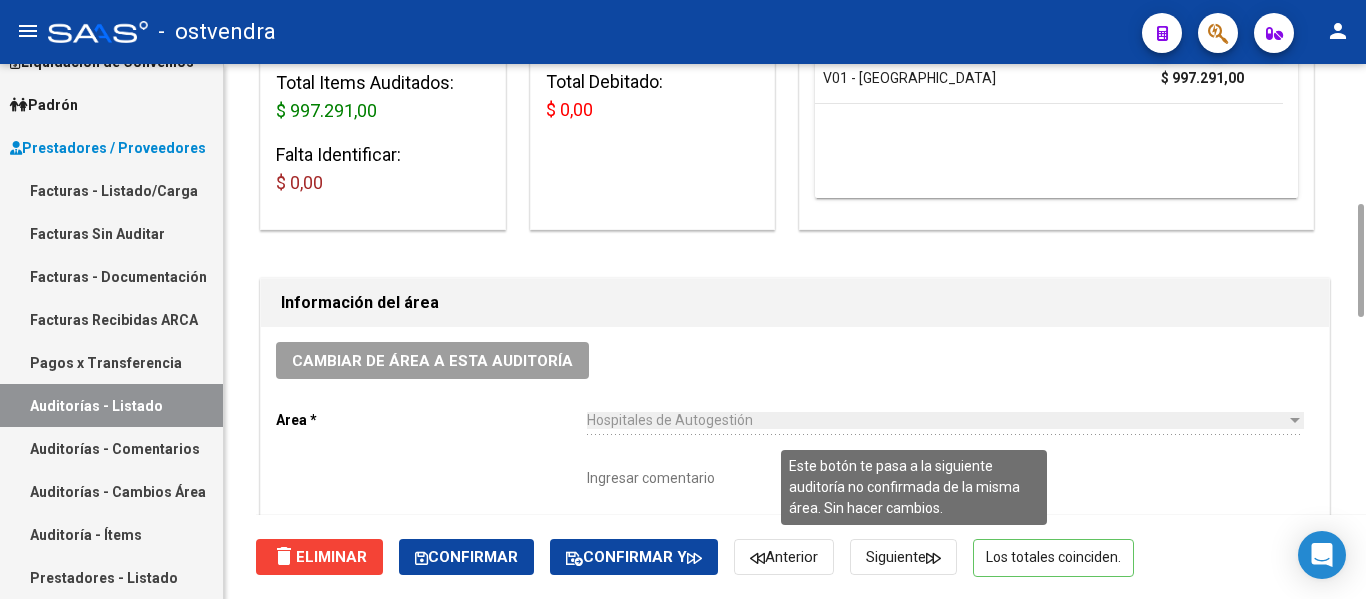 click on "Siguiente" 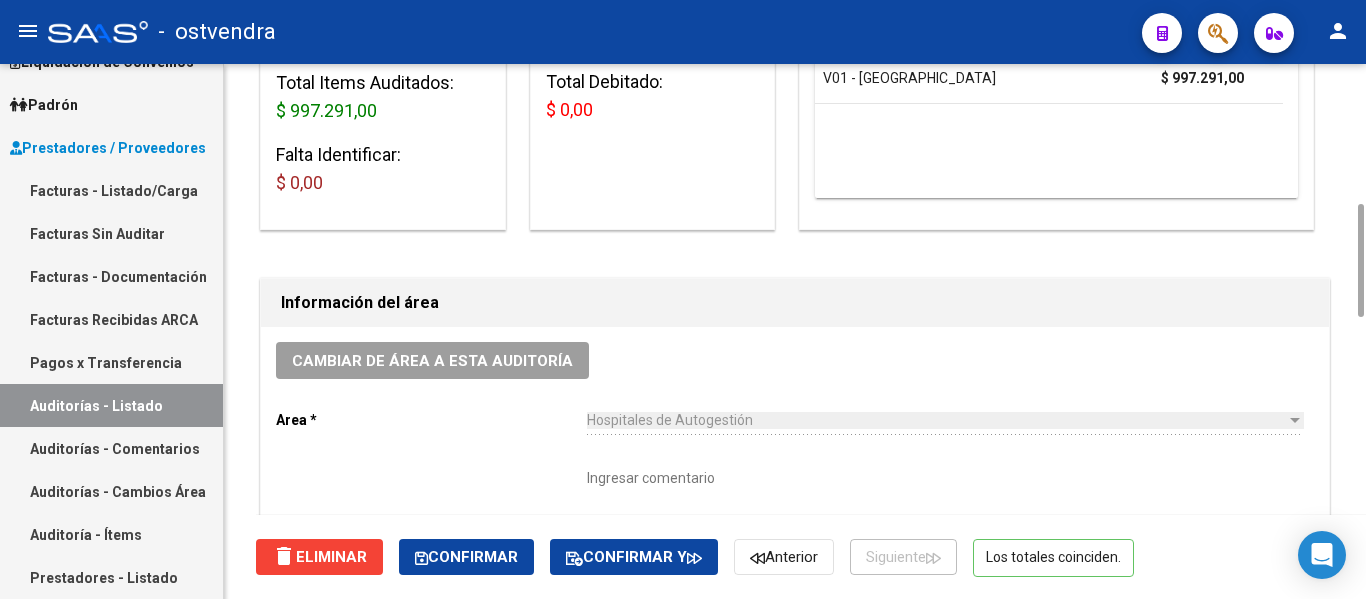 scroll, scrollTop: 0, scrollLeft: 0, axis: both 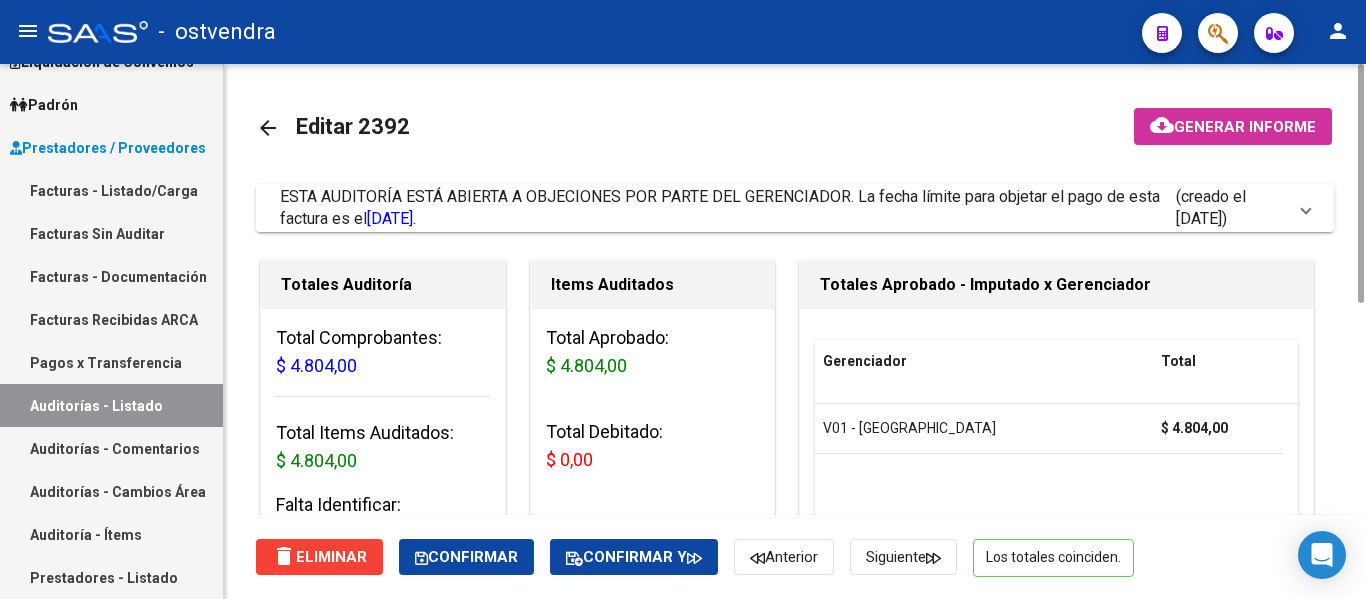 click on "ESTA AUDITORÍA ESTÁ ABIERTA A OBJECIONES POR PARTE DEL GERENCIADOR. La fecha límite para objetar el pago de esta factura es el  [DATE]." at bounding box center (728, 208) 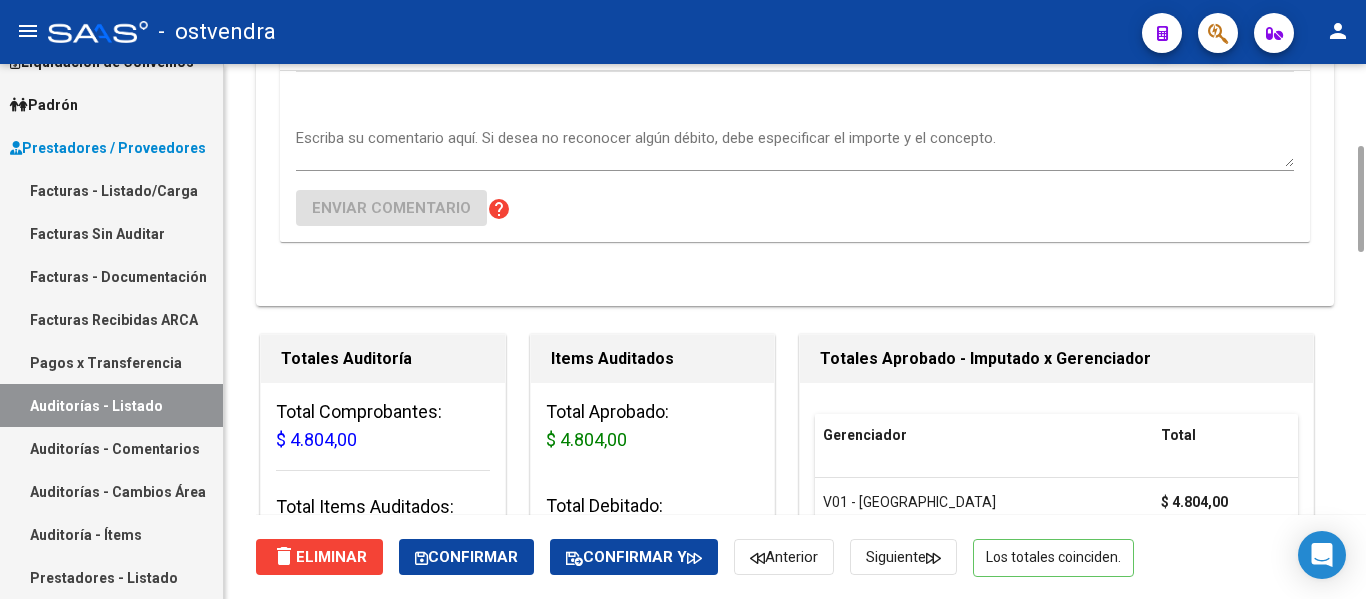 scroll, scrollTop: 418, scrollLeft: 0, axis: vertical 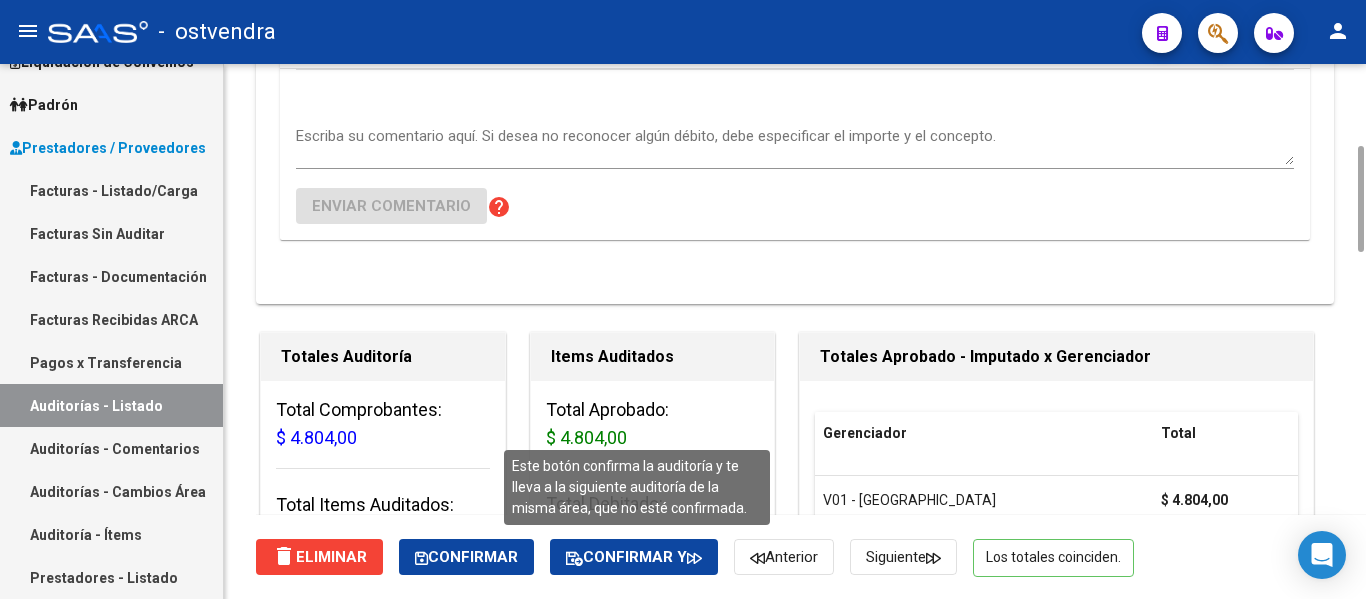 click on "Confirmar y" 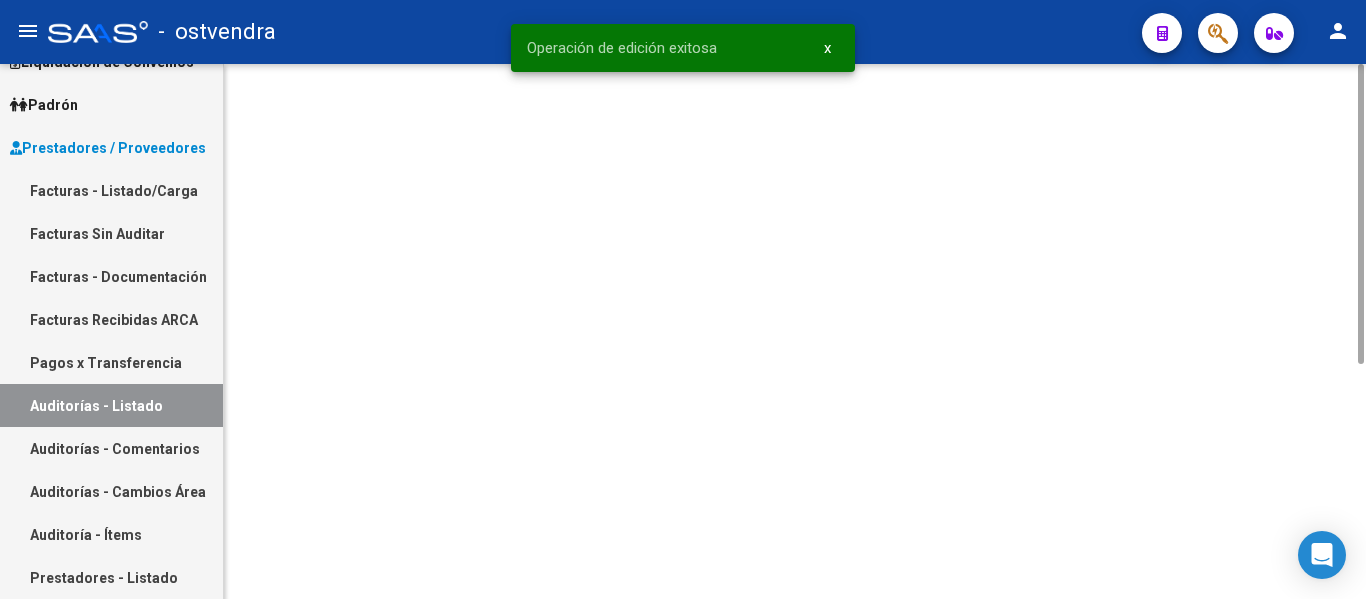 scroll, scrollTop: 0, scrollLeft: 0, axis: both 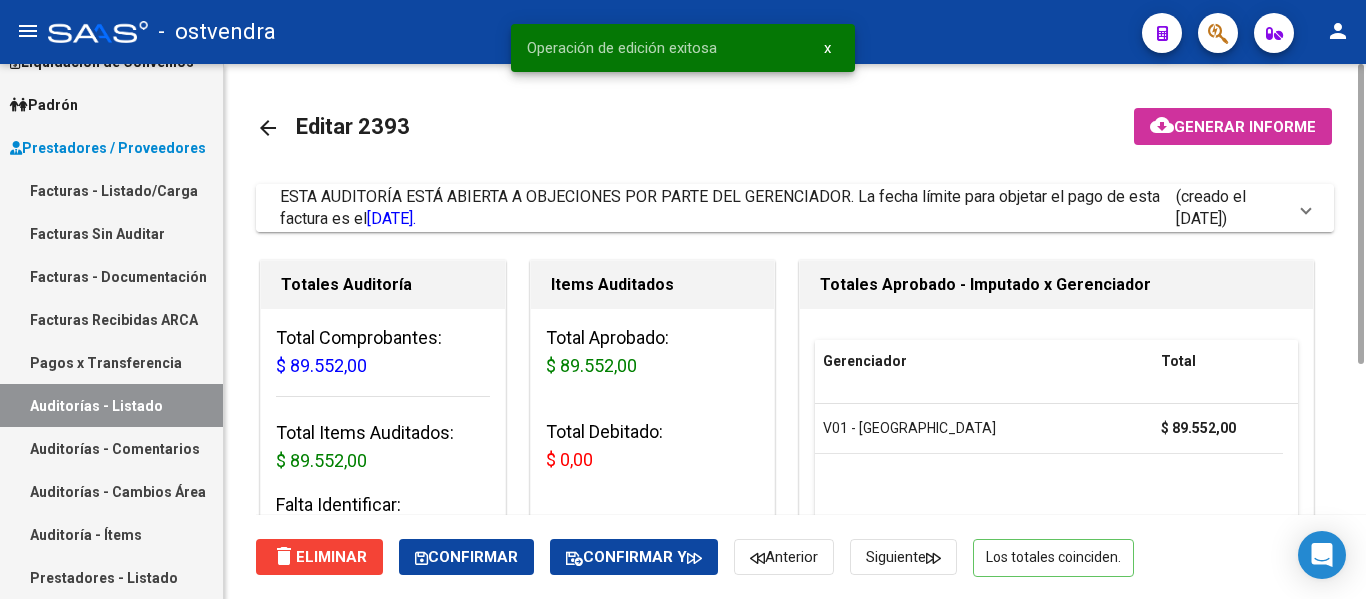 click on "ESTA AUDITORÍA ESTÁ ABIERTA A OBJECIONES POR PARTE DEL GERENCIADOR. La fecha límite para objetar el pago de esta factura es el  [DATE]." at bounding box center (720, 207) 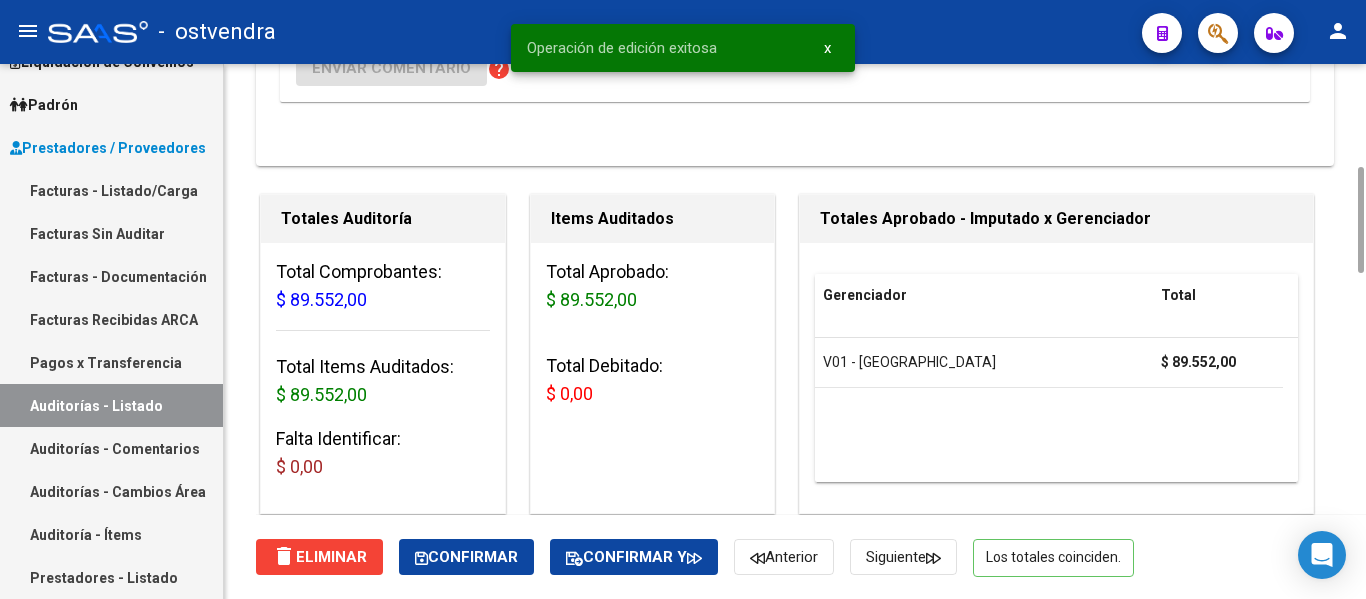 scroll, scrollTop: 560, scrollLeft: 0, axis: vertical 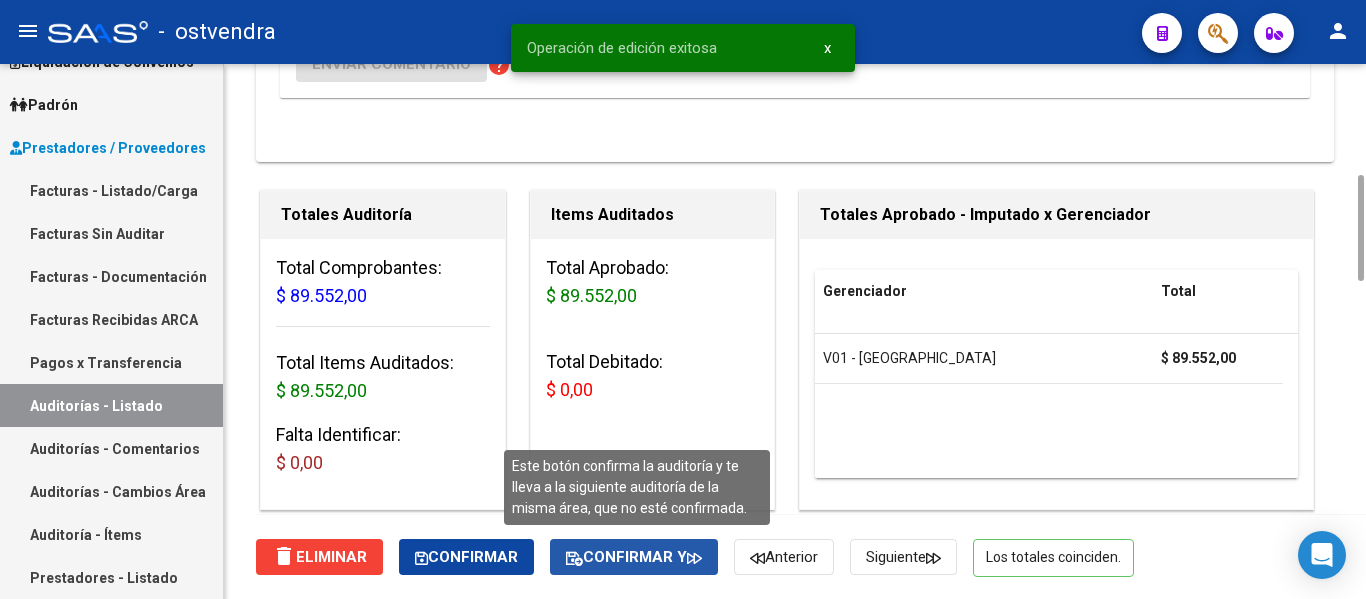 click on "Confirmar y" 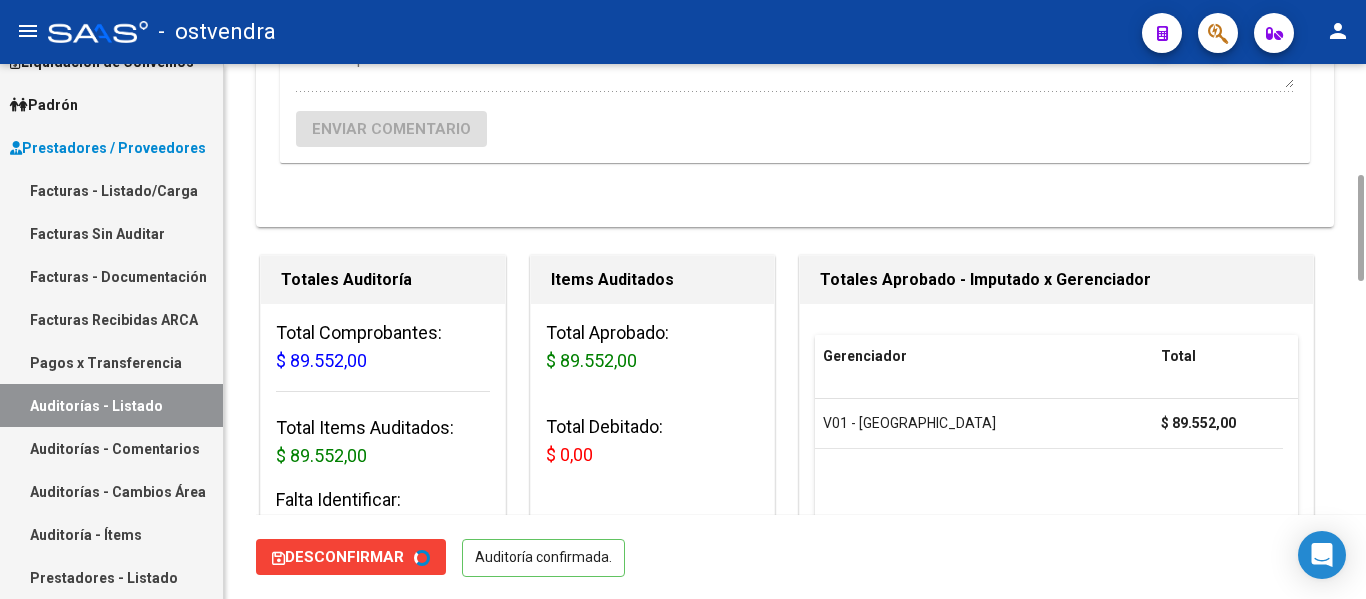 scroll, scrollTop: 0, scrollLeft: 0, axis: both 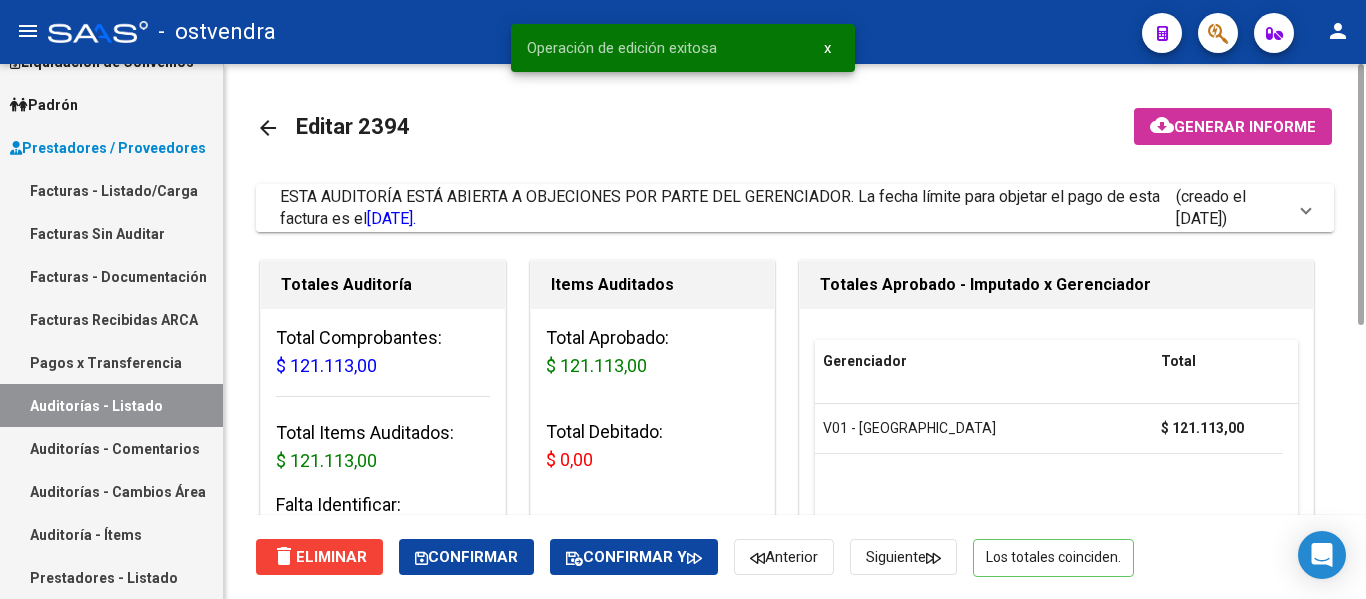 click on "ESTA AUDITORÍA ESTÁ ABIERTA A OBJECIONES POR PARTE DEL GERENCIADOR. La fecha límite para objetar el pago de esta factura es el  [DATE]." at bounding box center (728, 208) 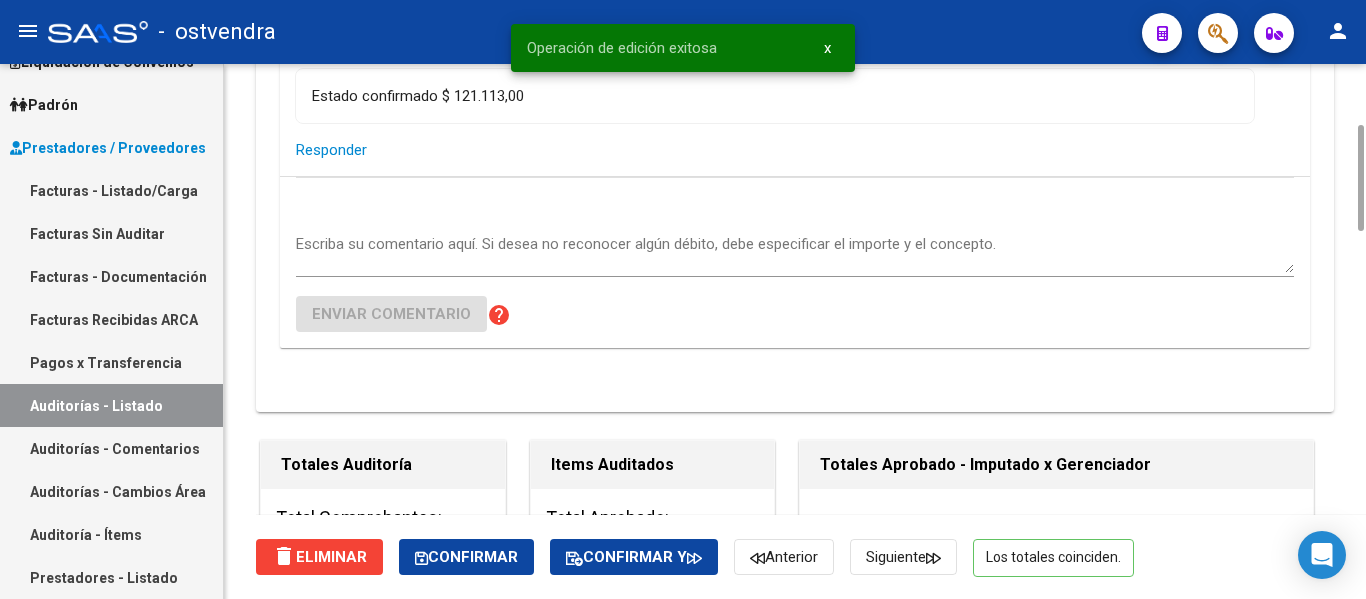 scroll, scrollTop: 344, scrollLeft: 0, axis: vertical 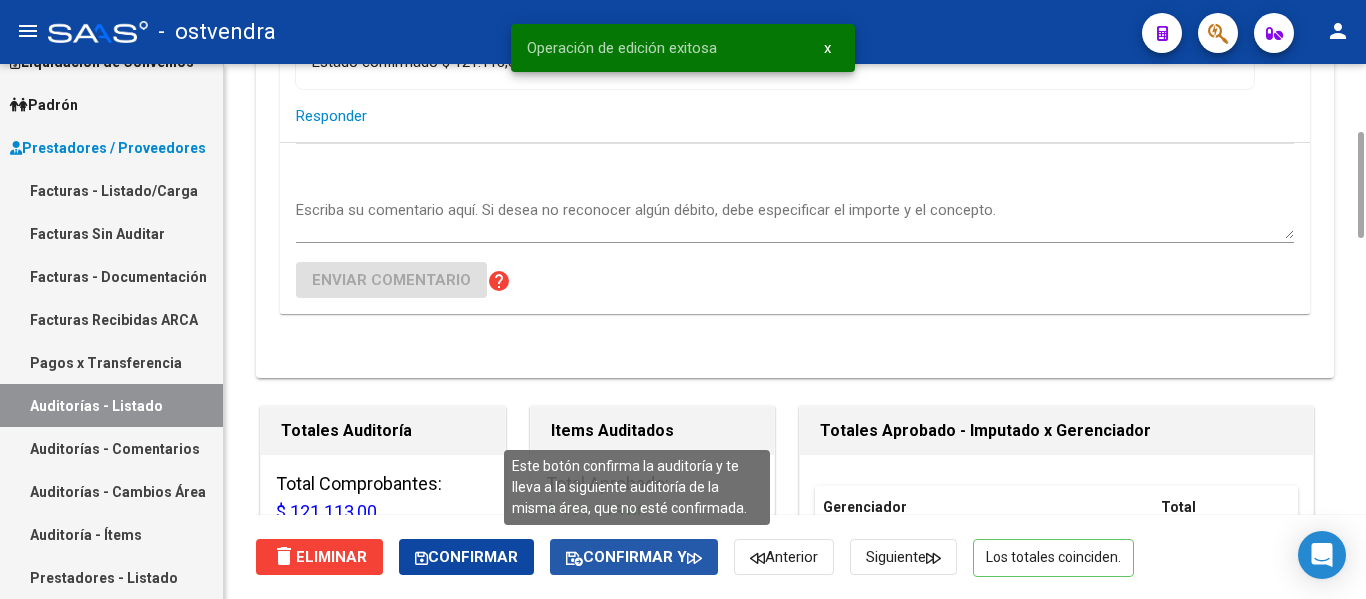 click on "Confirmar y" 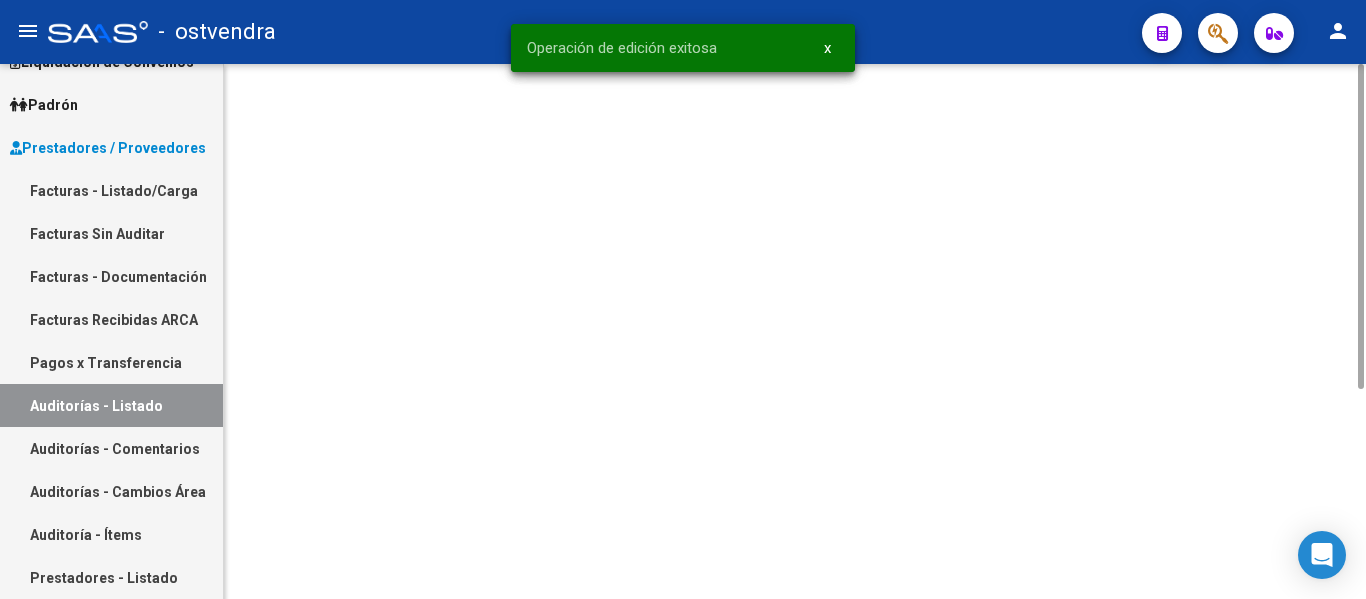 scroll, scrollTop: 0, scrollLeft: 0, axis: both 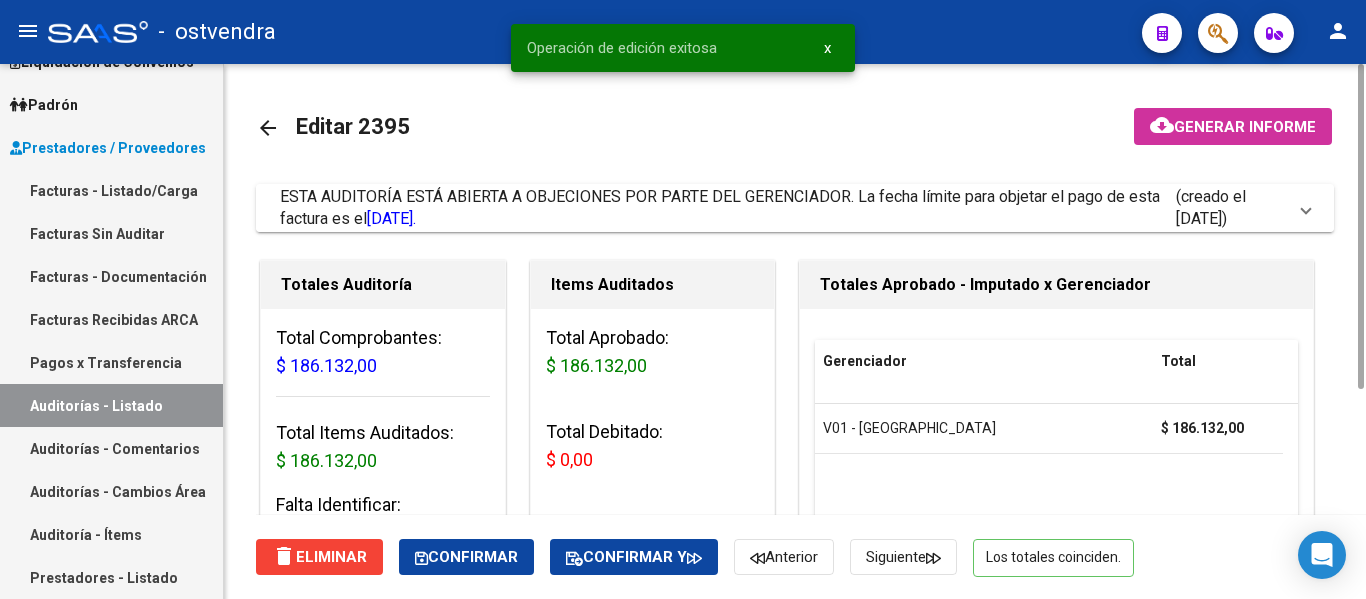 click on "ESTA AUDITORÍA ESTÁ ABIERTA A OBJECIONES POR PARTE DEL GERENCIADOR. La fecha límite para objetar el pago de esta factura es el  [DATE]." at bounding box center (728, 208) 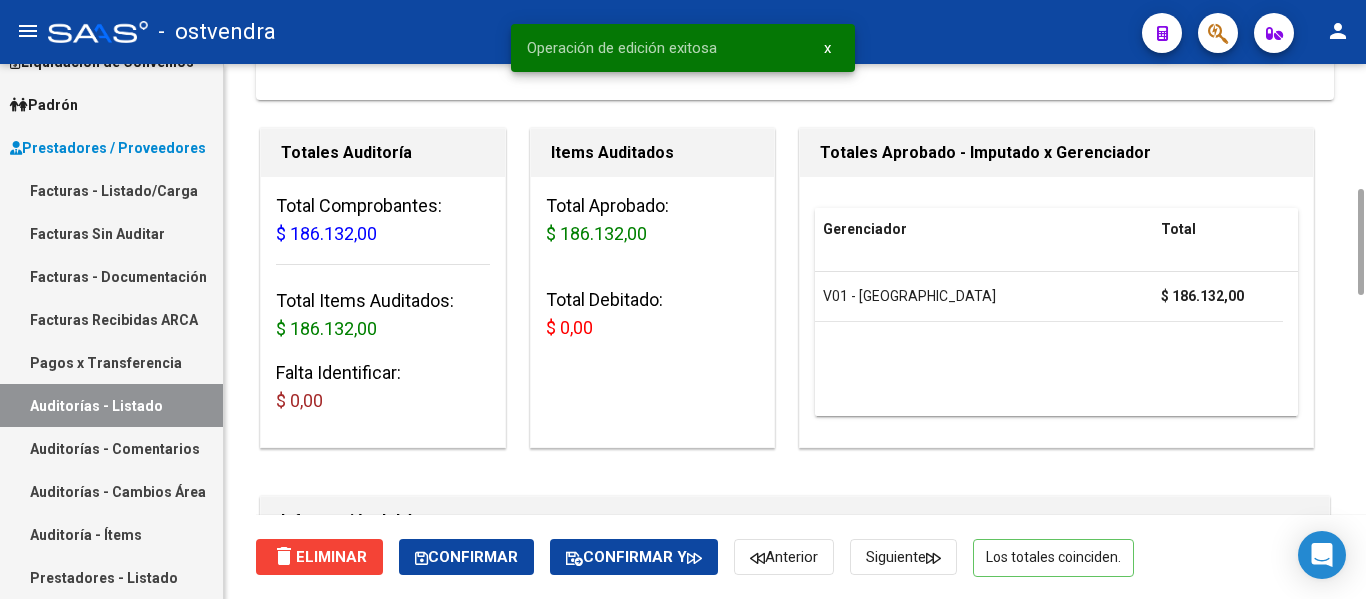 scroll, scrollTop: 624, scrollLeft: 0, axis: vertical 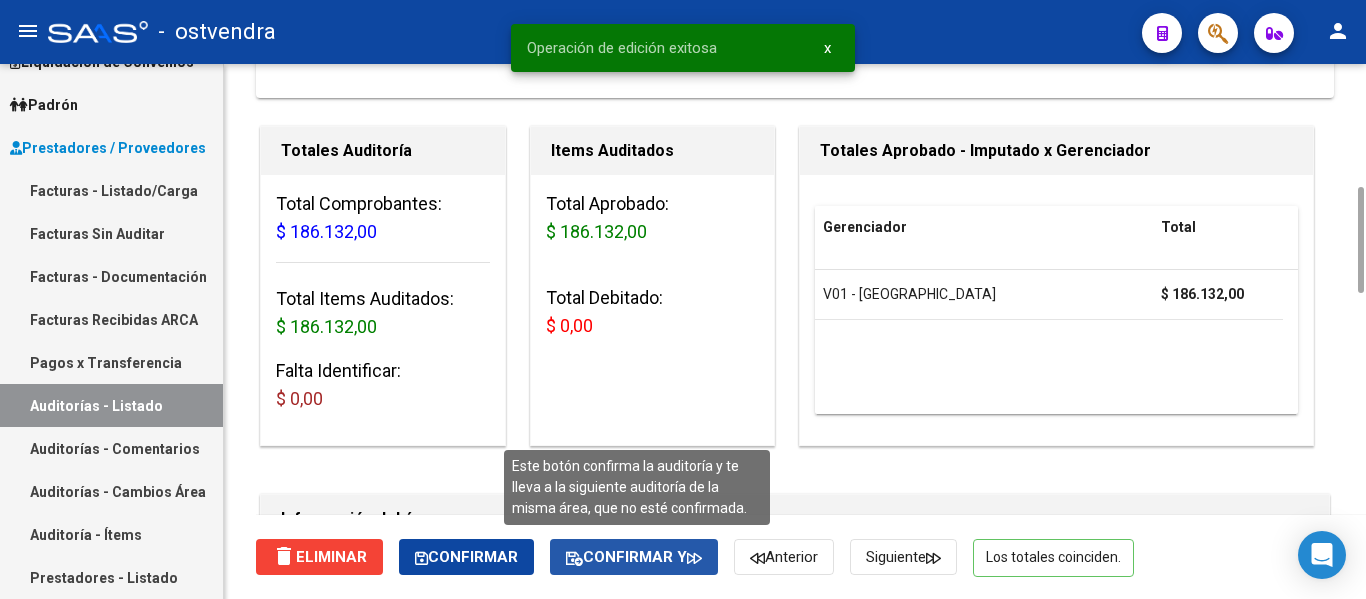 click on "Confirmar y" 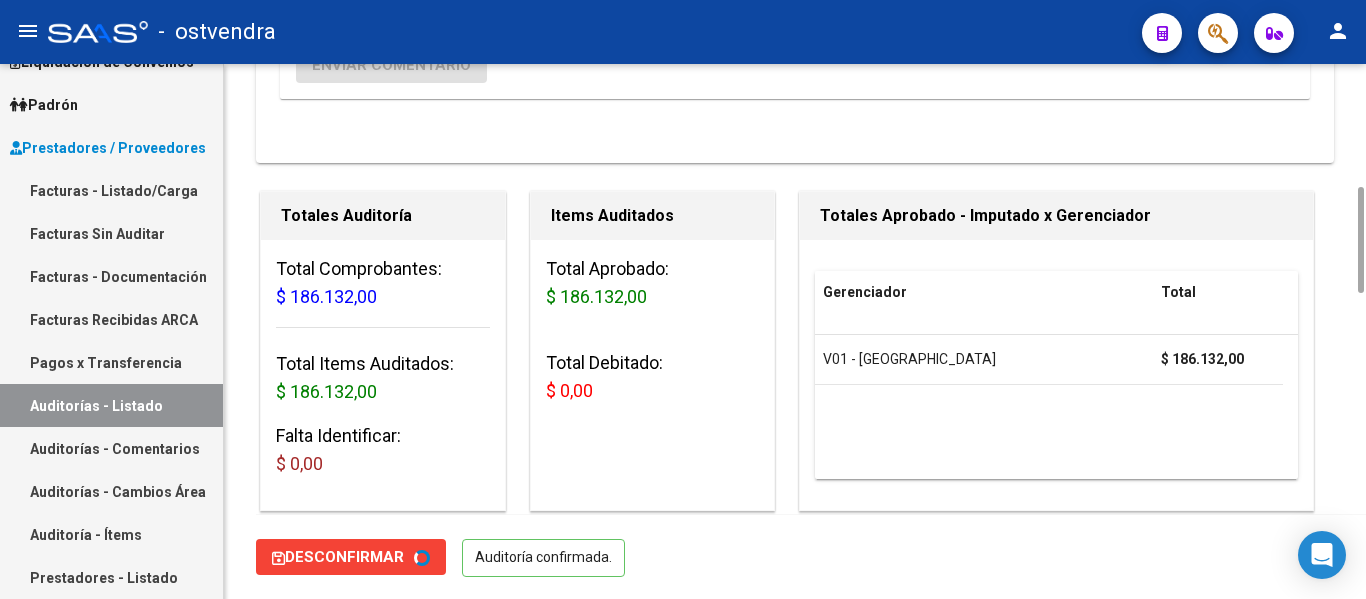 scroll, scrollTop: 0, scrollLeft: 0, axis: both 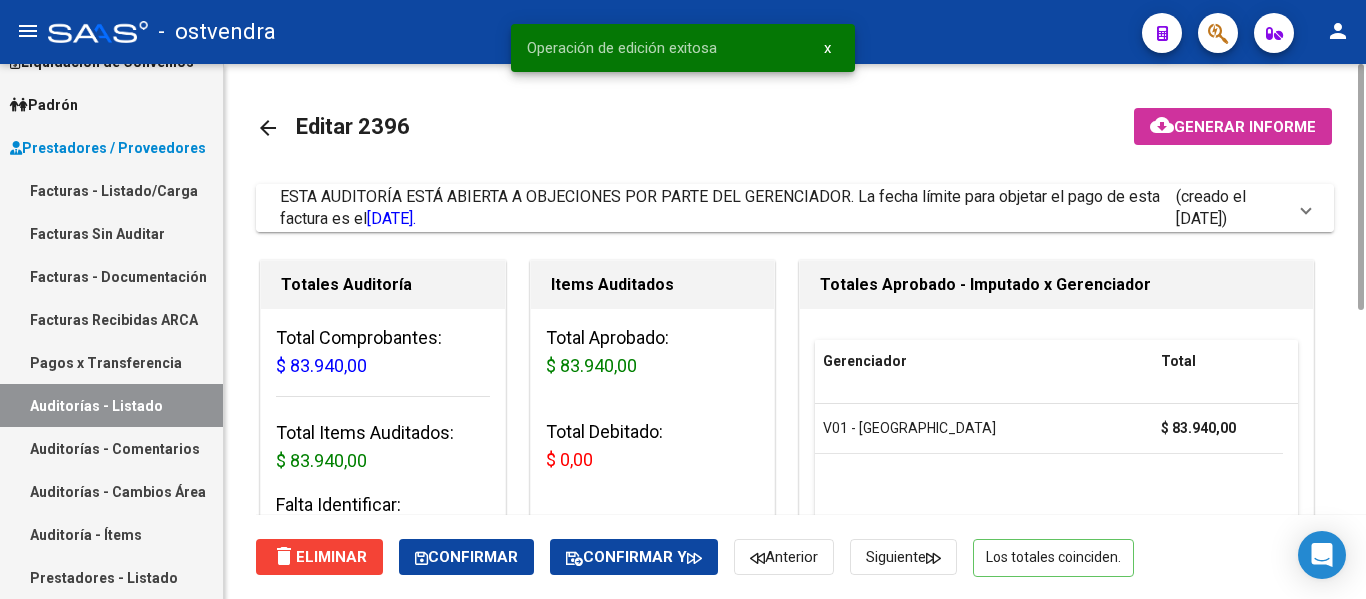 click on "ESTA AUDITORÍA ESTÁ ABIERTA A OBJECIONES POR PARTE DEL GERENCIADOR. La fecha límite para objetar el pago de esta factura es el  [DATE]." at bounding box center [720, 207] 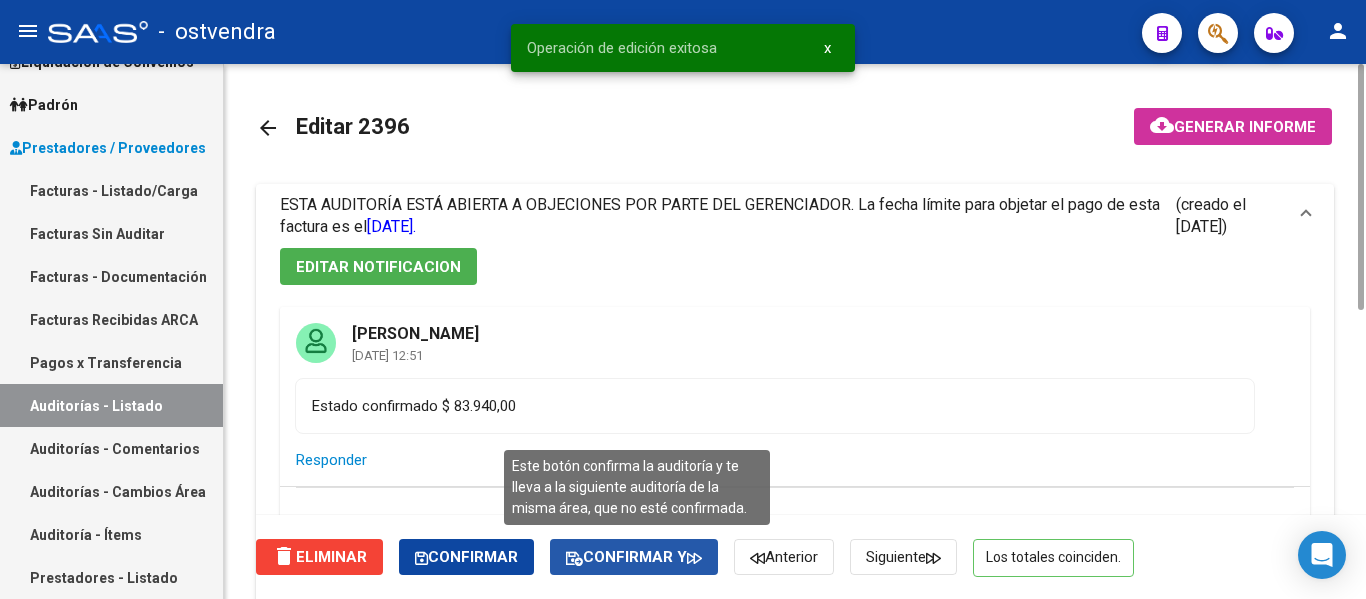 click on "Confirmar y" 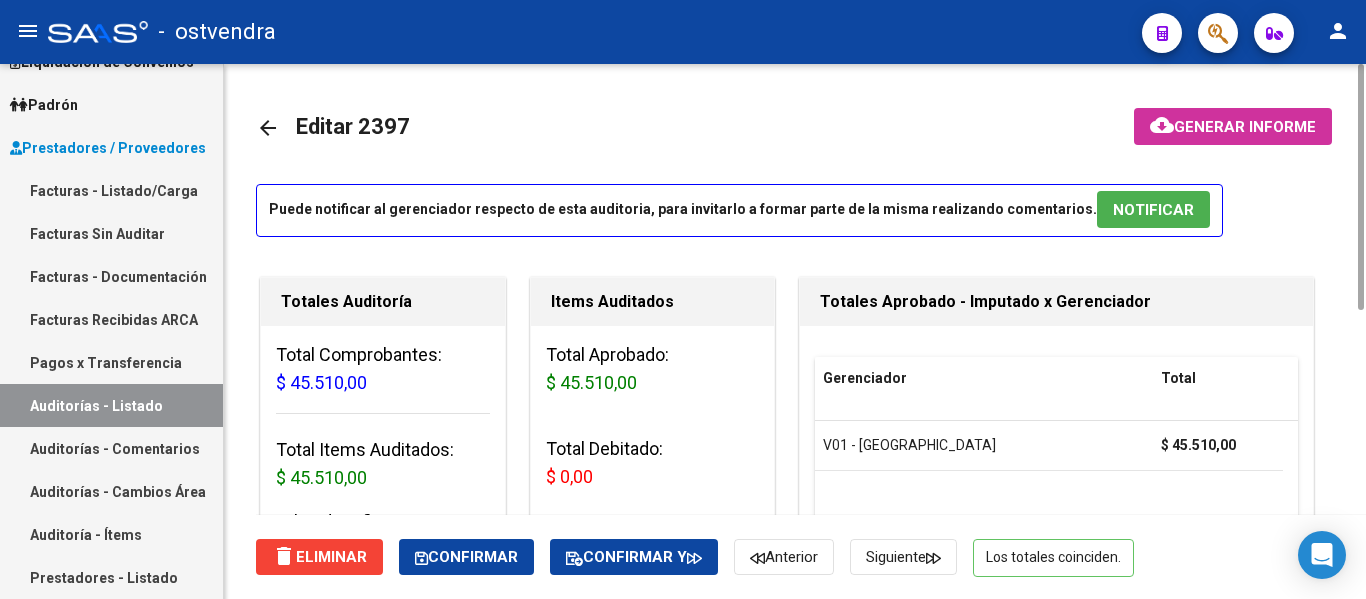click on "NOTIFICAR" at bounding box center [1153, 210] 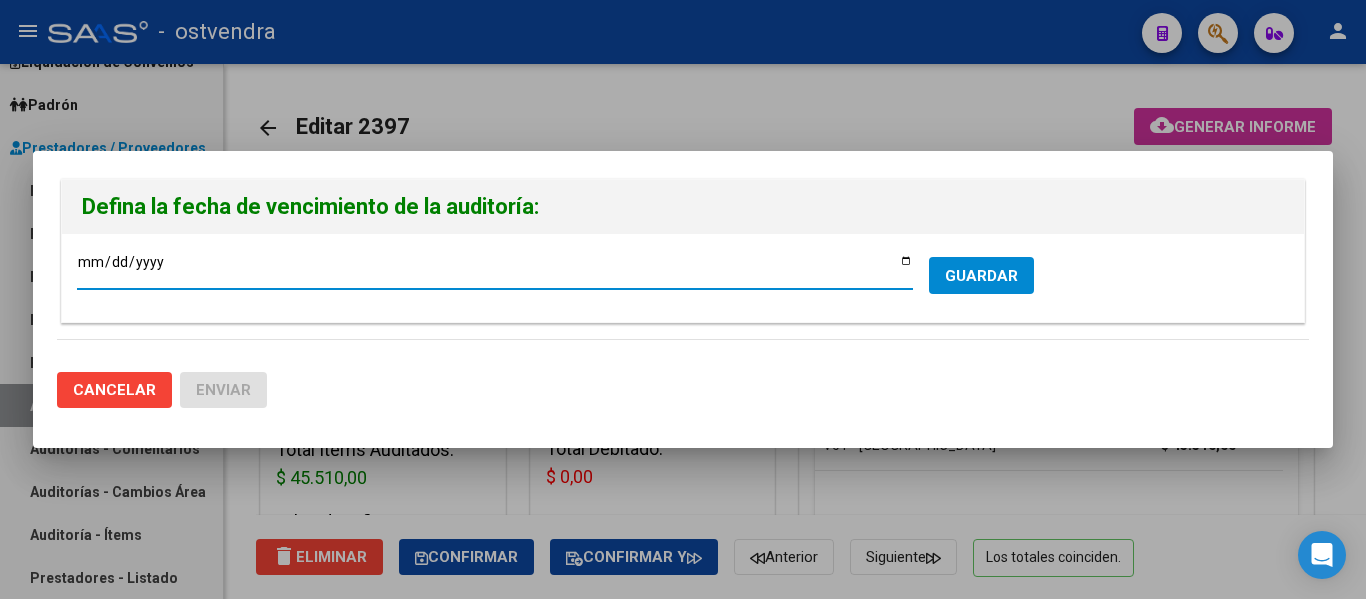 click on "GUARDAR" at bounding box center [981, 276] 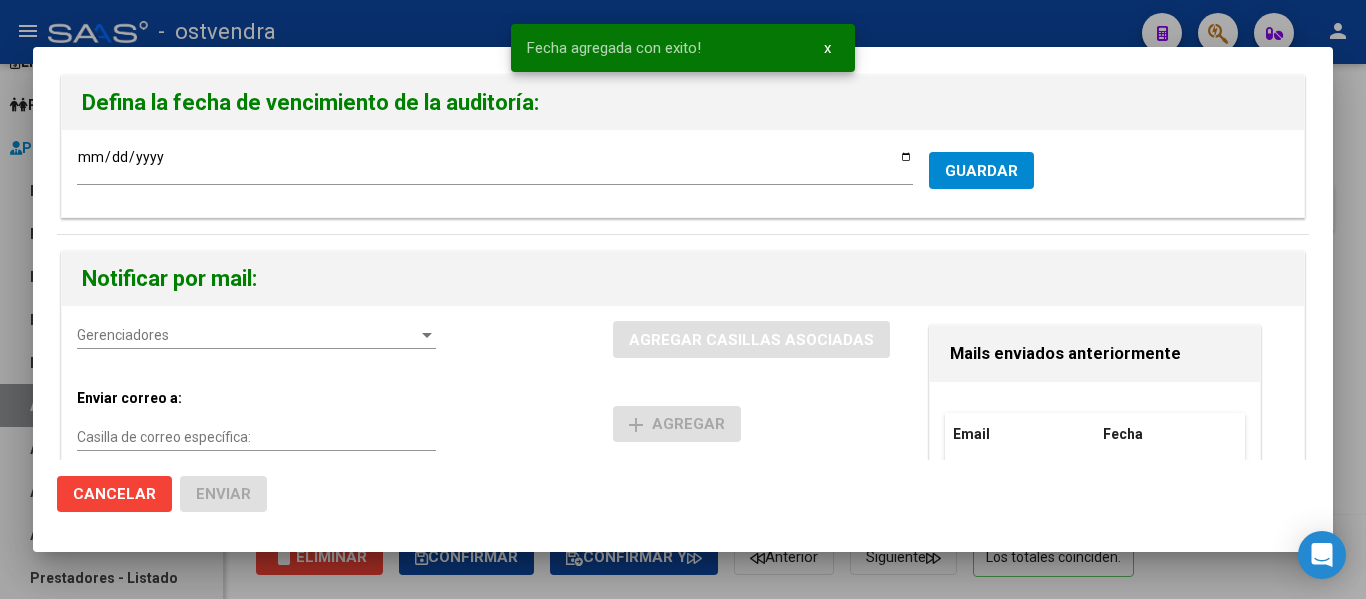 click on "Gerenciadores Gerenciadores" at bounding box center (256, 335) 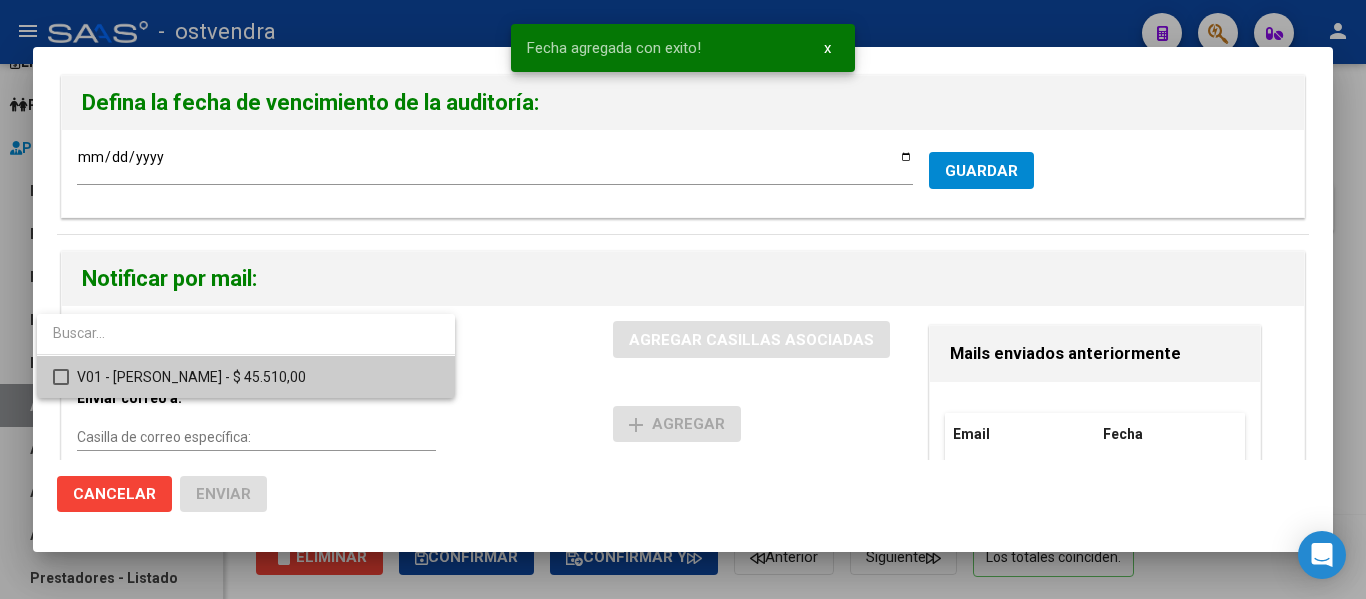click on "V01 - [PERSON_NAME] - $ 45.510,00" at bounding box center [258, 377] 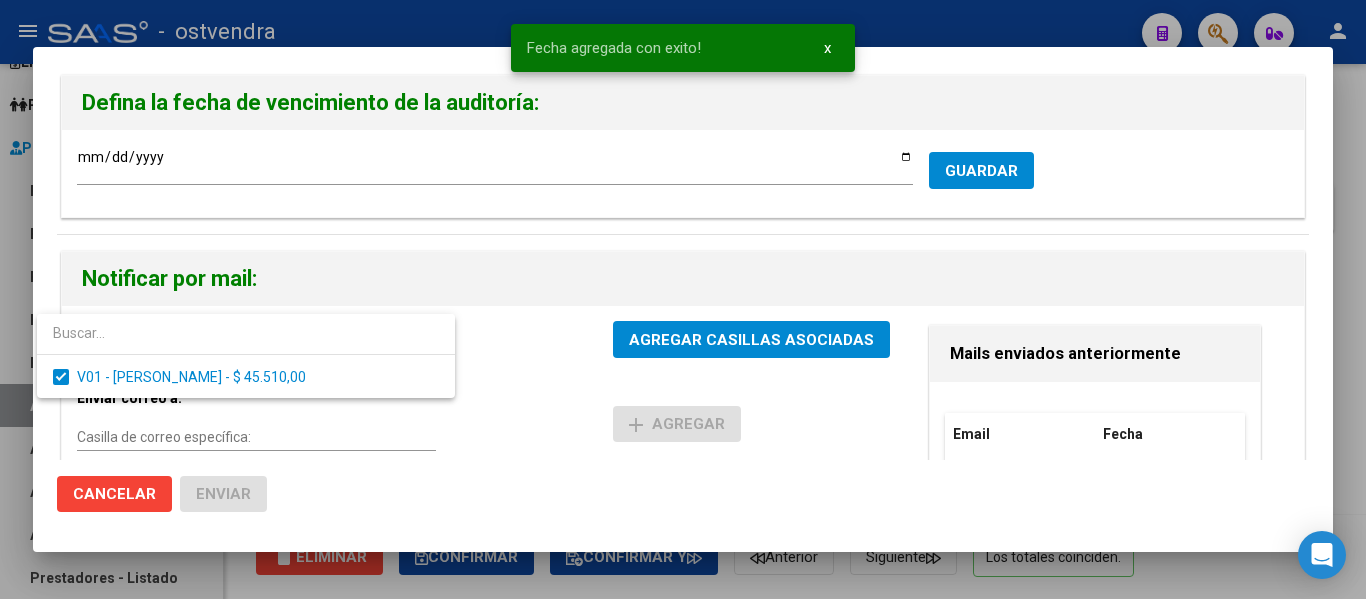 click at bounding box center [683, 299] 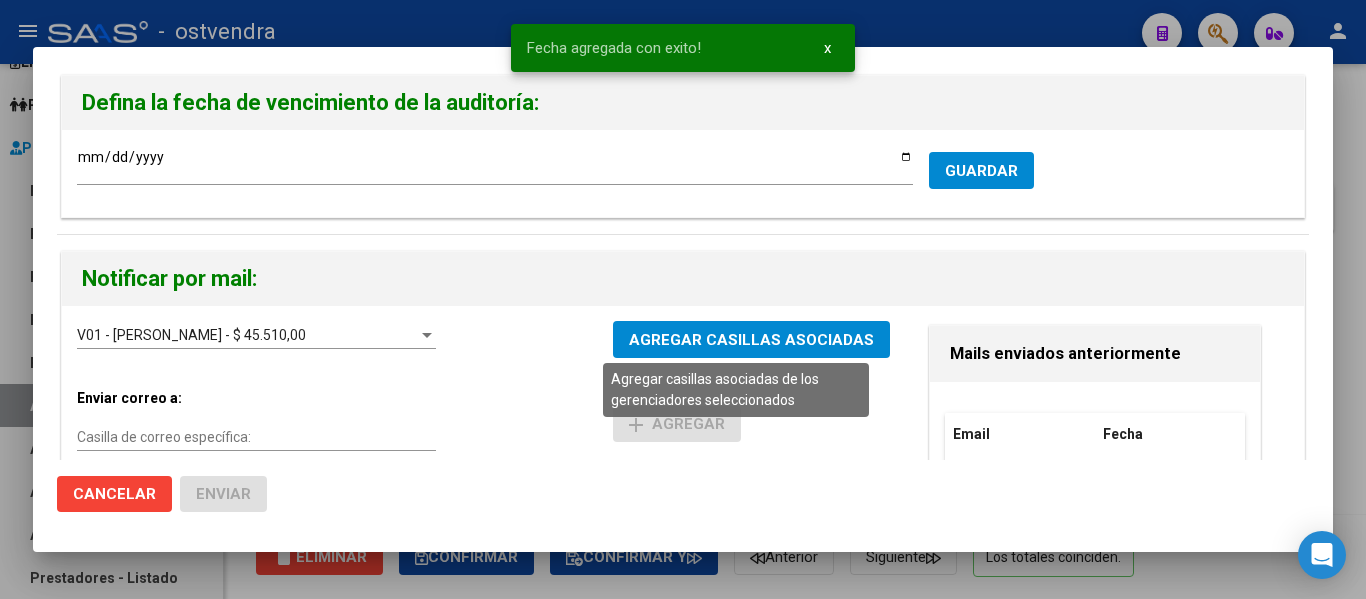 click on "AGREGAR CASILLAS ASOCIADAS" at bounding box center (751, 340) 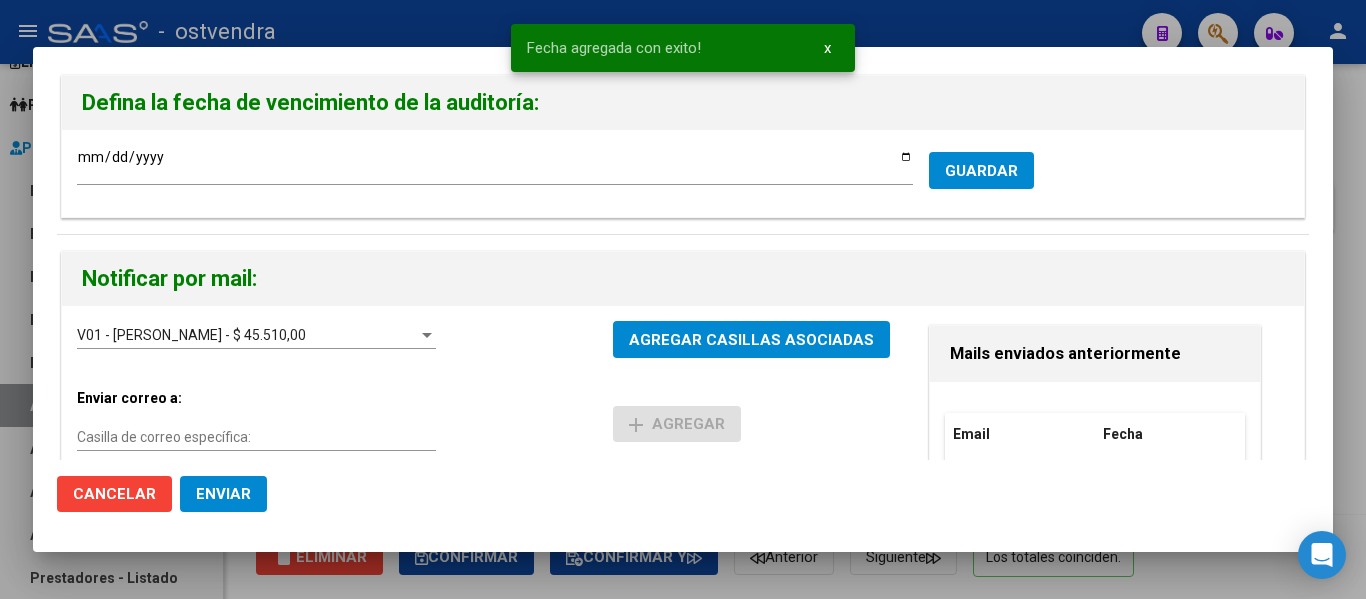 click on "Cancelar Enviar" 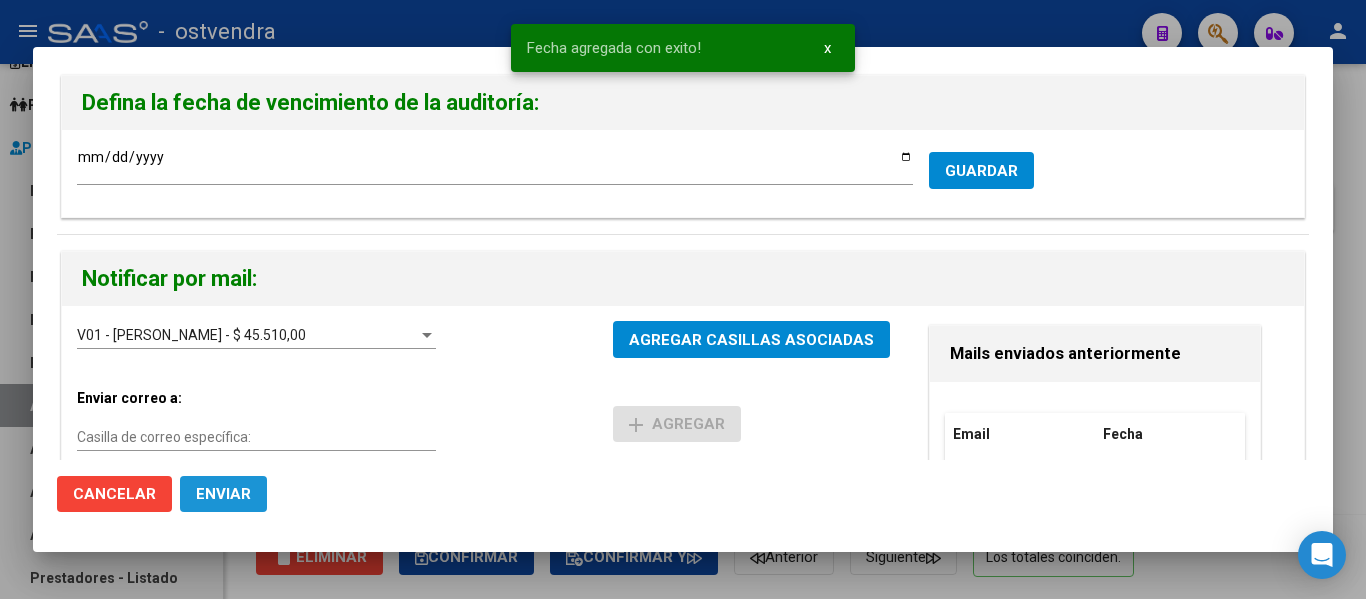 click on "Enviar" 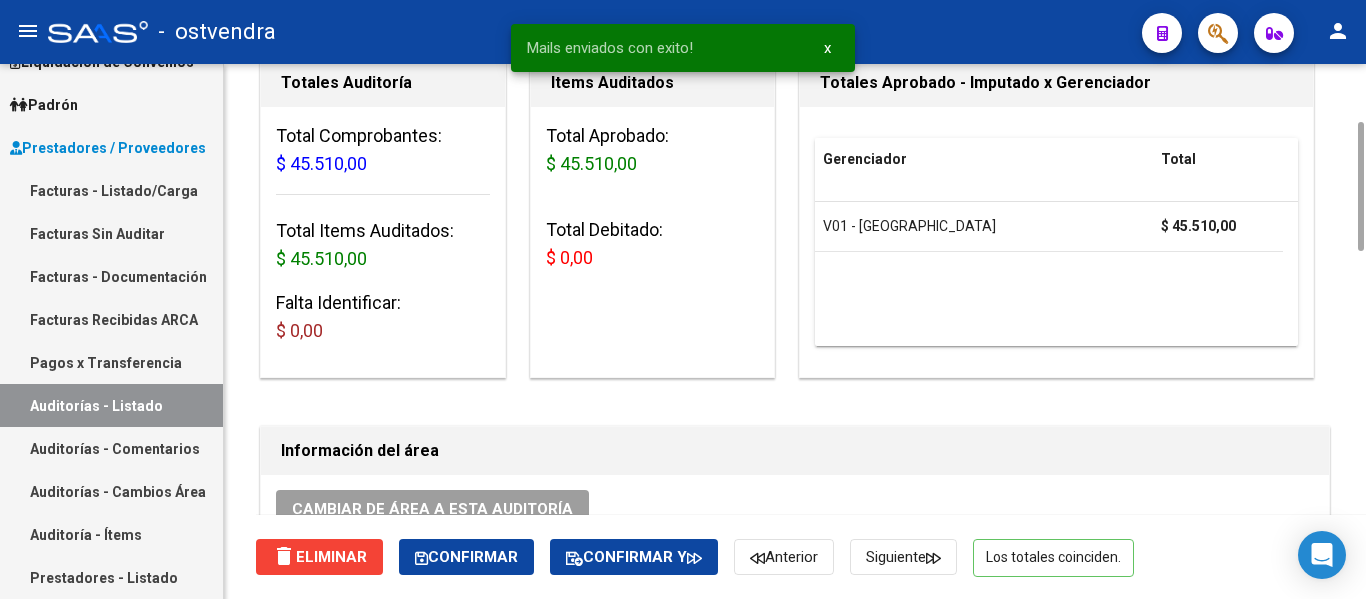 scroll, scrollTop: 212, scrollLeft: 0, axis: vertical 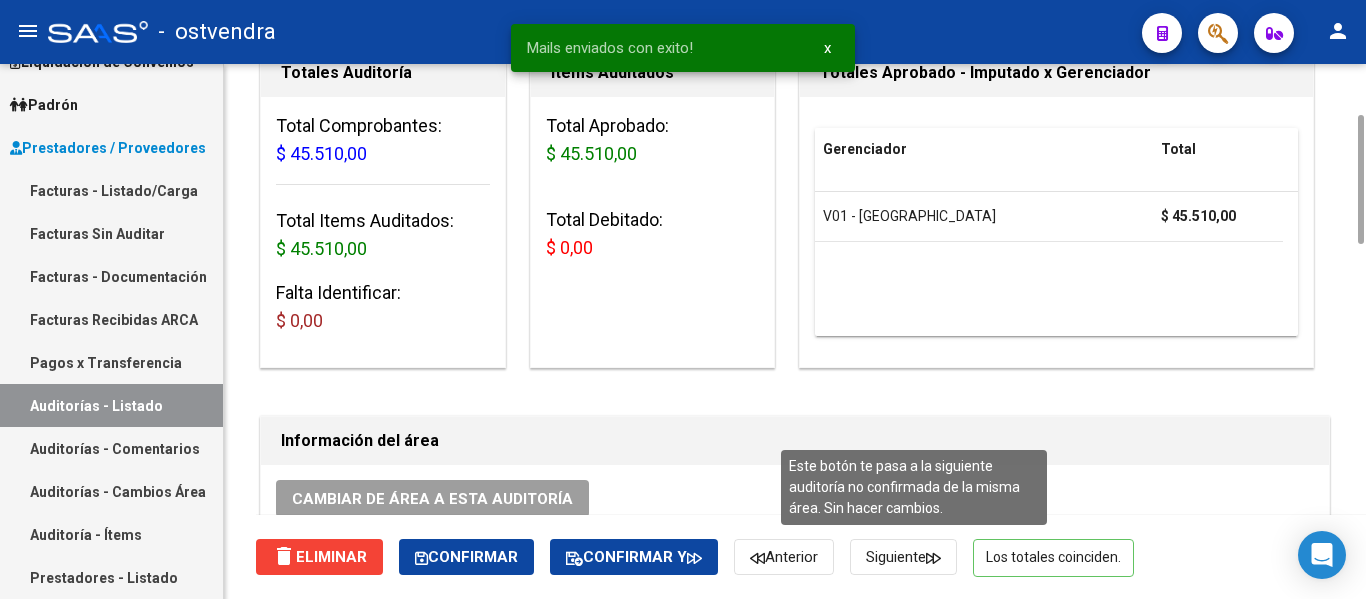 click on "Siguiente" 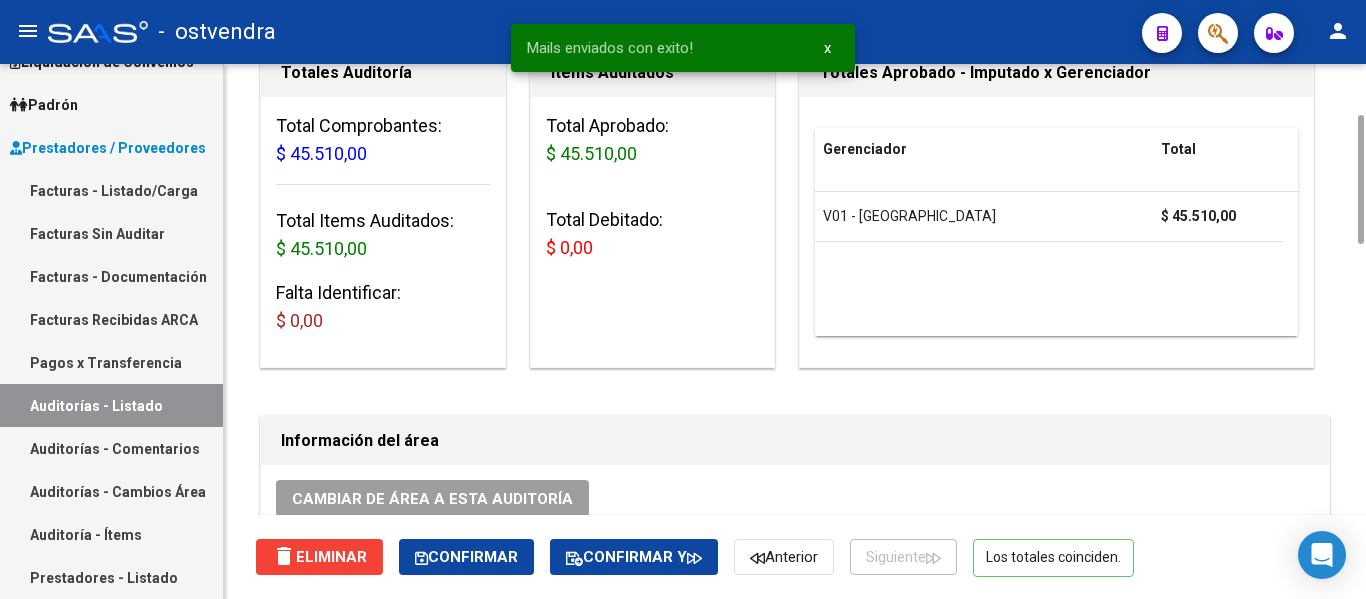 scroll, scrollTop: 0, scrollLeft: 0, axis: both 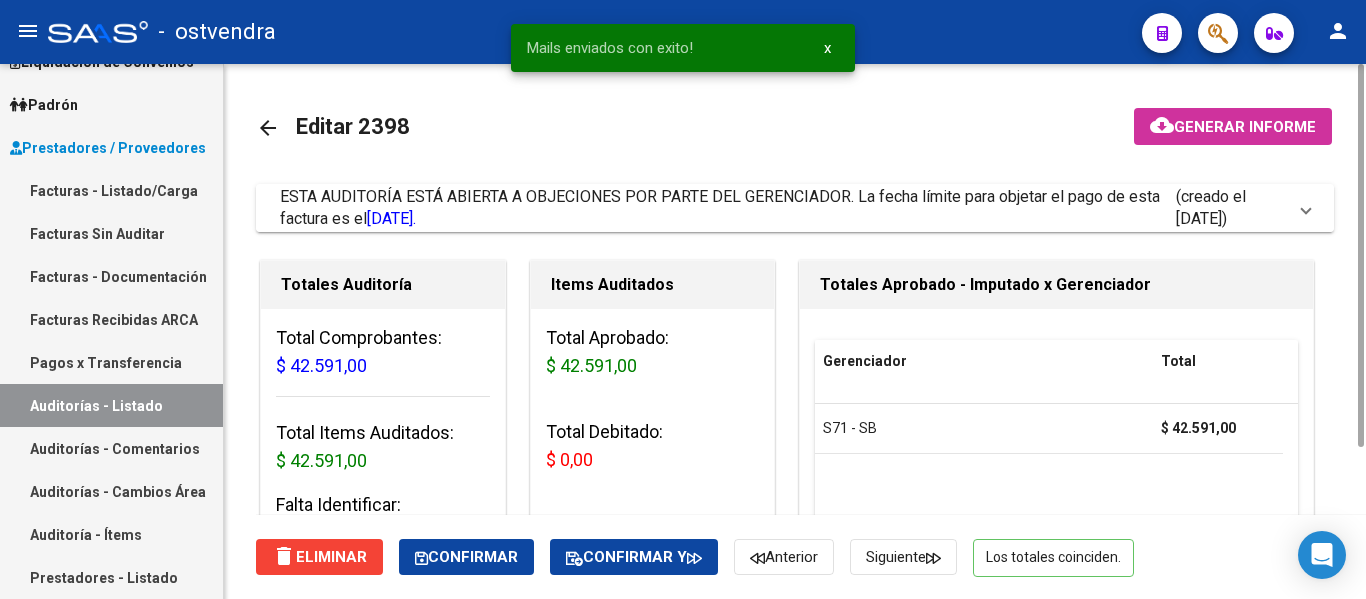 click on "ESTA AUDITORÍA ESTÁ ABIERTA A OBJECIONES POR PARTE DEL GERENCIADOR. La fecha límite para objetar el pago de esta factura es el  [DATE]." at bounding box center (720, 207) 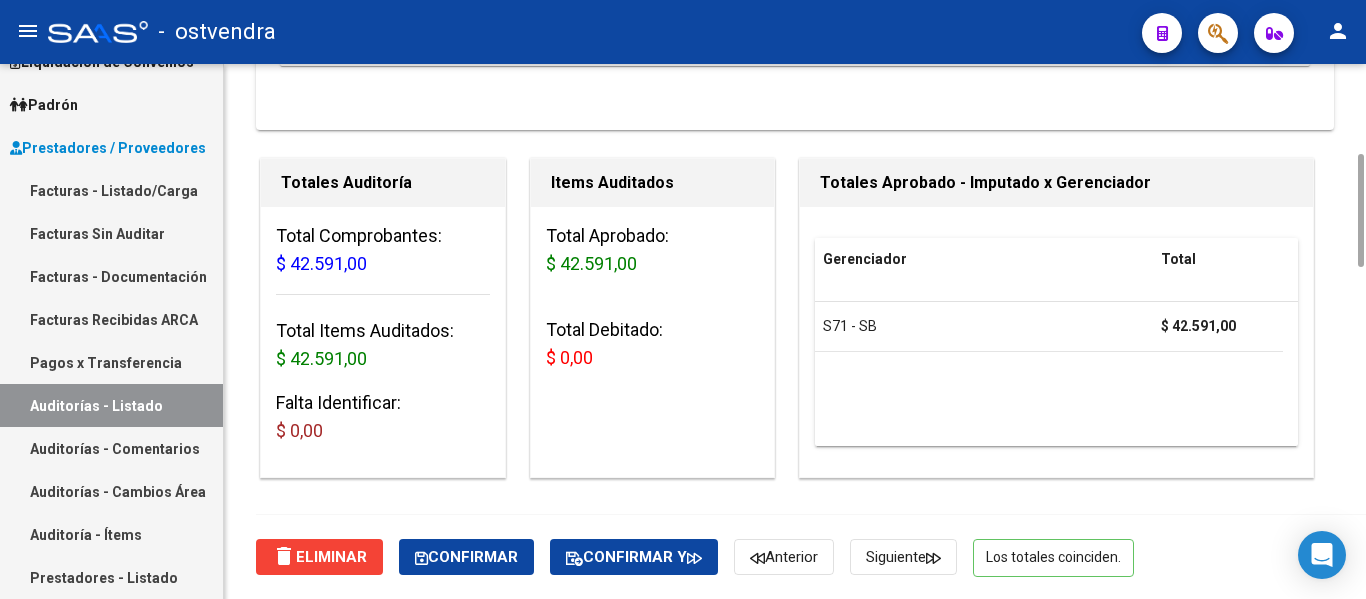 scroll, scrollTop: 414, scrollLeft: 0, axis: vertical 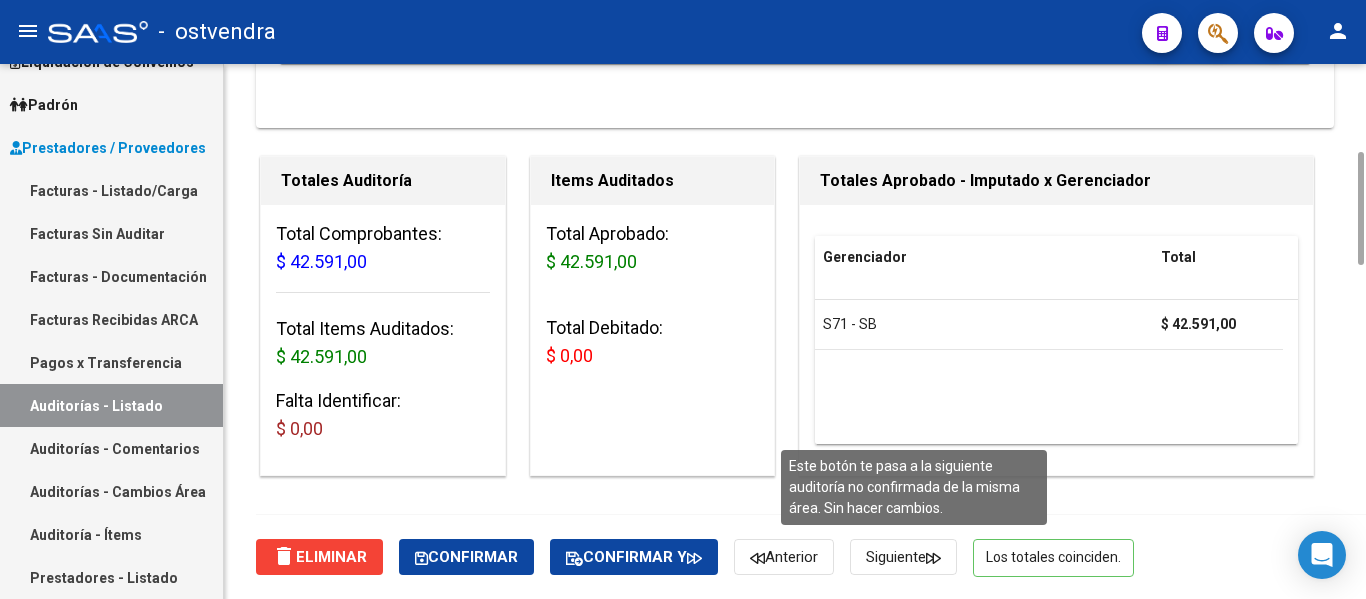 click on "Siguiente" 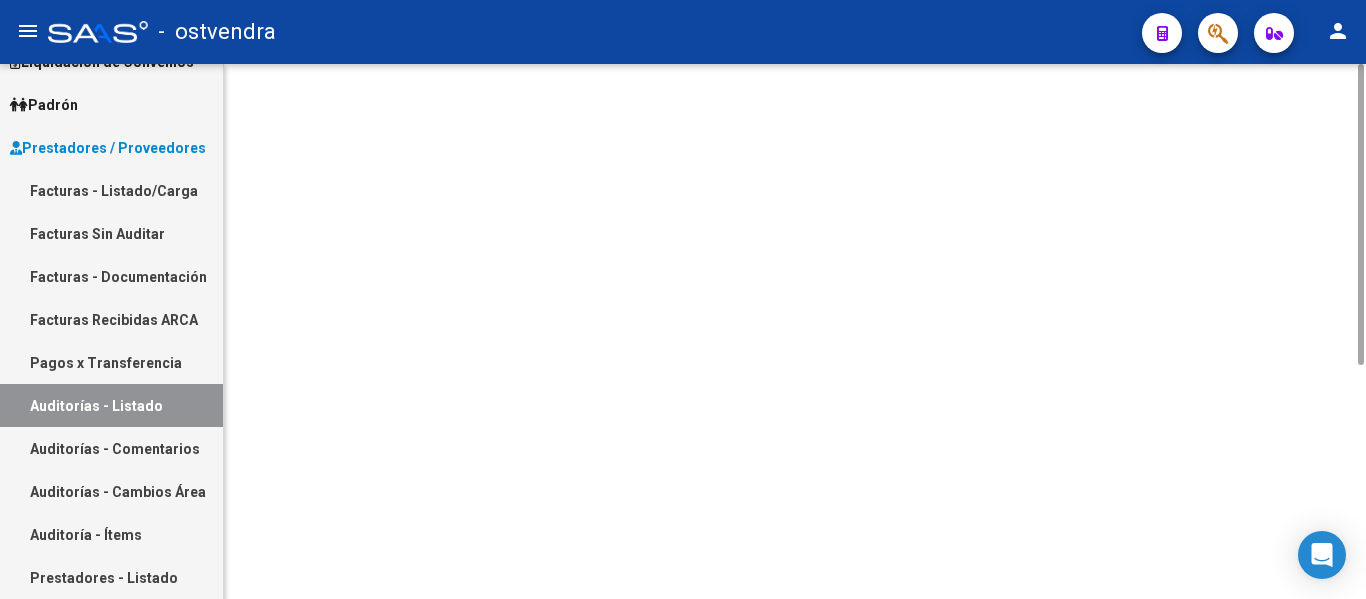 scroll, scrollTop: 0, scrollLeft: 0, axis: both 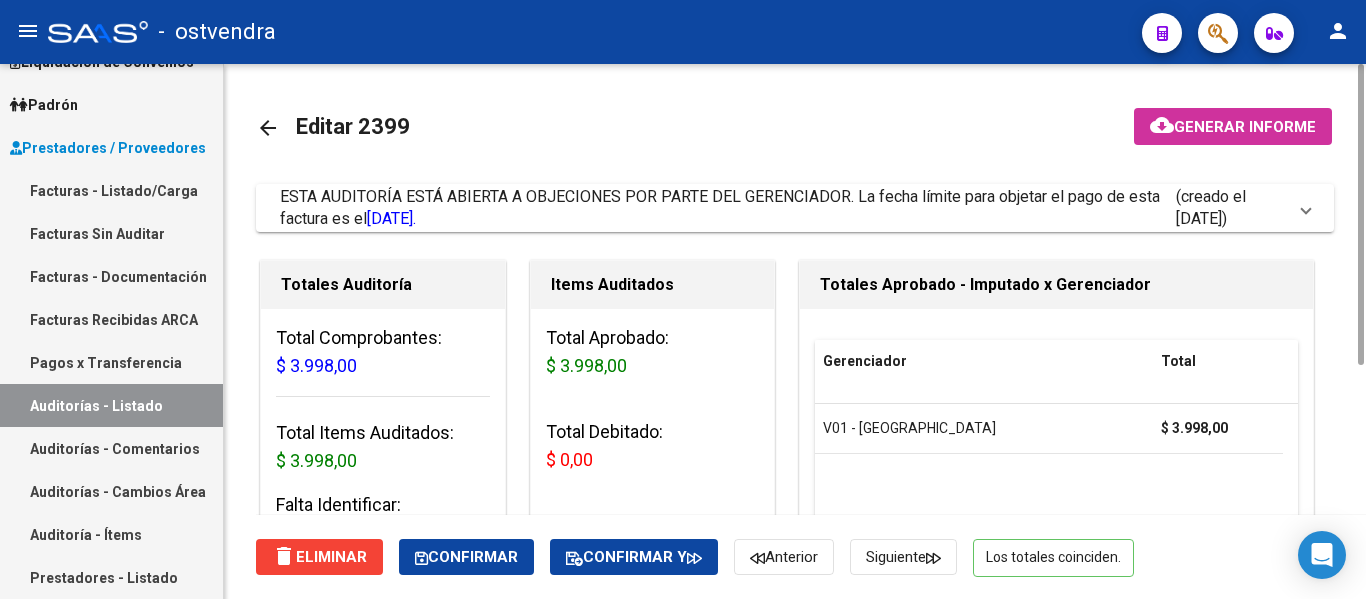 click on "arrow_back Editar 2399    cloud_download  Generar informe  ESTA AUDITORÍA ESTÁ ABIERTA A OBJECIONES POR PARTE DEL GERENCIADOR. La fecha límite para objetar el pago de esta factura es el  [DATE].   (creado el [DATE]) EDITAR NOTIFICACION [PERSON_NAME] [DATE] 12:51 Estado confirmado $ 3.998,00  Responder  Escriba su comentario aquí. Si desea no reconocer algún débito, debe especificar el importe y el concepto. Enviar comentario help  Totales Auditoría Total Comprobantes:  $ 3.998,00 Total Items Auditados:  $ 3.998,00 Falta Identificar:   $ 0,00 Items Auditados Total Aprobado: $ 3.998,00 Total Debitado: $ 0,00 Totales Aprobado - Imputado x Gerenciador Gerenciador Total V01 - [PERSON_NAME]  $ 3.998,00 Información del área Cambiar de área a esta auditoría  Area * Hospitales de Autogestión Seleccionar area Comentario    Ingresar comentario  save  Guardar Comentario  Comprobantes Asociados a la Auditoría Agregar Comprobante cloud_download  Exportar Comprobantes  ID CAE Razon Social CPBT" 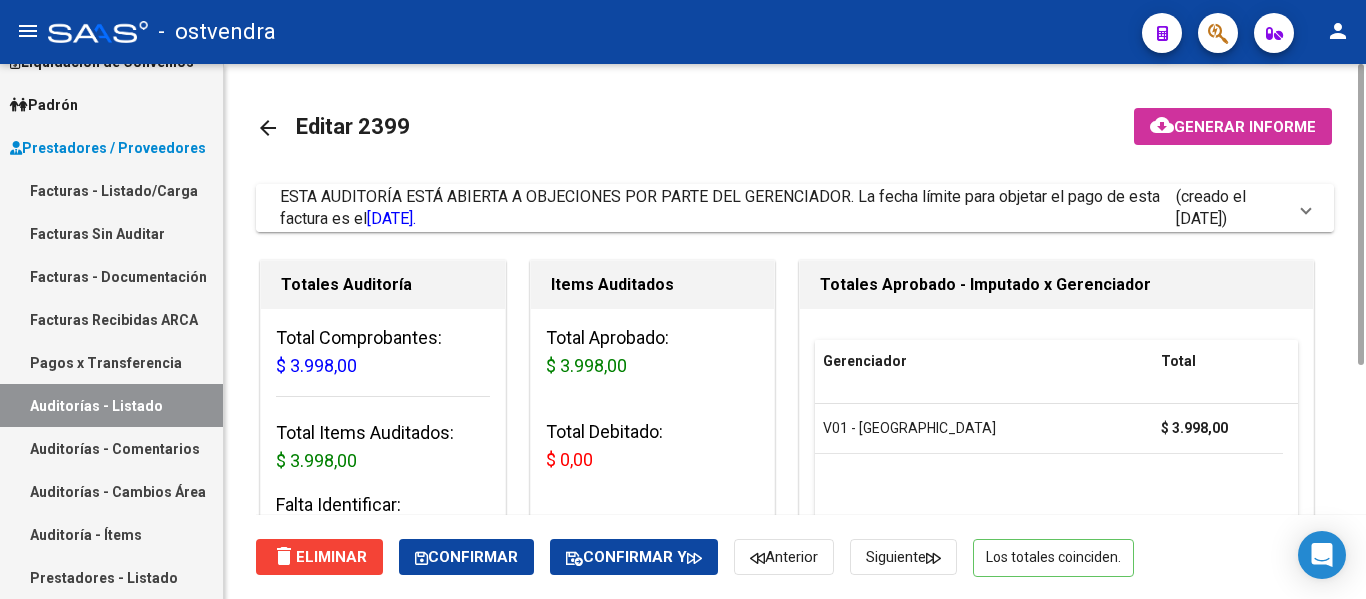 click on "ESTA AUDITORÍA ESTÁ ABIERTA A OBJECIONES POR PARTE DEL GERENCIADOR. La fecha límite para objetar el pago de esta factura es el  [DATE]." at bounding box center [728, 208] 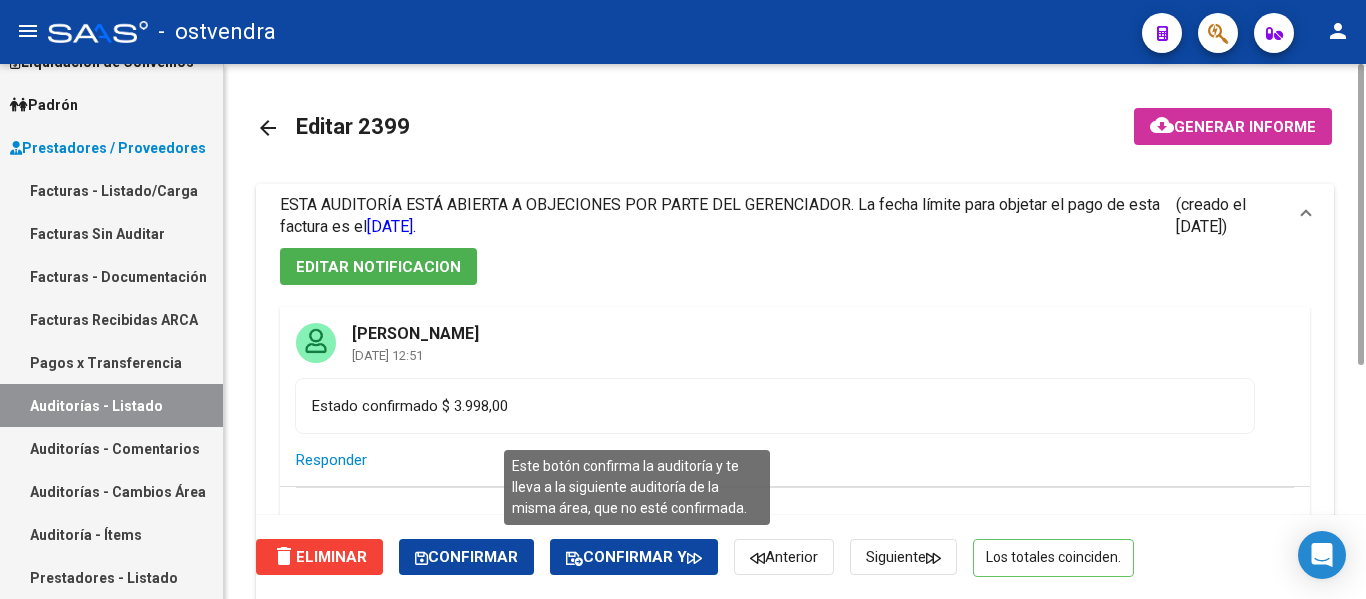 click on "Confirmar y" 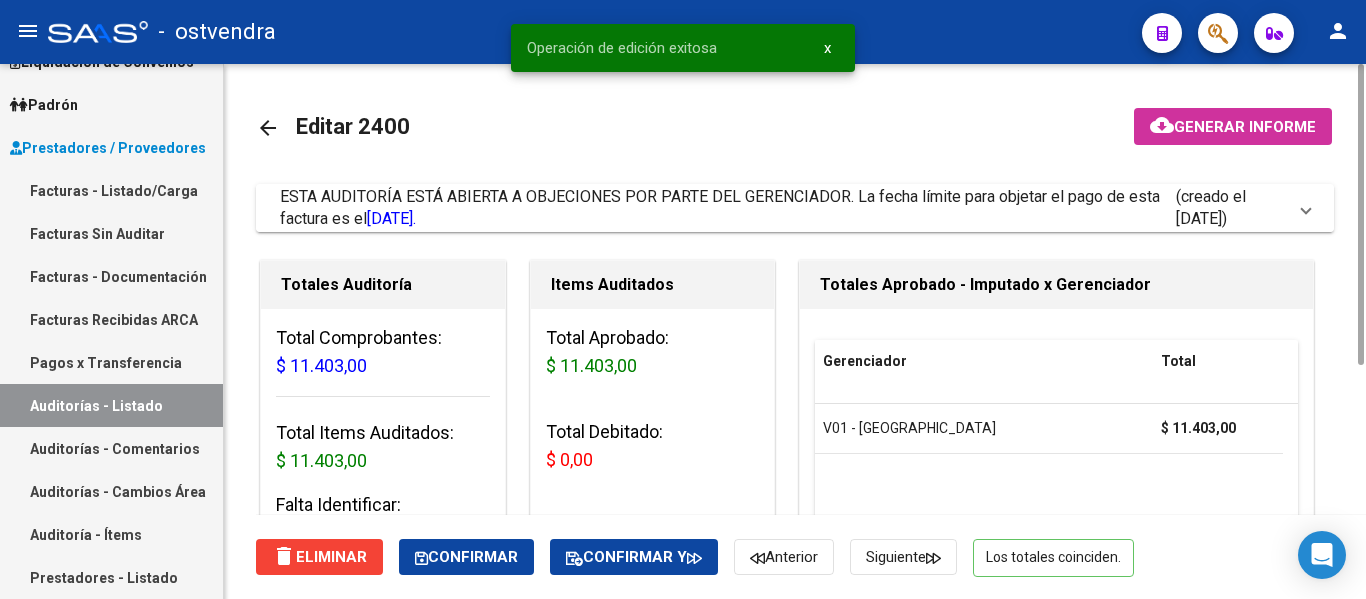 click on "ESTA AUDITORÍA ESTÁ ABIERTA A OBJECIONES POR PARTE DEL GERENCIADOR. La fecha límite para objetar el pago de esta factura es el  [DATE]." at bounding box center (728, 208) 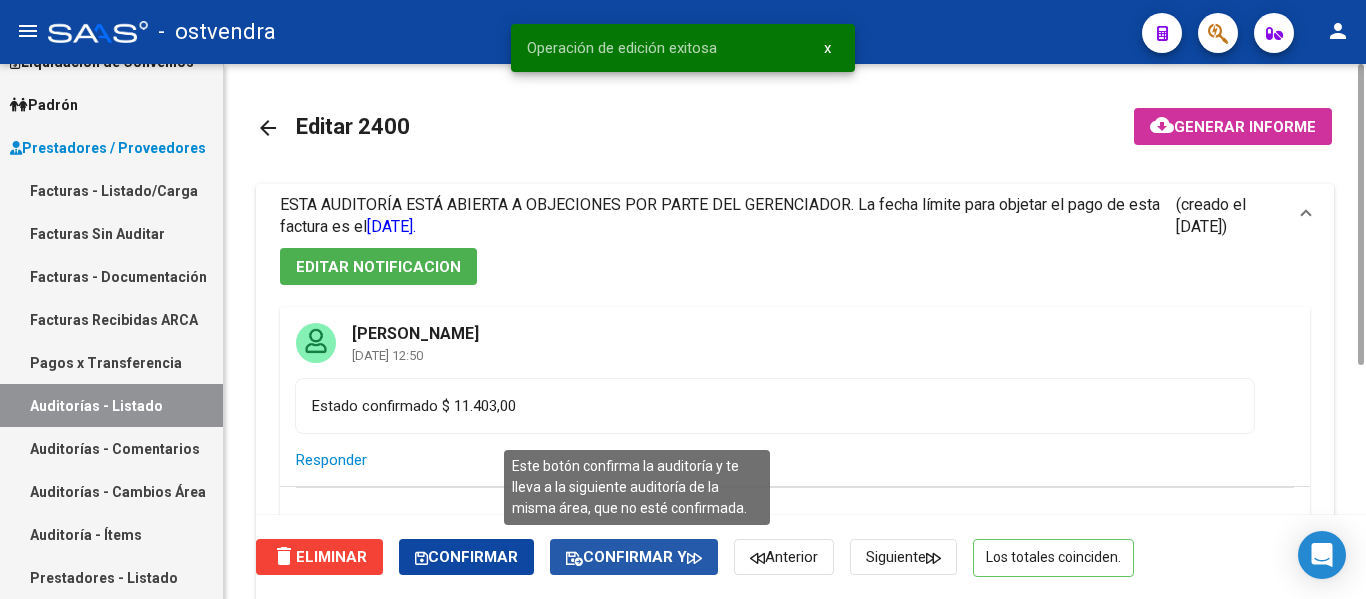 click on "Confirmar y" 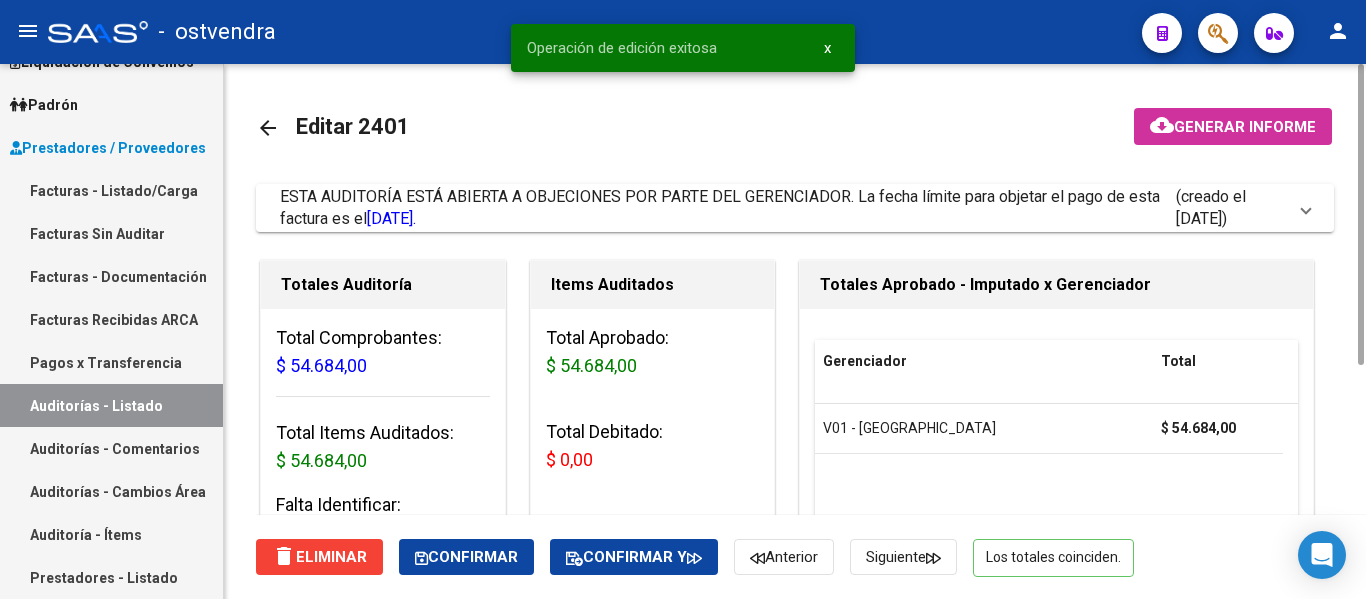 click on "arrow_back Editar 2401    cloud_download  Generar informe  ESTA AUDITORÍA ESTÁ ABIERTA A OBJECIONES POR PARTE DEL GERENCIADOR. La fecha límite para objetar el pago de esta factura es el  [DATE].   (creado el [DATE]) EDITAR NOTIFICACION [PERSON_NAME] [DATE] 12:50 Estado confirmado $ 54.684,00  Responder  Escriba su comentario aquí. Si desea no reconocer algún débito, debe especificar el importe y el concepto. Enviar comentario help  Totales Auditoría Total Comprobantes:  $ 54.684,00 Total Items Auditados:  $ 54.684,00 Falta Identificar:   $ 0,00 Items Auditados Total Aprobado: $ 54.684,00 Total Debitado: $ 0,00 Totales Aprobado - Imputado x Gerenciador Gerenciador Total V01 - [PERSON_NAME]  $ 54.684,00 Información del área Cambiar de área a esta auditoría  Area * Hospitales de Autogestión Seleccionar area Comentario    Ingresar comentario  save  Guardar Comentario  Comprobantes Asociados a la Auditoría Agregar Comprobante cloud_download  Exportar Comprobantes  ID CAE Razon Social" 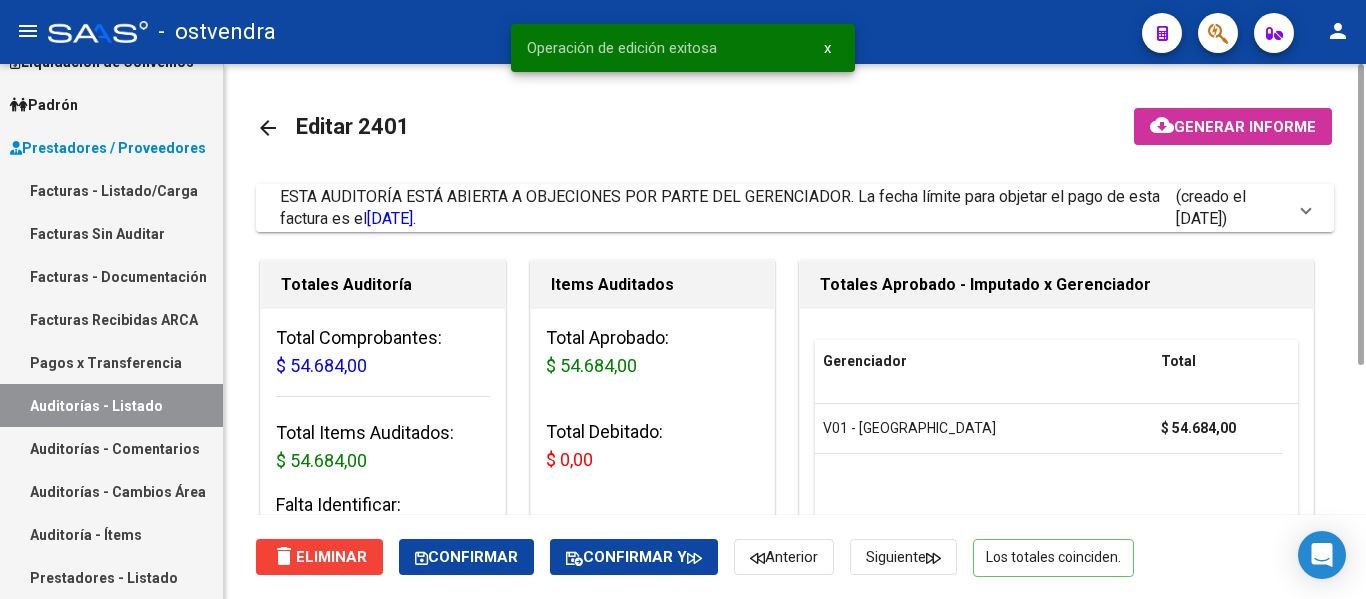 click on "ESTA AUDITORÍA ESTÁ ABIERTA A OBJECIONES POR PARTE DEL GERENCIADOR. La fecha límite para objetar el pago de esta factura es el  [DATE]." at bounding box center (728, 208) 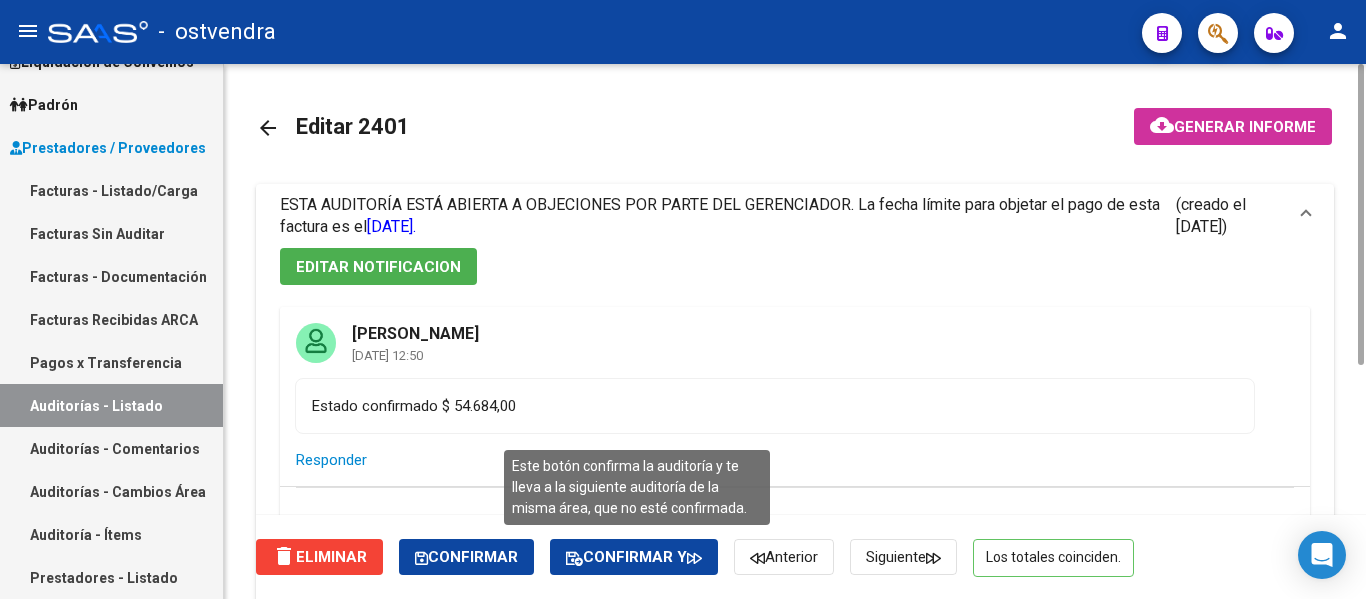 click on "Confirmar y" 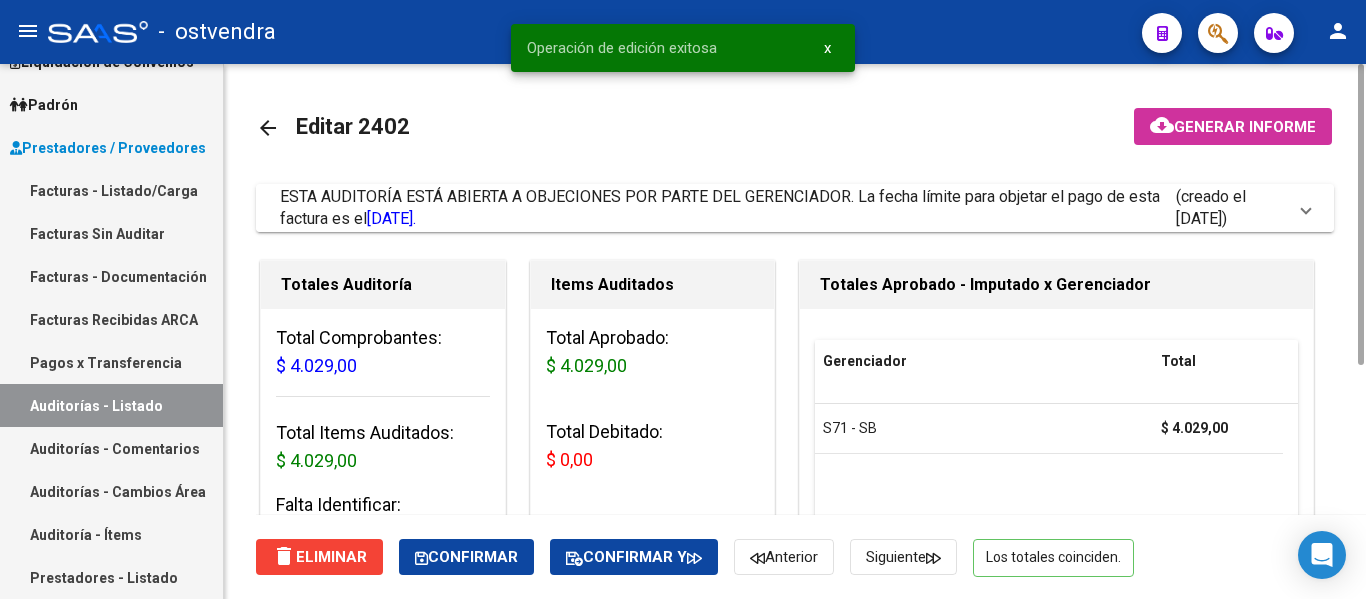 click on "ESTA AUDITORÍA ESTÁ ABIERTA A OBJECIONES POR PARTE DEL GERENCIADOR. La fecha límite para objetar el pago de esta factura es el  [DATE]." at bounding box center (720, 207) 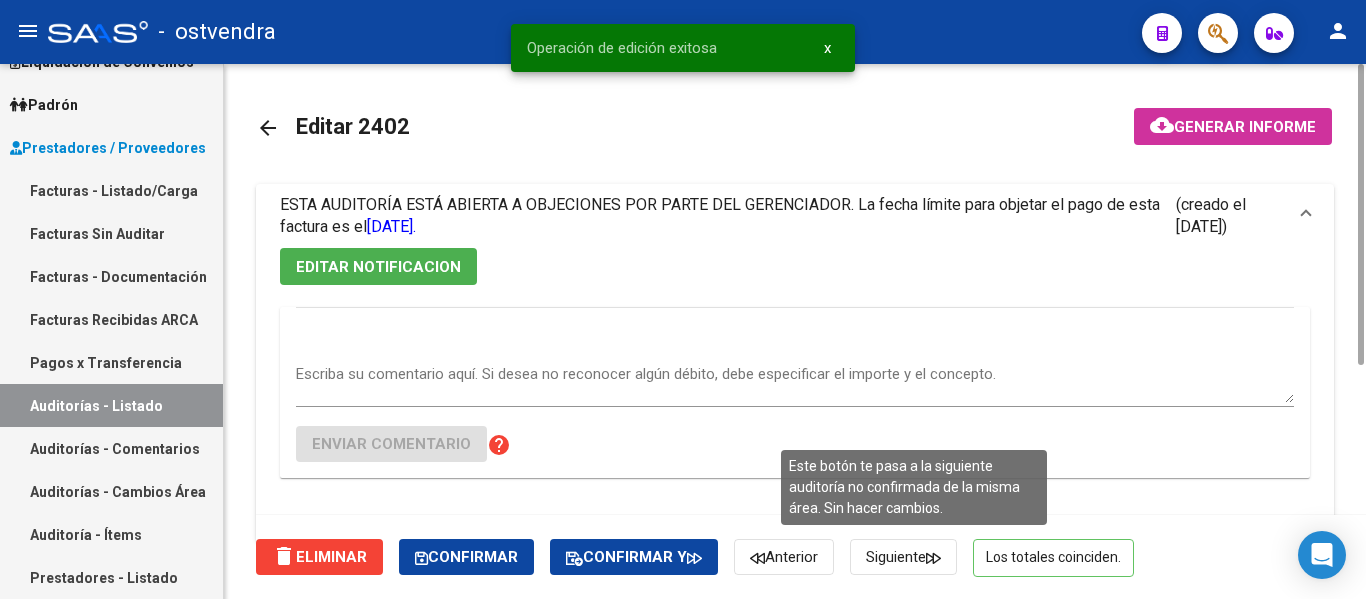 click on "Siguiente" 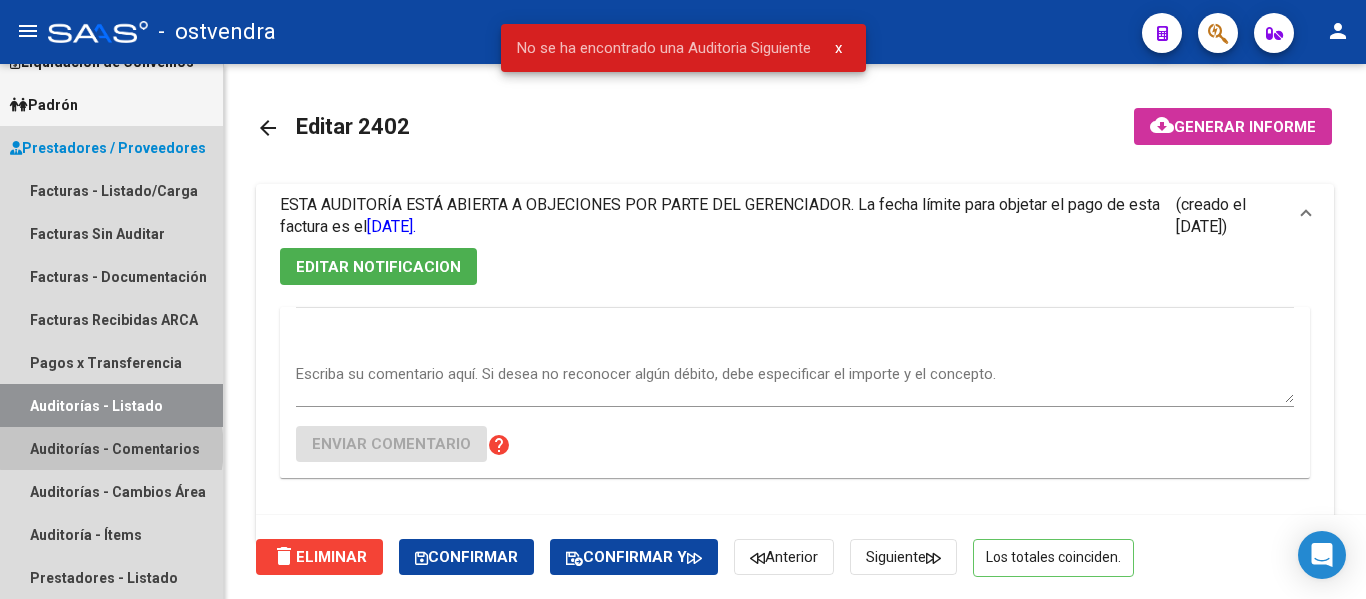 click on "Auditorías - Comentarios" at bounding box center [111, 448] 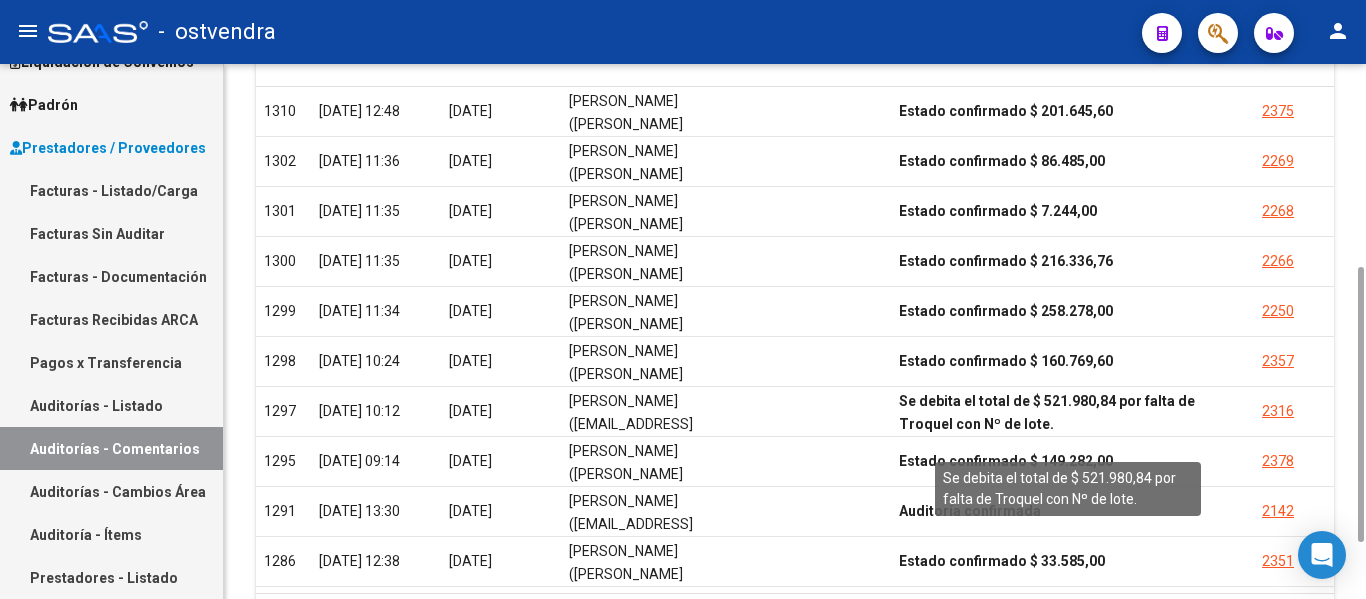 scroll, scrollTop: 396, scrollLeft: 0, axis: vertical 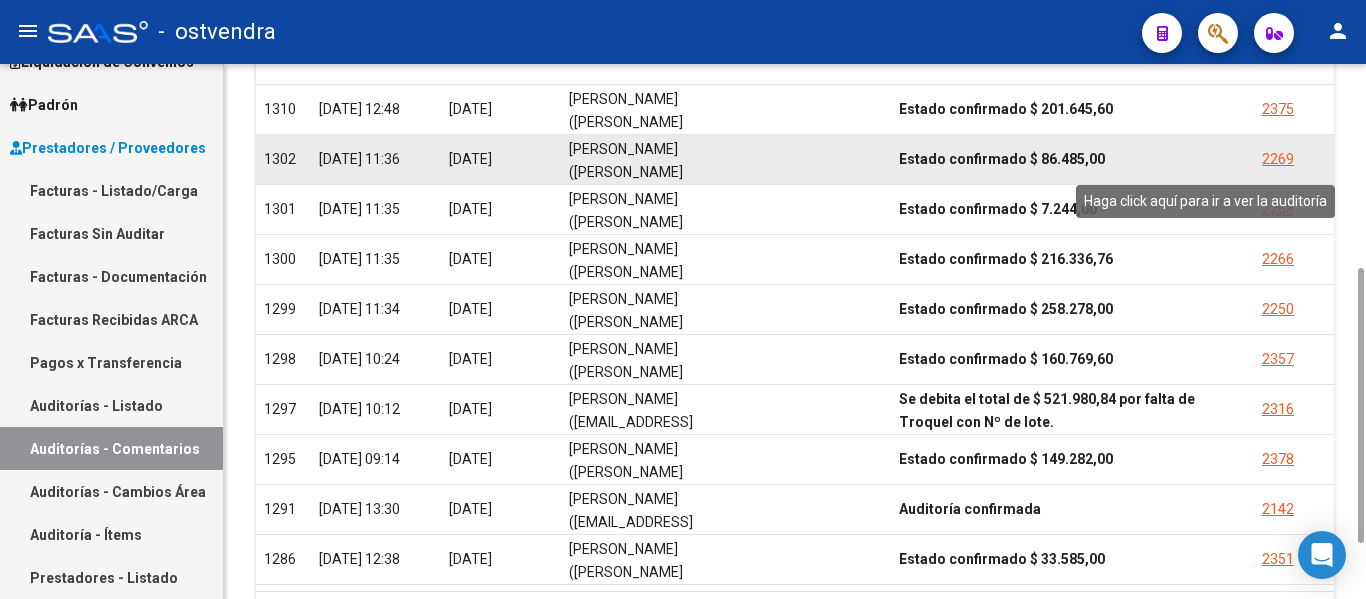 click on "2269" 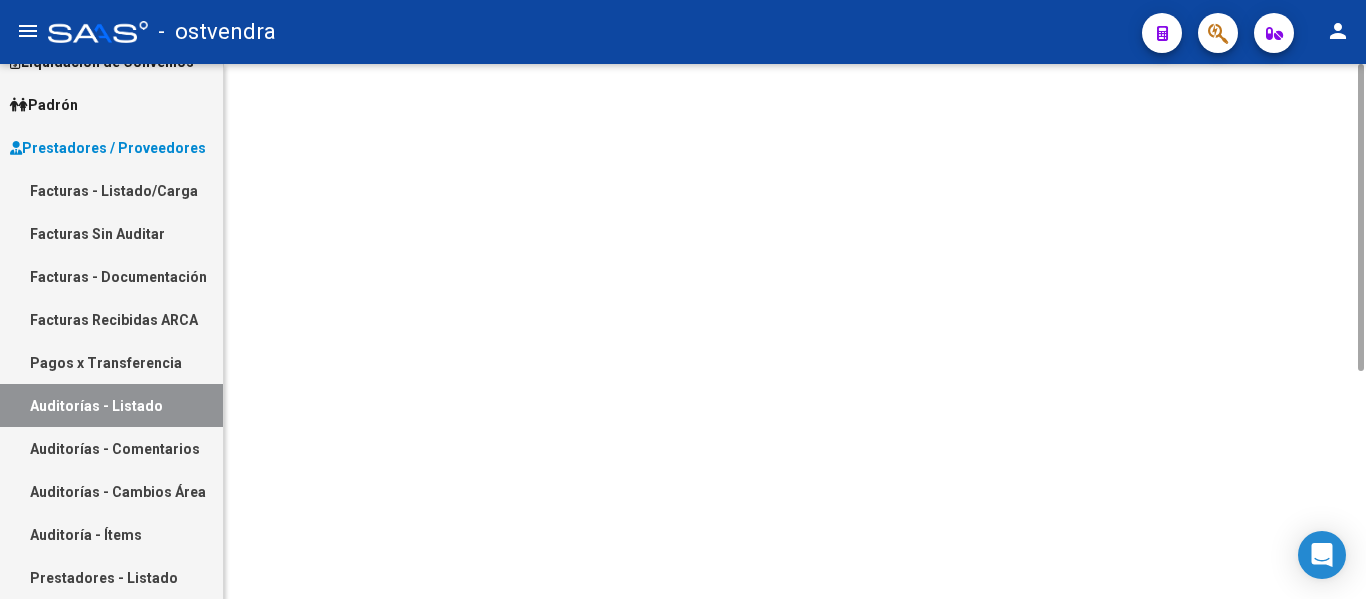 scroll, scrollTop: 0, scrollLeft: 0, axis: both 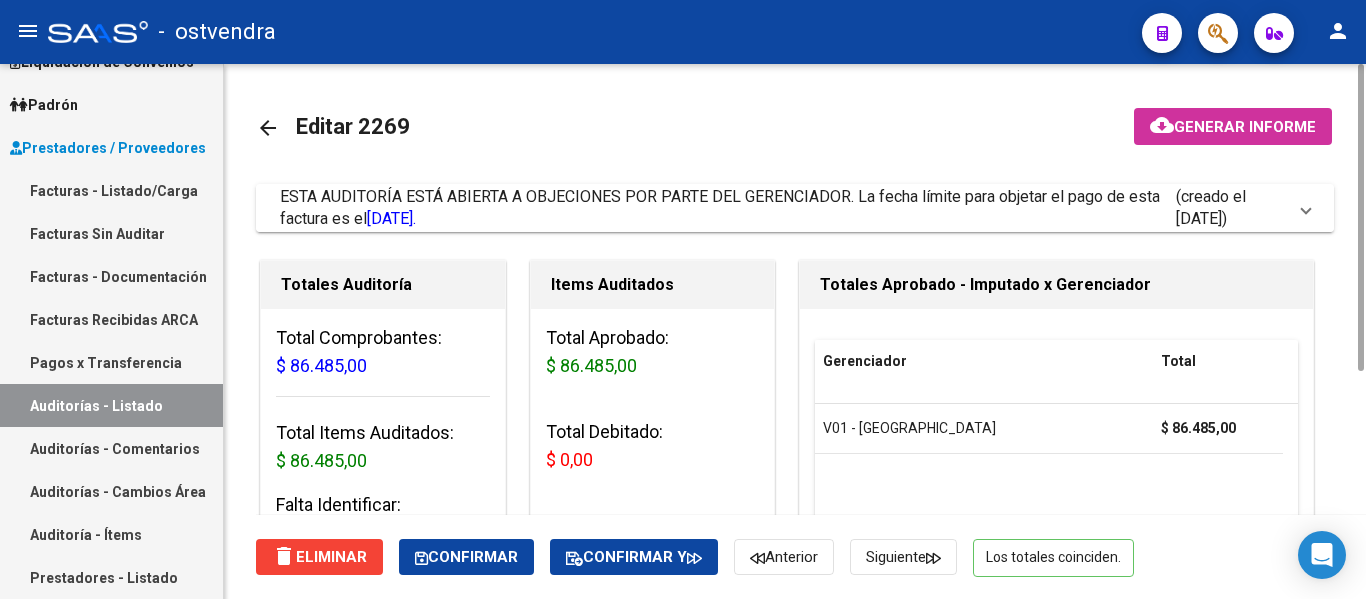click on "ESTA AUDITORÍA ESTÁ ABIERTA A OBJECIONES POR PARTE DEL GERENCIADOR. La fecha límite para objetar el pago de esta factura es el  [DATE]." at bounding box center [720, 207] 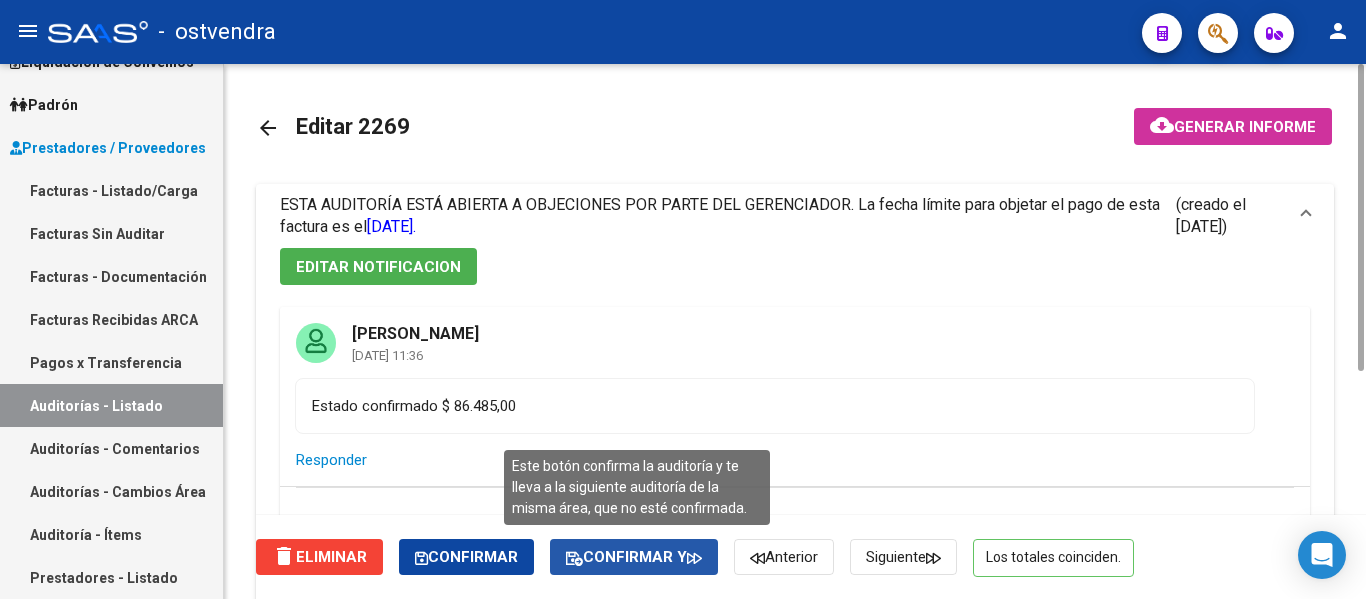 click on "Confirmar y" 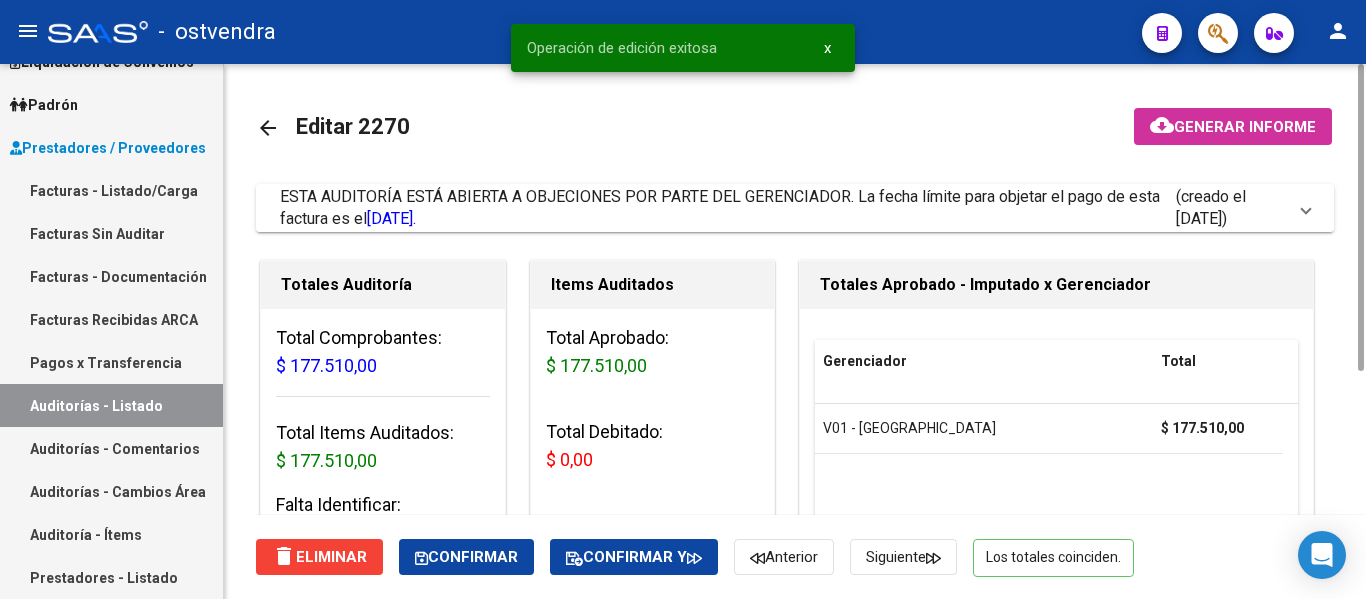 click on "ESTA AUDITORÍA ESTÁ ABIERTA A OBJECIONES POR PARTE DEL GERENCIADOR. La fecha límite para objetar el pago de esta factura es el  [DATE]." at bounding box center [720, 207] 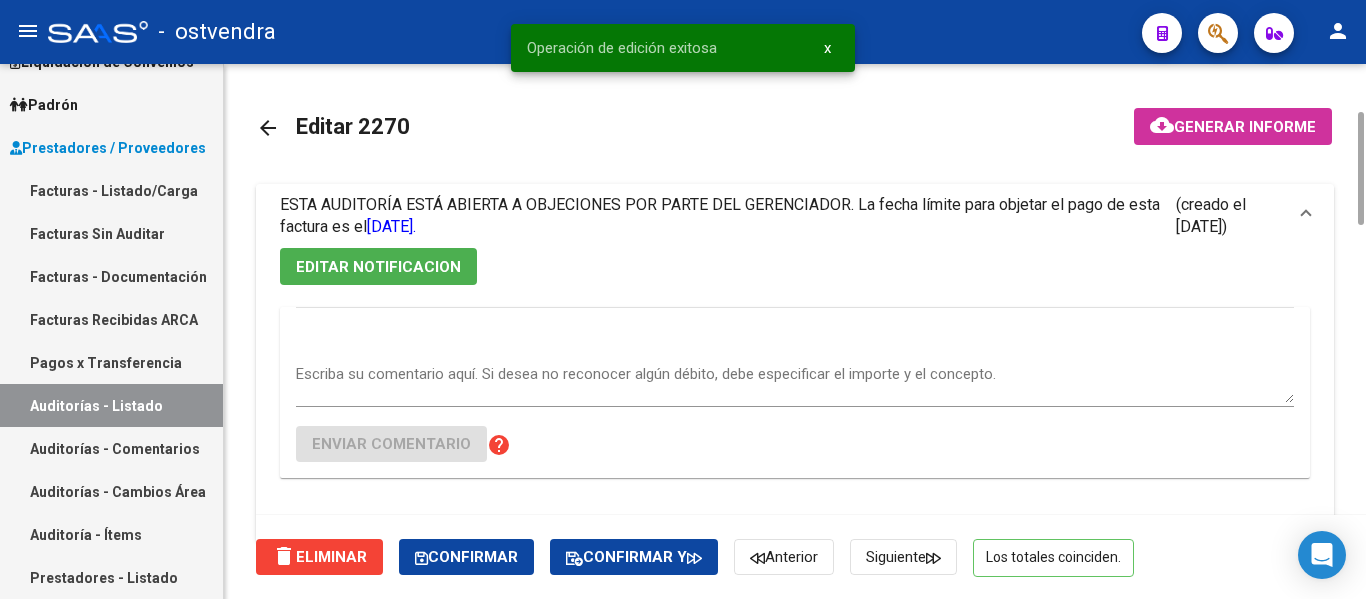 scroll, scrollTop: 228, scrollLeft: 0, axis: vertical 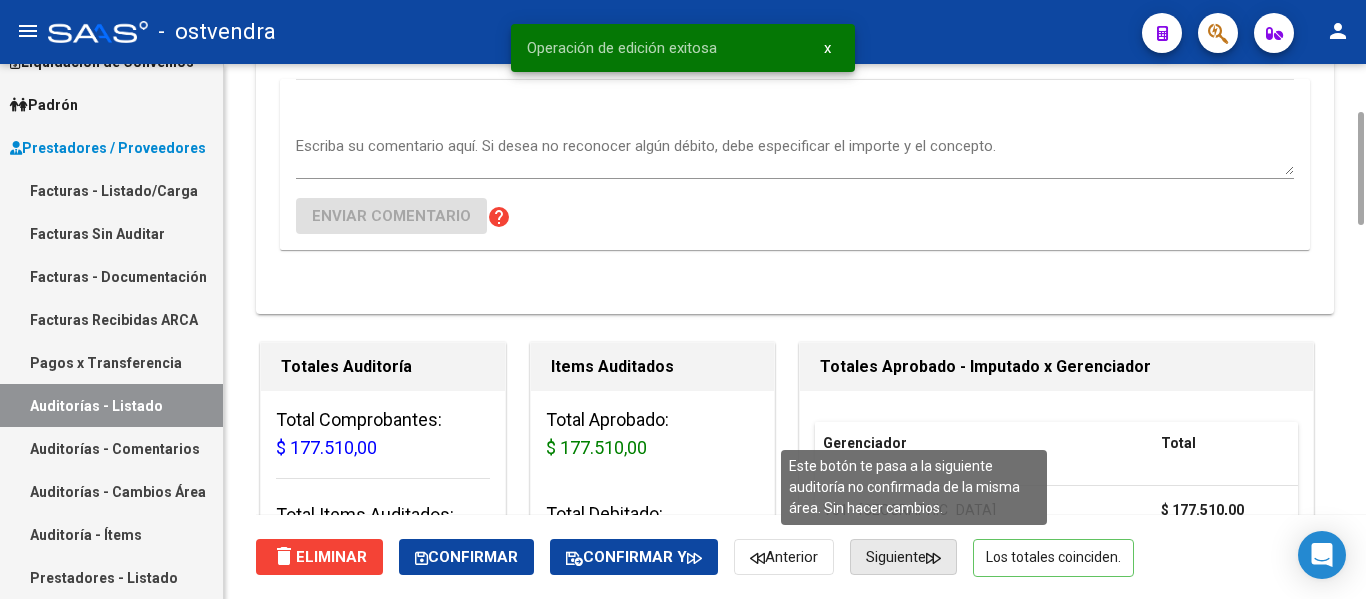 click on "Siguiente" 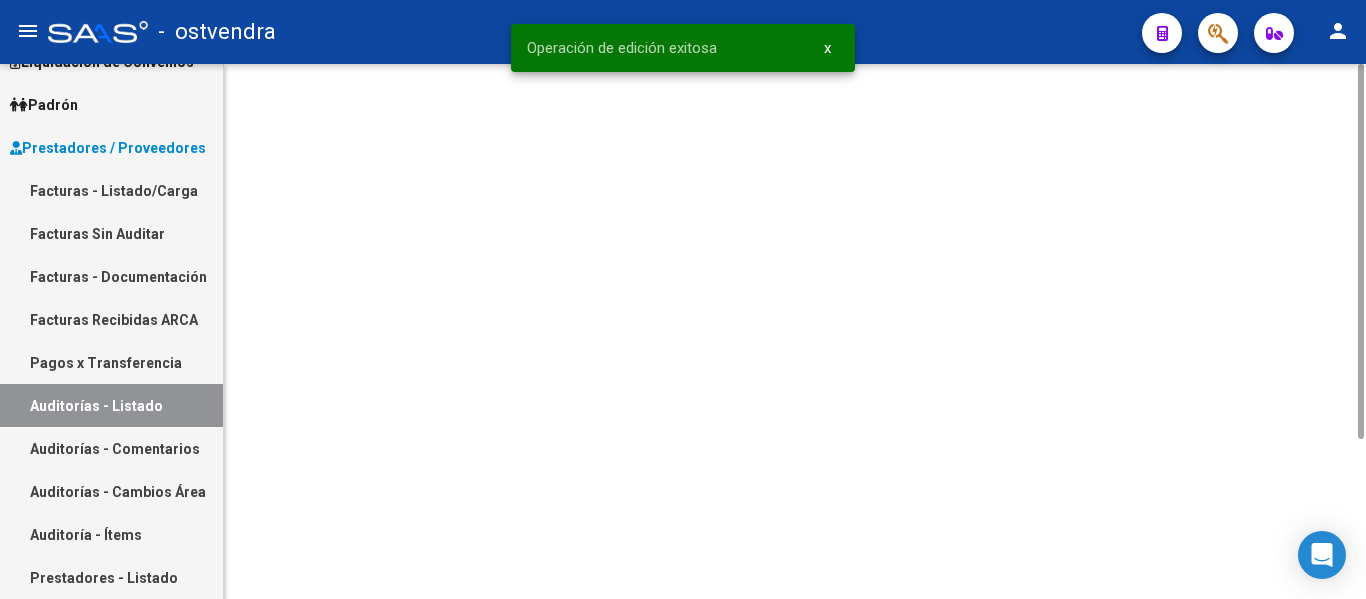 scroll, scrollTop: 0, scrollLeft: 0, axis: both 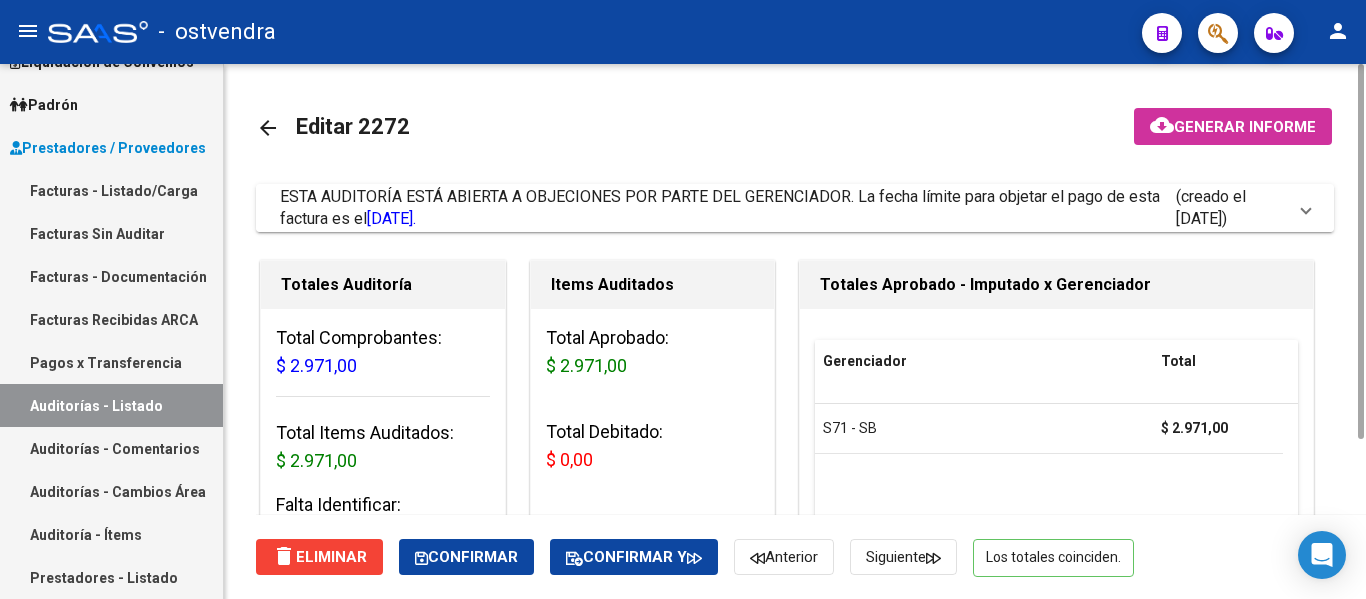 click on "ESTA AUDITORÍA ESTÁ ABIERTA A OBJECIONES POR PARTE DEL GERENCIADOR. La fecha límite para objetar el pago de esta factura es el  [DATE]." at bounding box center (720, 207) 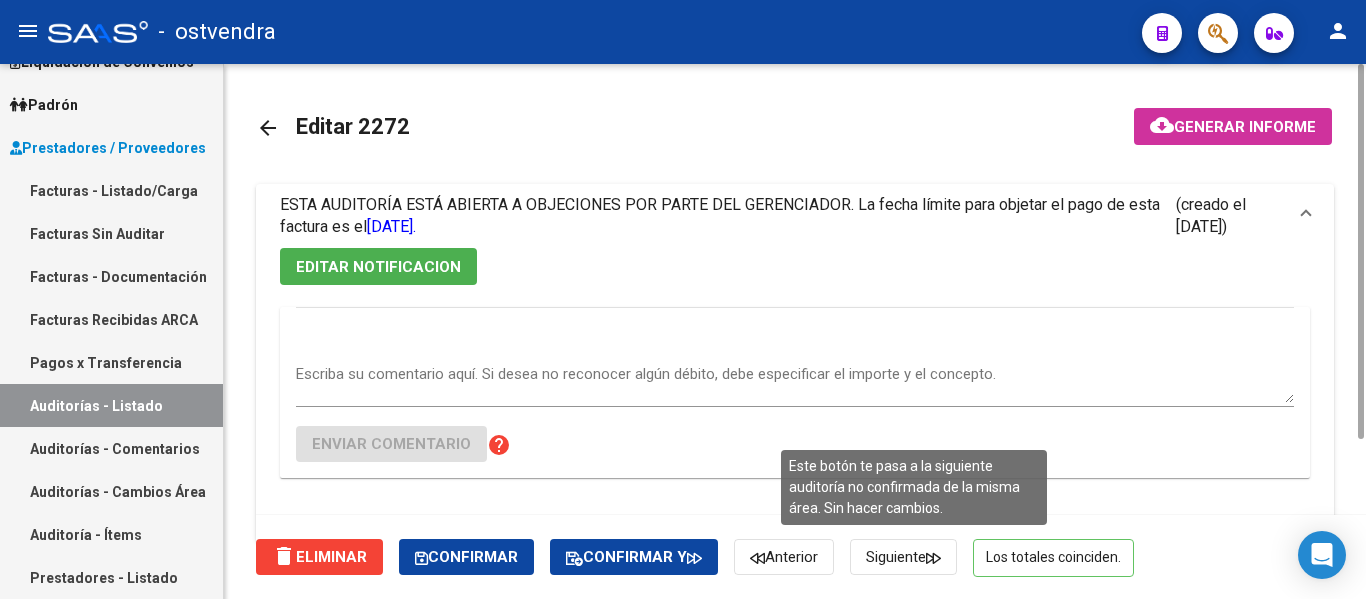 click on "Siguiente" 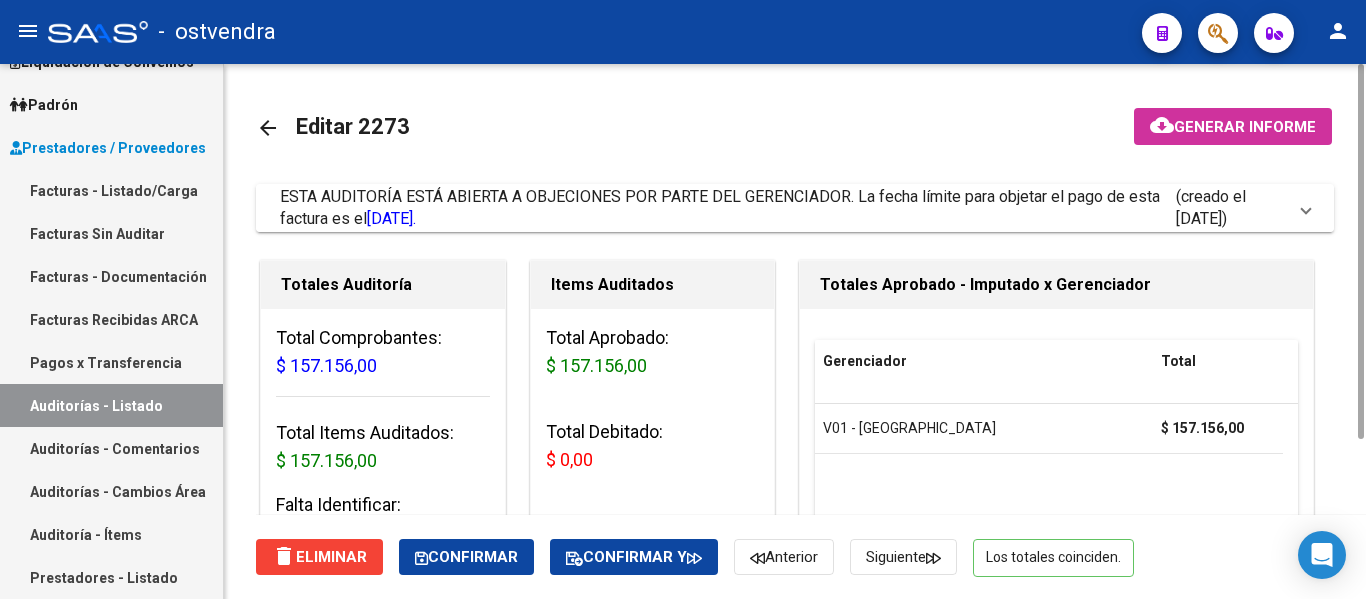 click on "ESTA AUDITORÍA ESTÁ ABIERTA A OBJECIONES POR PARTE DEL GERENCIADOR. La fecha límite para objetar el pago de esta factura es el  [DATE]." at bounding box center [728, 208] 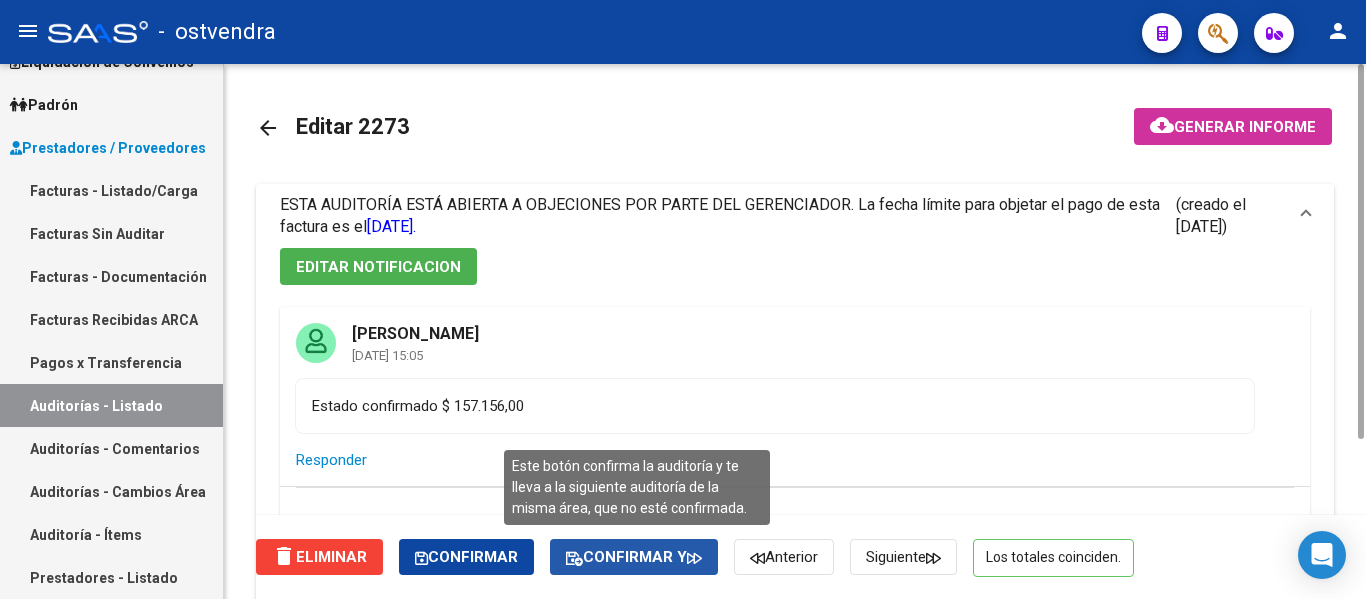 click on "Confirmar y" 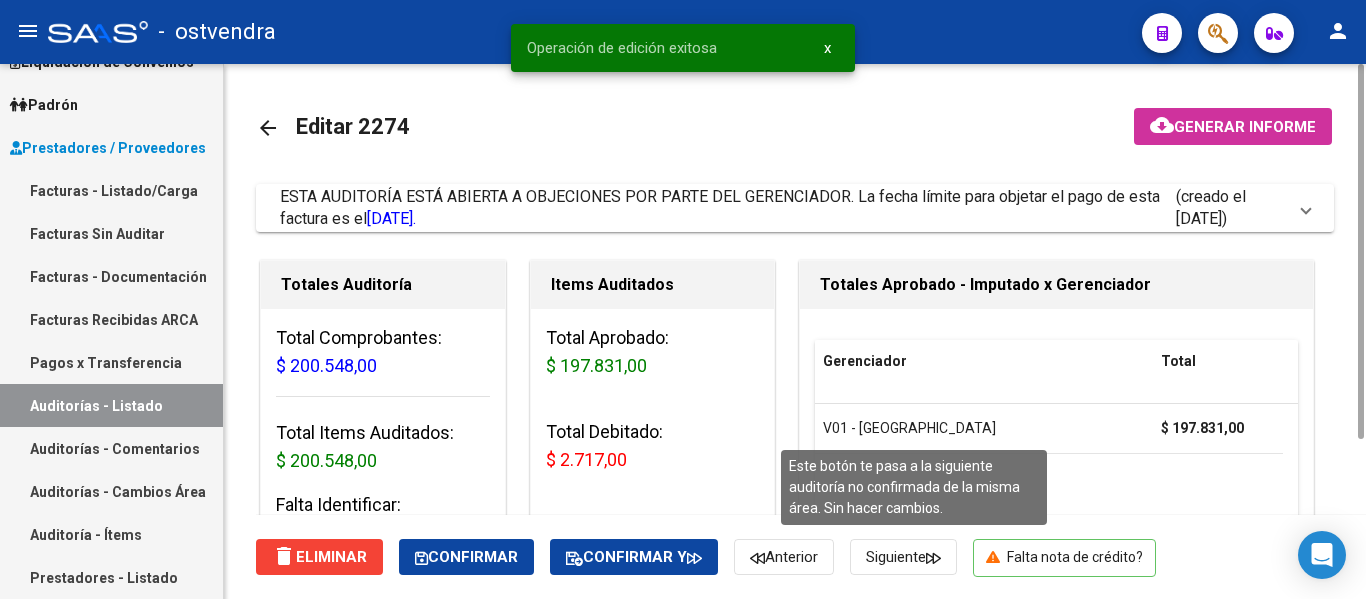 click on "Siguiente" 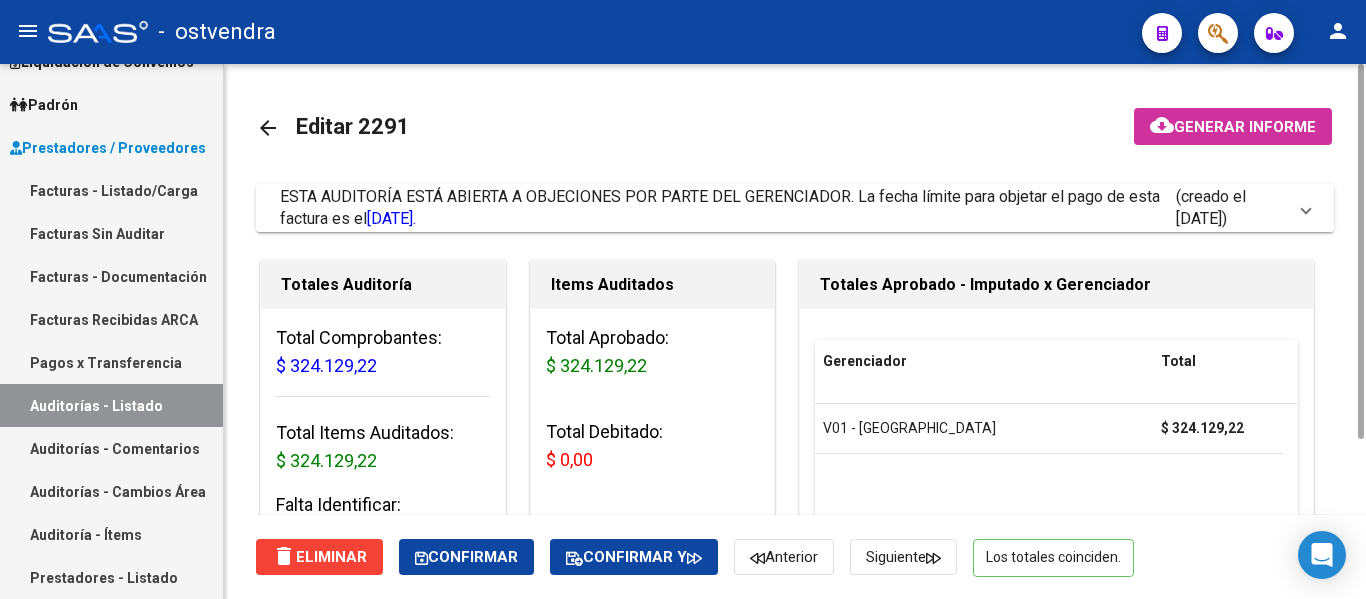 click on "ESTA AUDITORÍA ESTÁ ABIERTA A OBJECIONES POR PARTE DEL GERENCIADOR. La fecha límite para objetar el pago de esta factura es el  [DATE]." at bounding box center [728, 208] 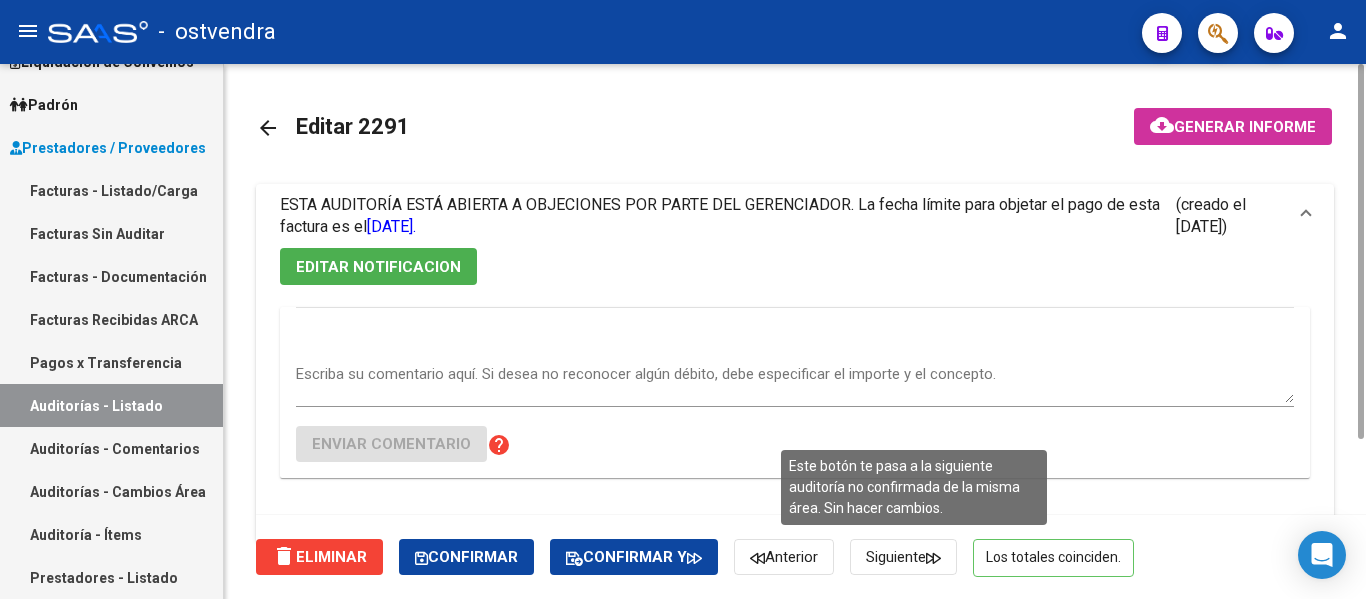 click on "Siguiente" 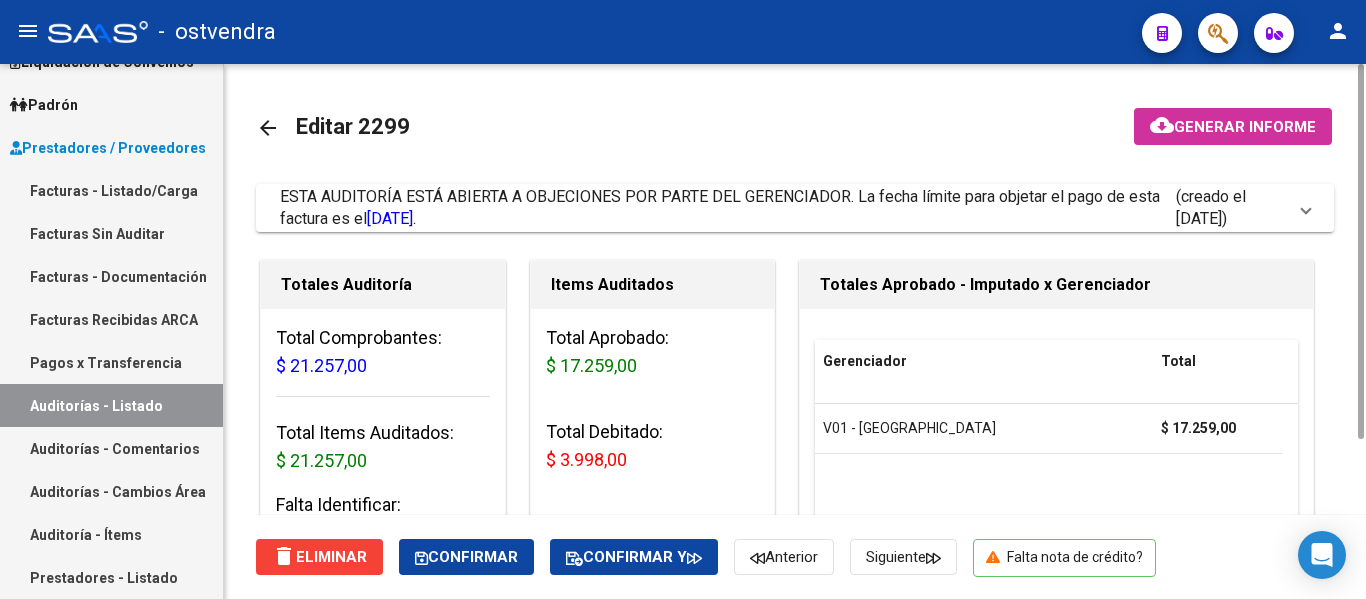 click on "arrow_back Editar 2299    cloud_download  Generar informe  ESTA AUDITORÍA ESTÁ ABIERTA A OBJECIONES POR PARTE DEL GERENCIADOR. La fecha límite para objetar el pago de esta factura es el  [DATE].   (creado el [DATE]) EDITAR NOTIFICACION Escriba su comentario aquí. Si desea no reconocer algún débito, debe especificar el importe y el concepto. Enviar comentario help  Totales Auditoría Total Comprobantes:  $ 21.257,00 Total Items Auditados:  $ 21.257,00 Falta Identificar:   $ 0,00 Items Auditados Total Aprobado: $ 17.259,00 Total Debitado: $ 3.998,00 Totales Aprobado - Imputado x Gerenciador Gerenciador Total V01 - [PERSON_NAME]  $ 17.259,00 Información del área Cambiar de área a esta auditoría  Area * Hospitales de Autogestión Seleccionar area Comentario    Ingresar comentario  save  Guardar Comentario  Comprobantes Asociados a la Auditoría Agregar Comprobante cloud_download  Exportar Comprobantes  ID CAE Razon Social CPBT Monto Fecha Cpbt Fecha Recibido Doc Respaldatoria Doc Trazabilidad" 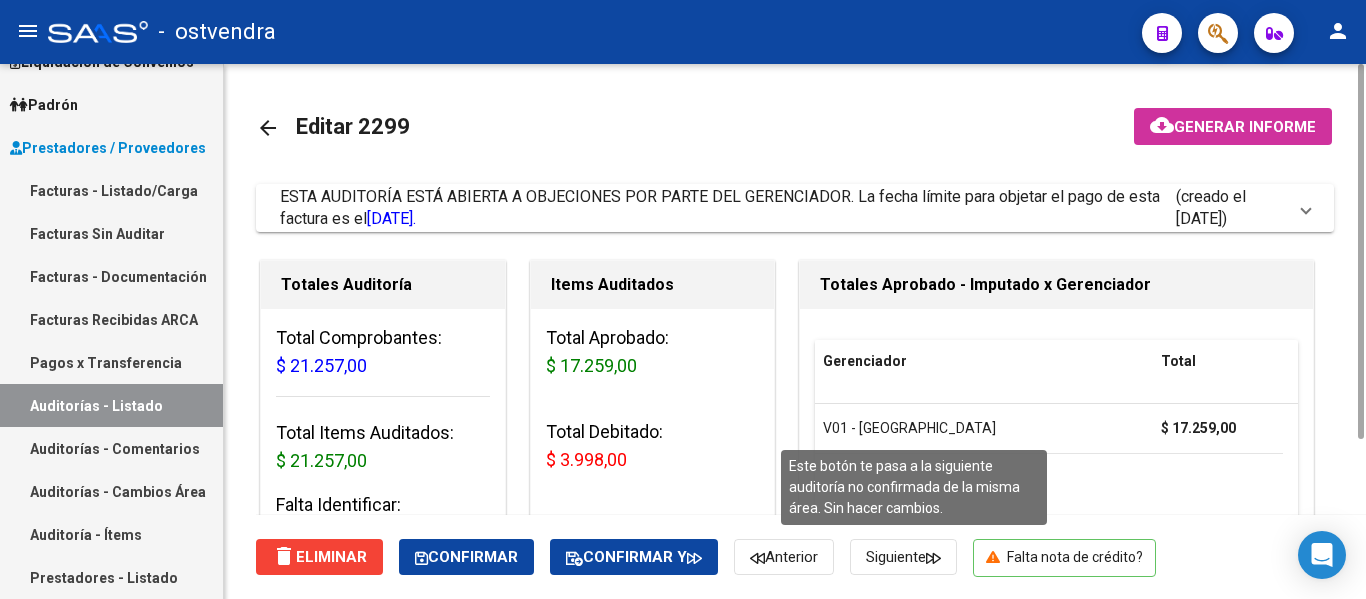 click on "Siguiente" 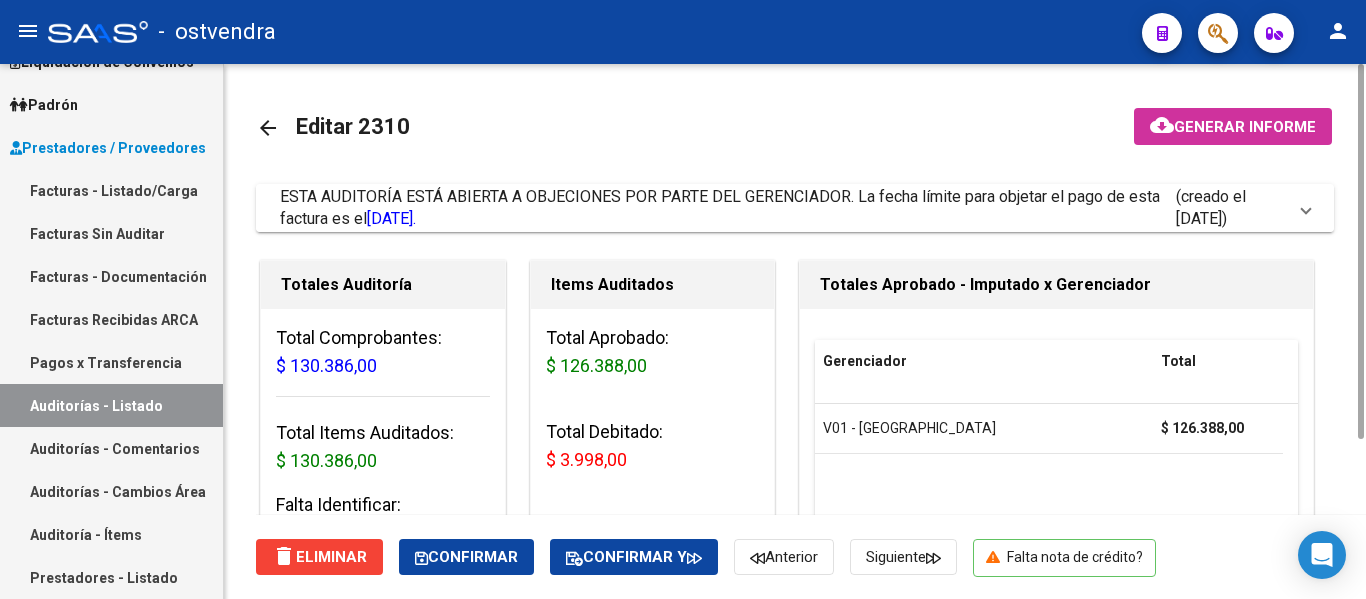 click on "ESTA AUDITORÍA ESTÁ ABIERTA A OBJECIONES POR PARTE DEL GERENCIADOR. La fecha límite para objetar el pago de esta factura es el  [DATE]." at bounding box center (728, 208) 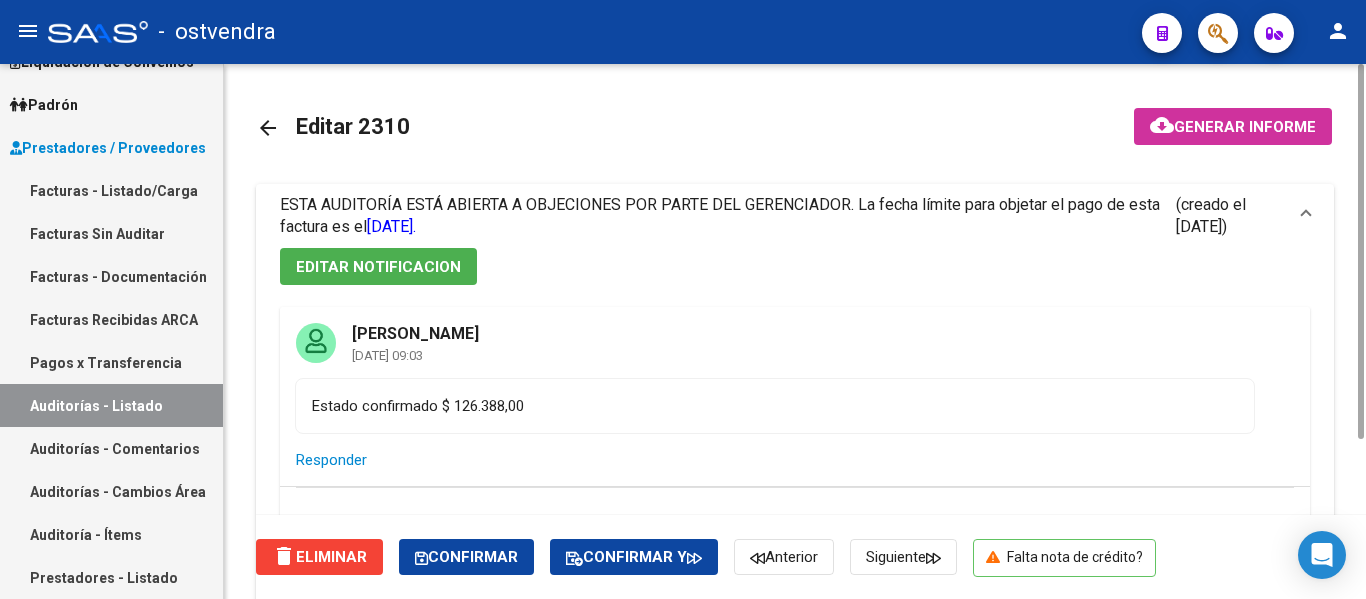 click on "delete  Eliminar   Confirmar   Confirmar y   Anterior   Siguiente      Falta nota de crédito?" 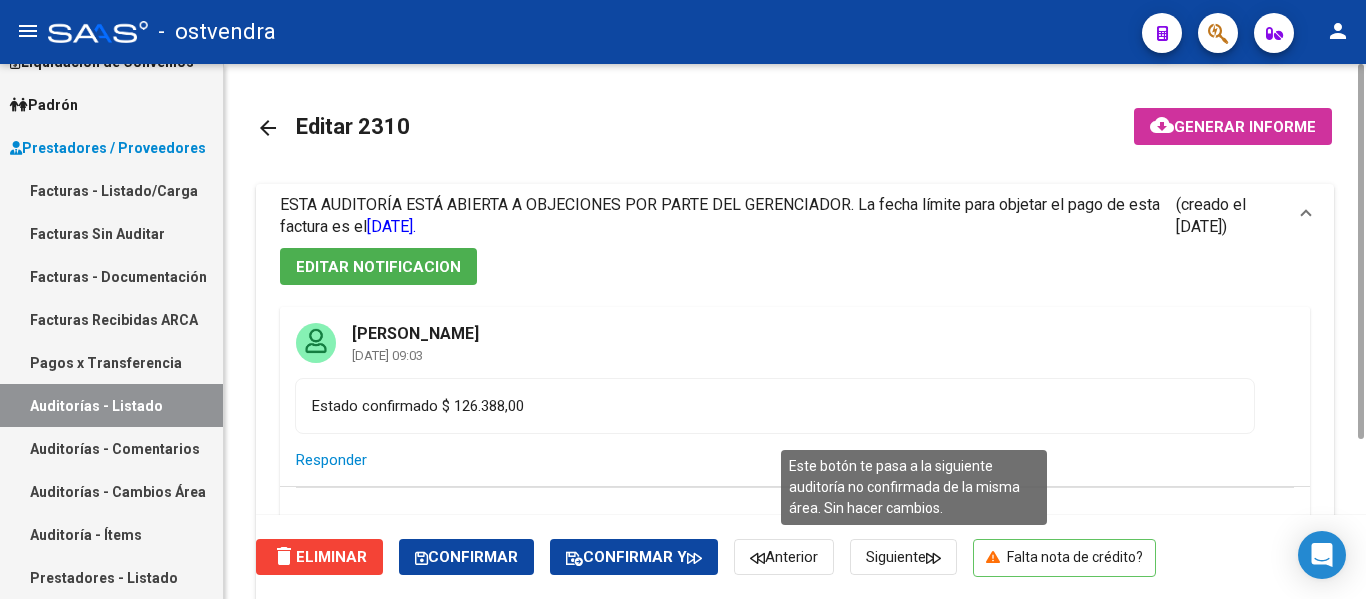 click on "Siguiente" 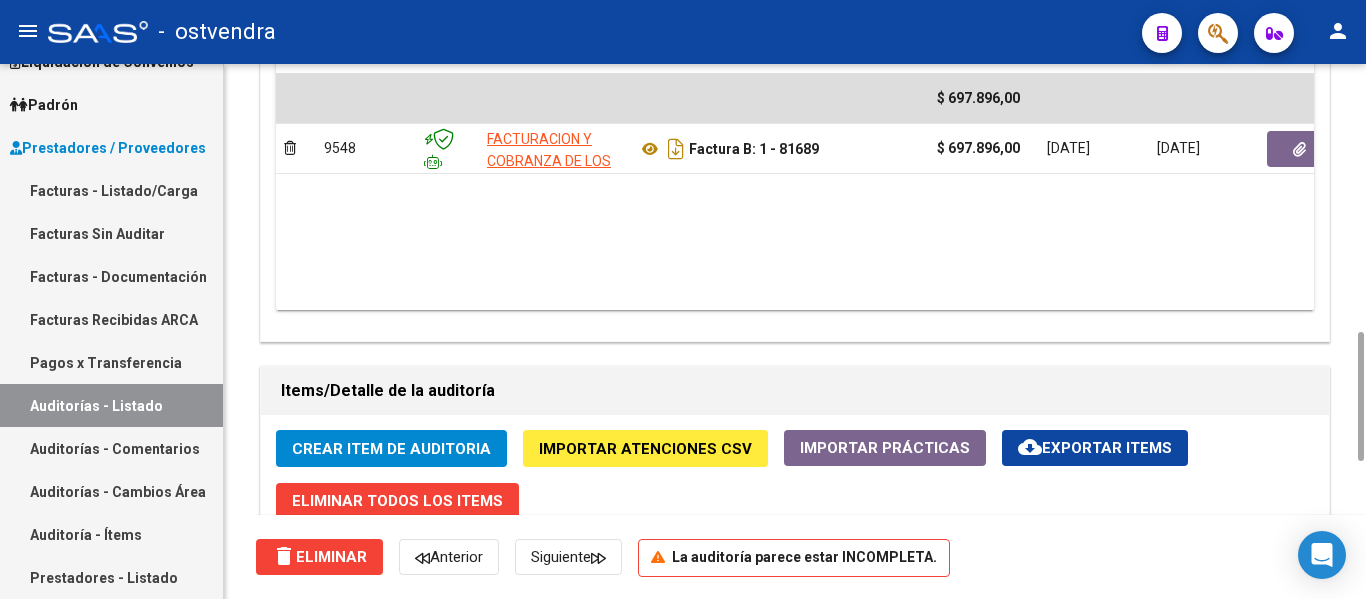 scroll, scrollTop: 1132, scrollLeft: 0, axis: vertical 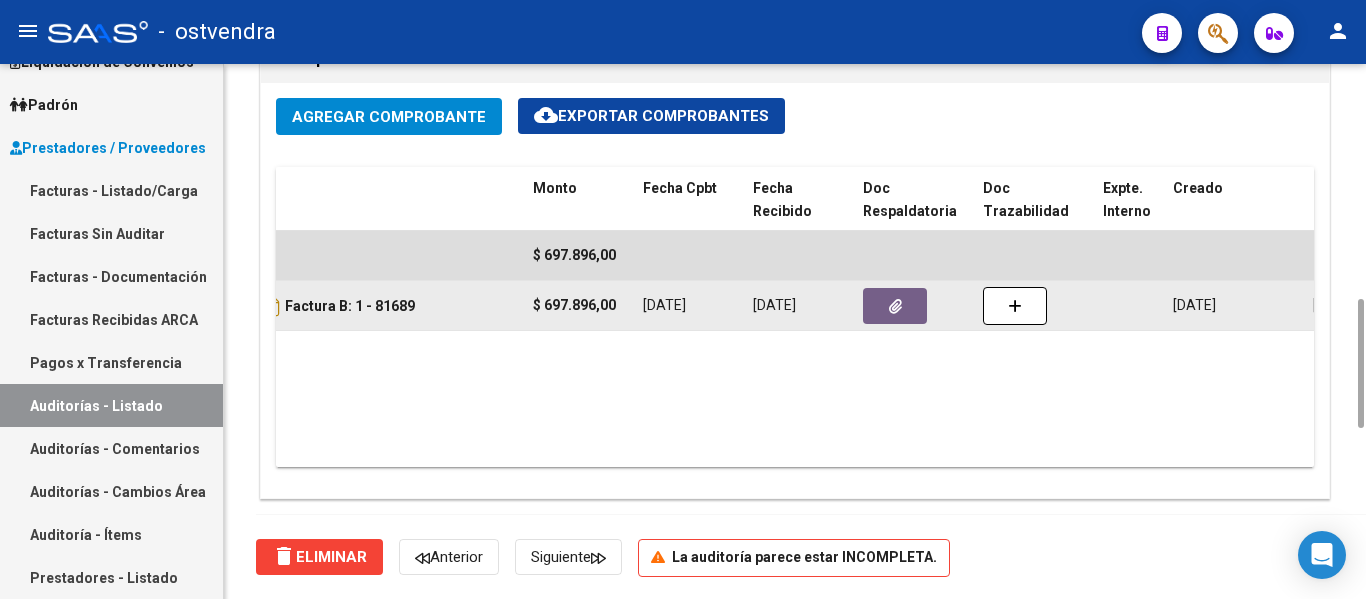 click 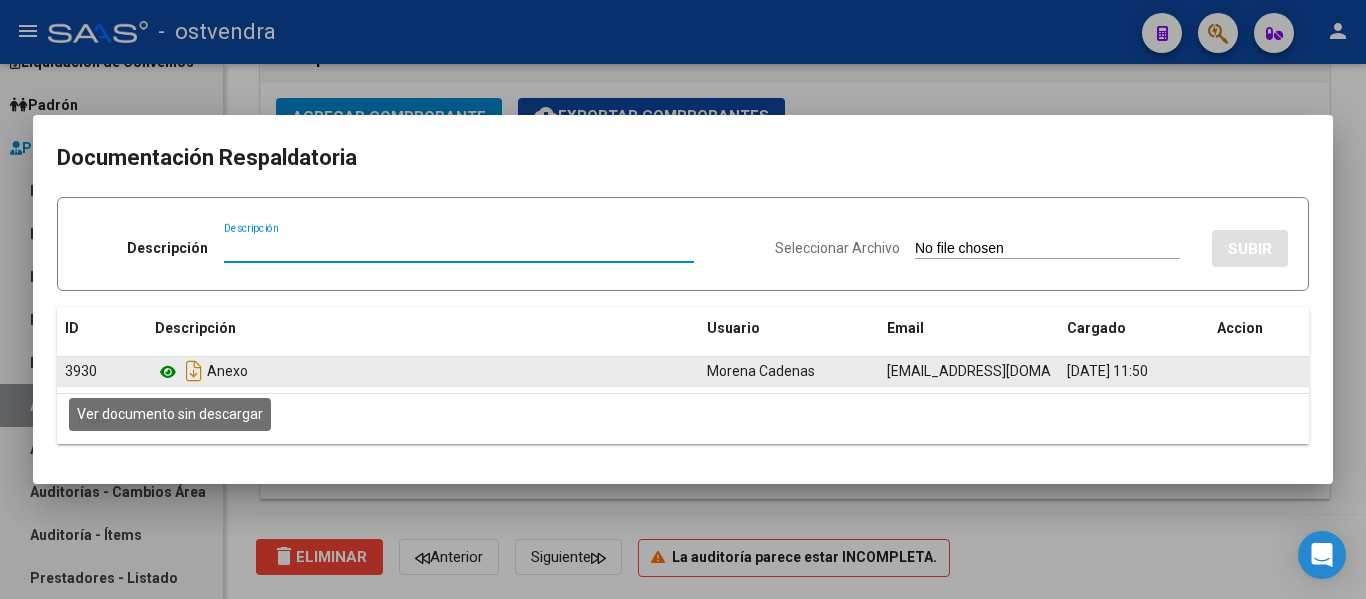 click 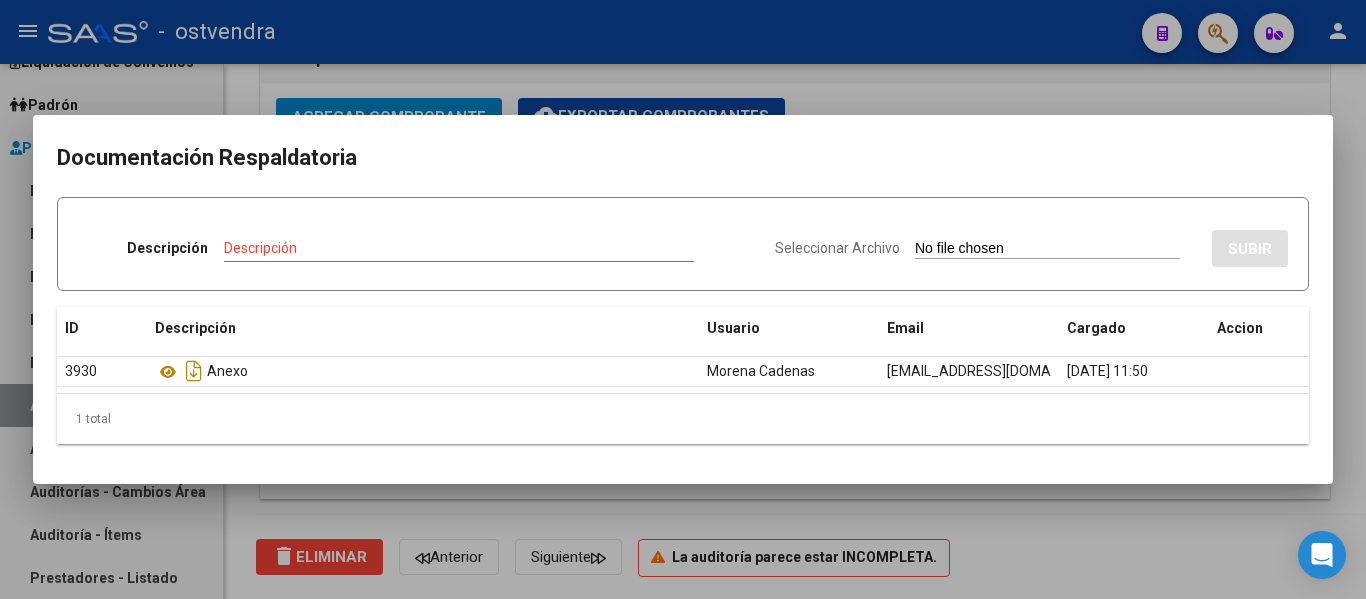 click at bounding box center (683, 299) 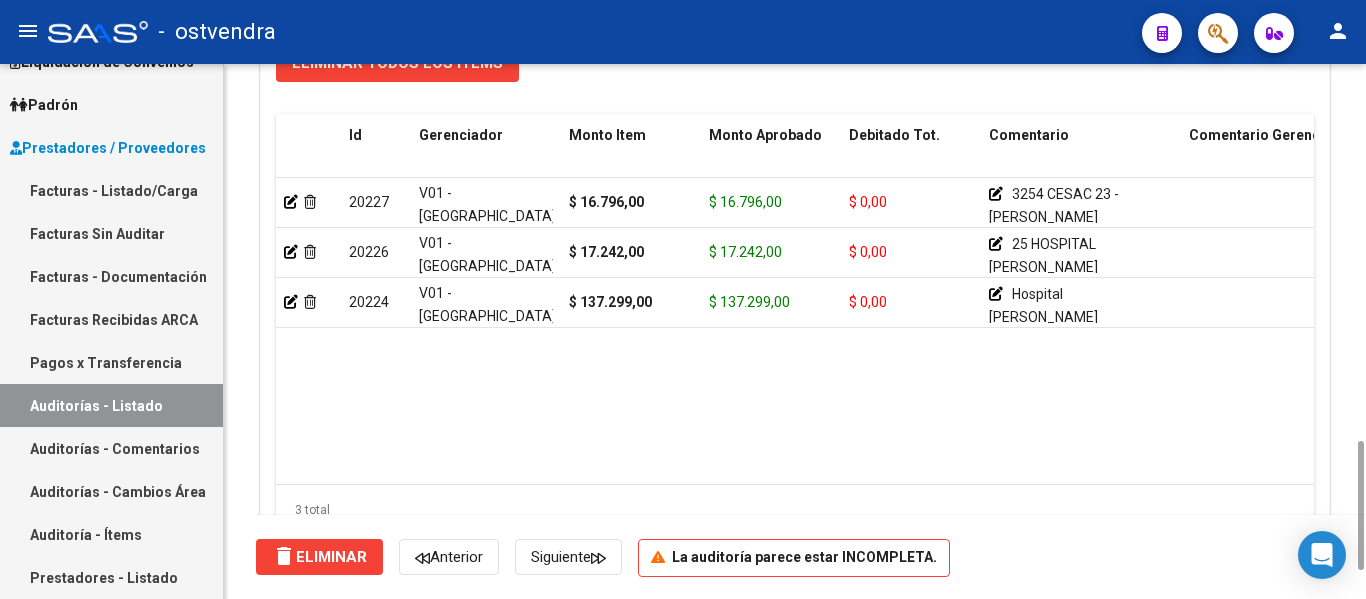 scroll, scrollTop: 1566, scrollLeft: 0, axis: vertical 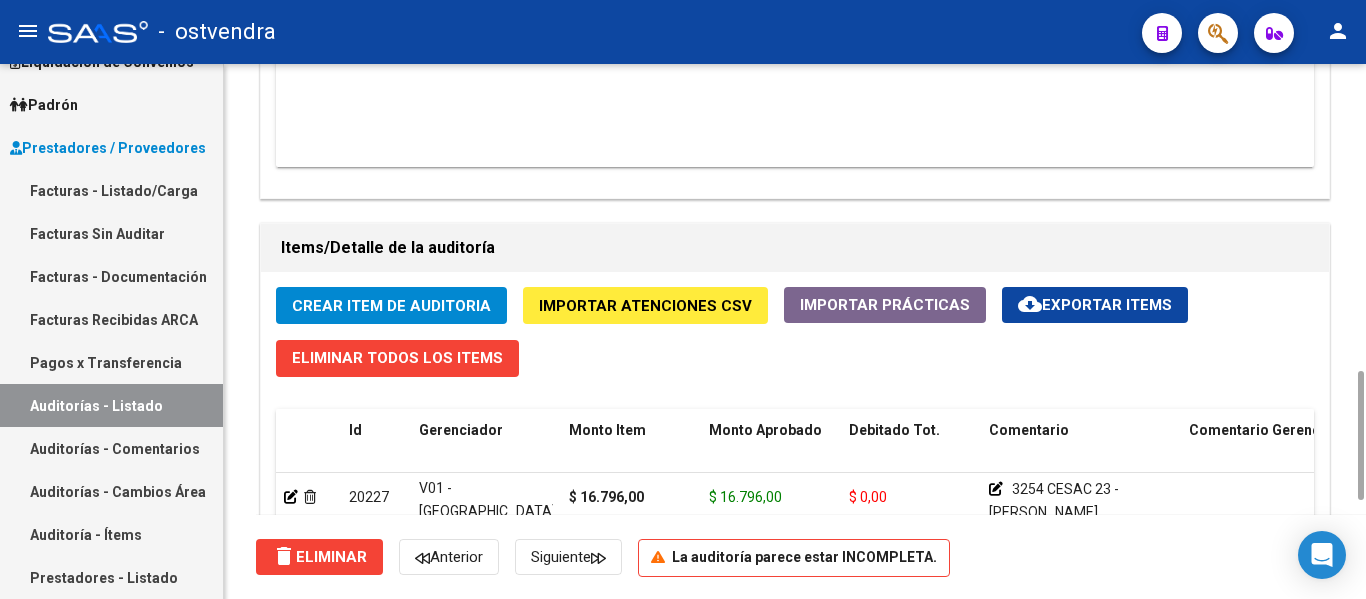 click on "Crear Item de Auditoria" 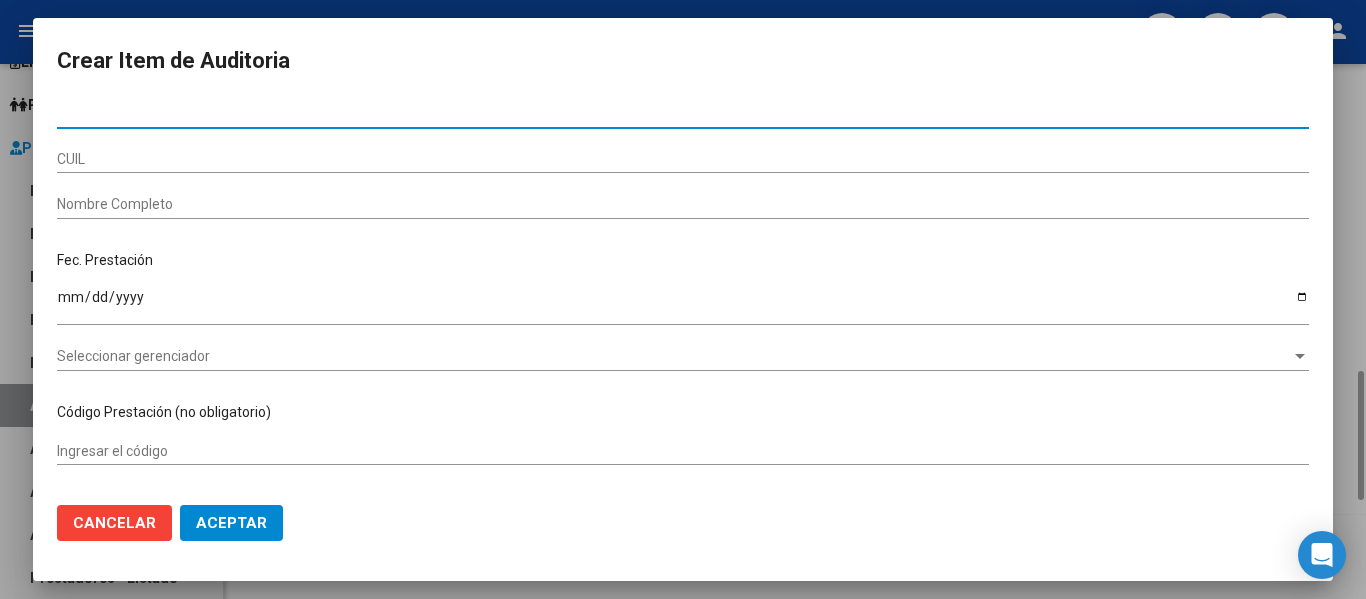 paste on "92579074" 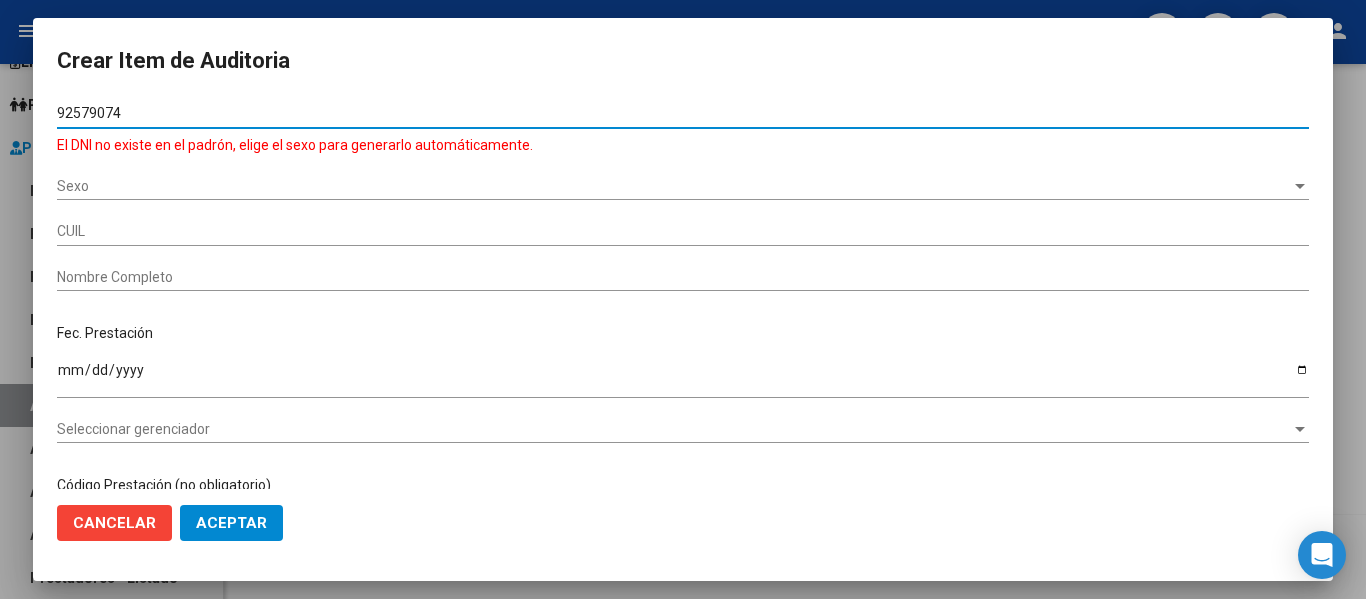 type on "92579074" 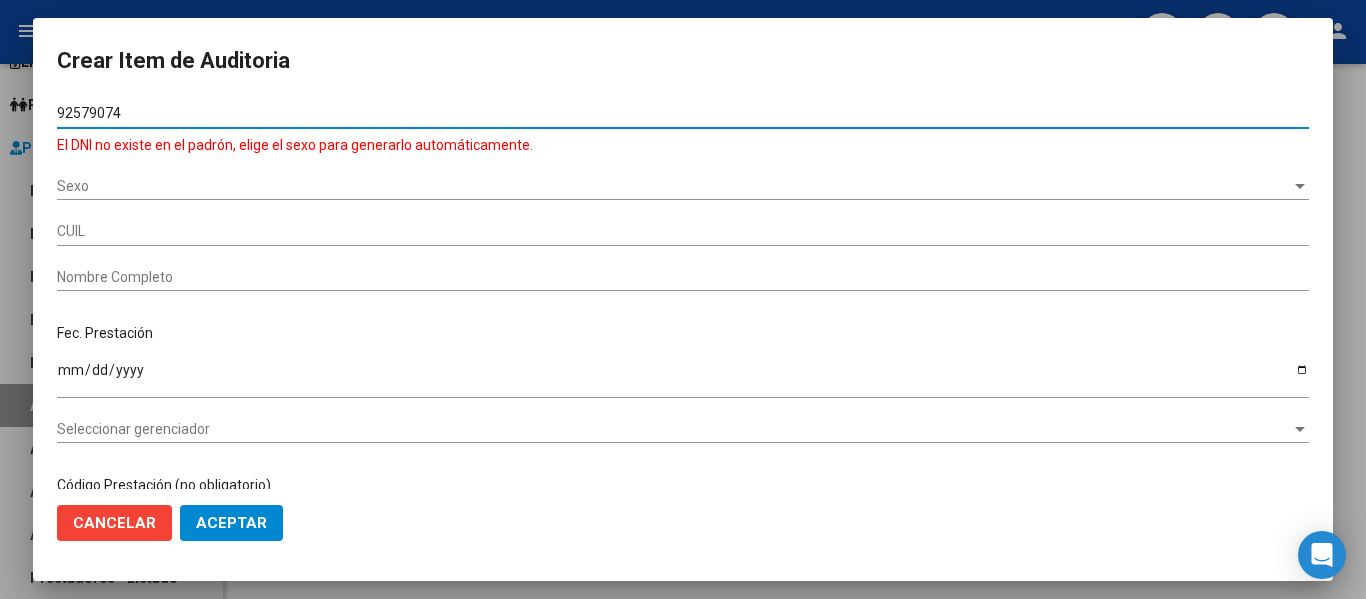 click at bounding box center [683, 299] 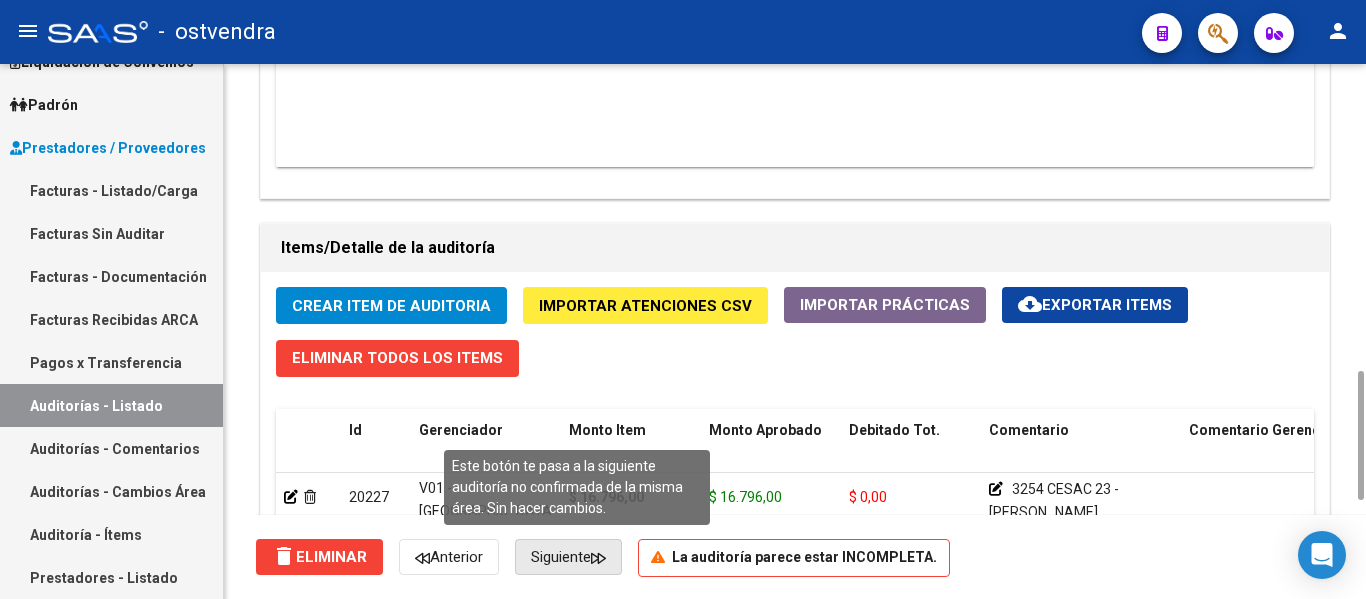 click on "Siguiente" 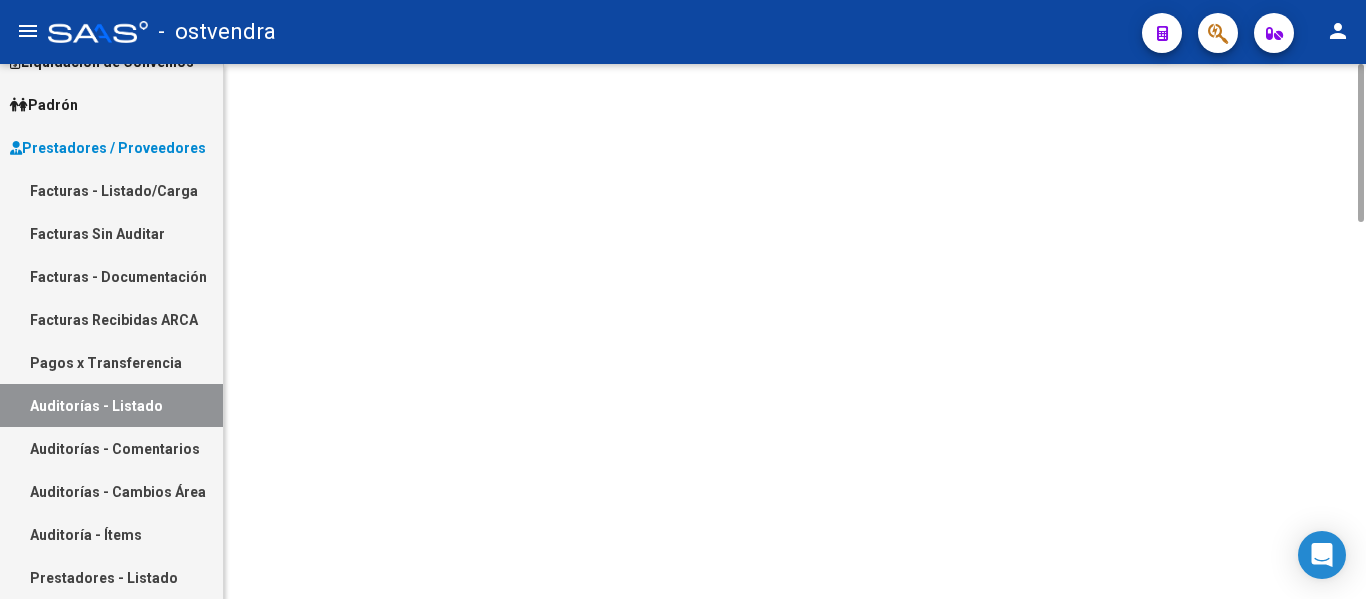 scroll, scrollTop: 0, scrollLeft: 0, axis: both 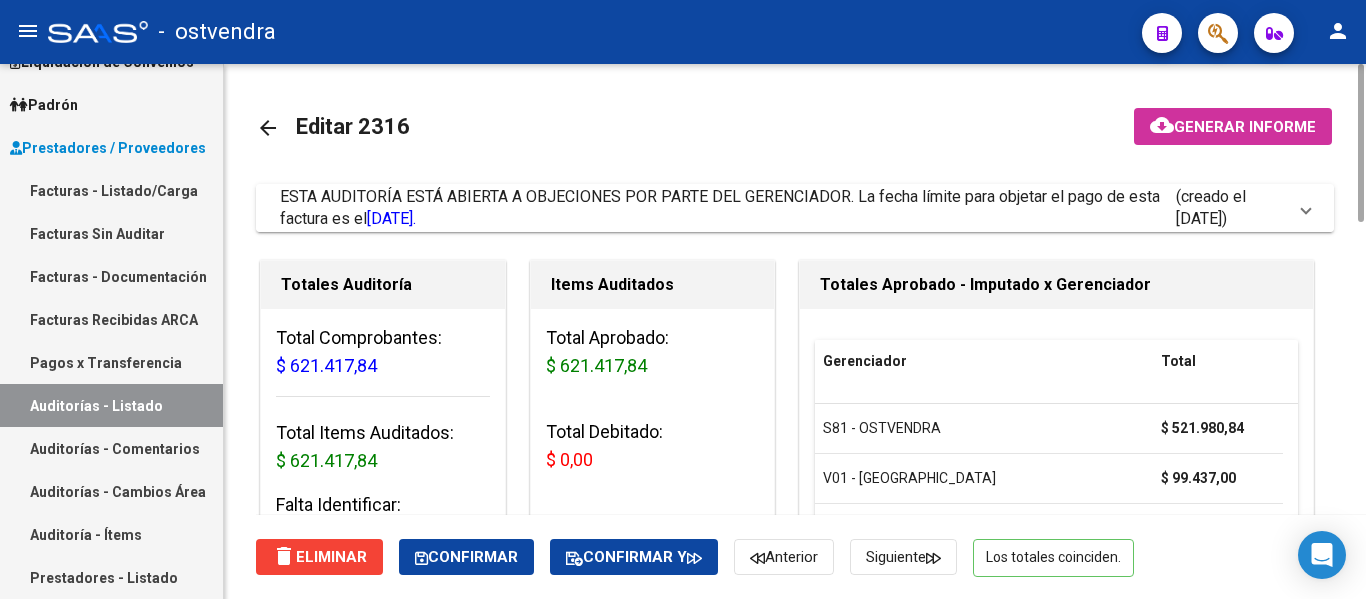 click on "ESTA AUDITORÍA ESTÁ ABIERTA A OBJECIONES POR PARTE DEL GERENCIADOR. La fecha límite para objetar el pago de esta factura es el  [DATE]." at bounding box center (728, 208) 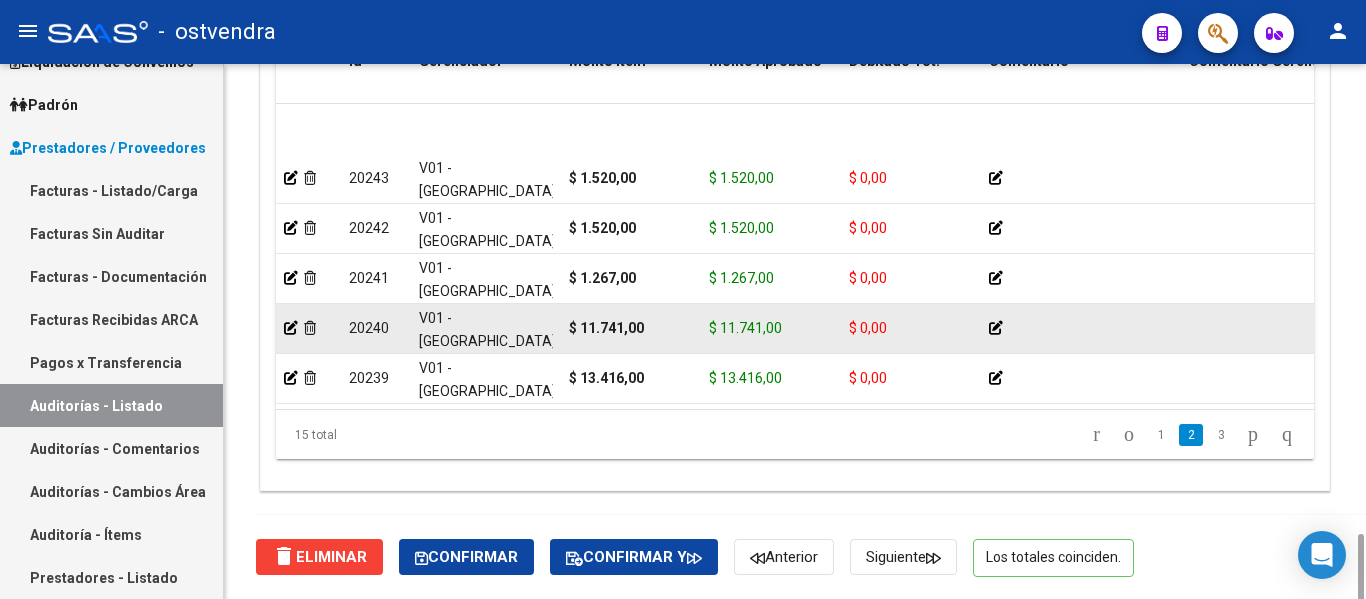 scroll, scrollTop: 2343, scrollLeft: 0, axis: vertical 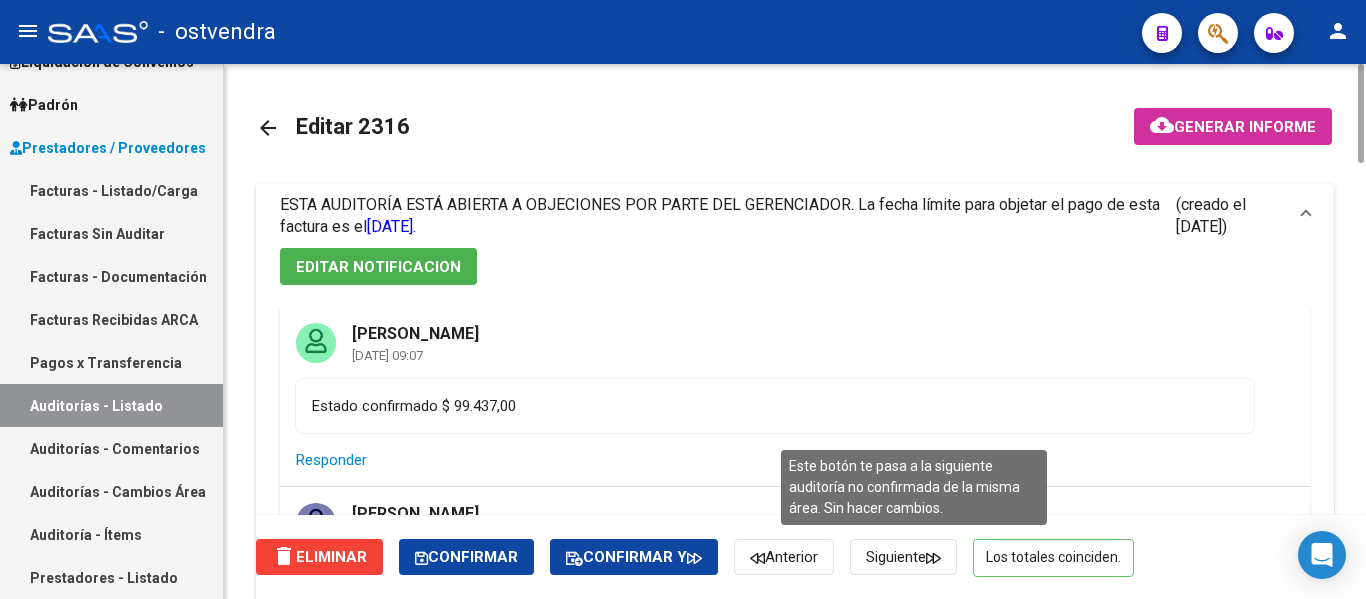 click on "Siguiente" 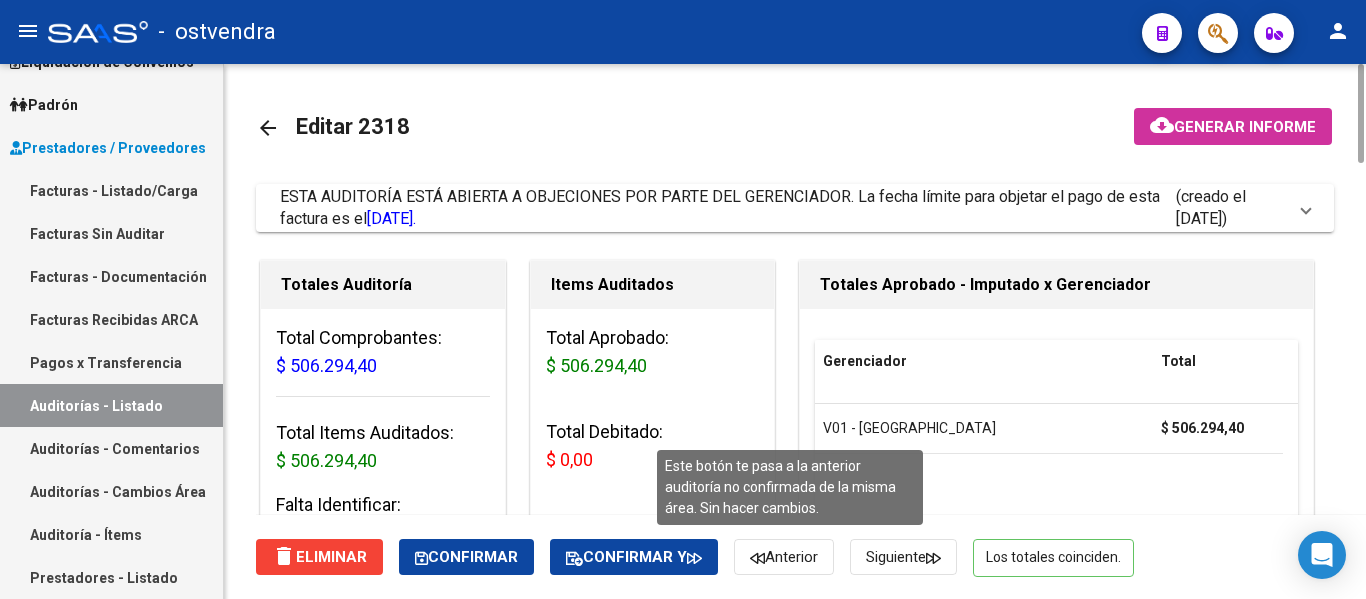 click on "Anterior" 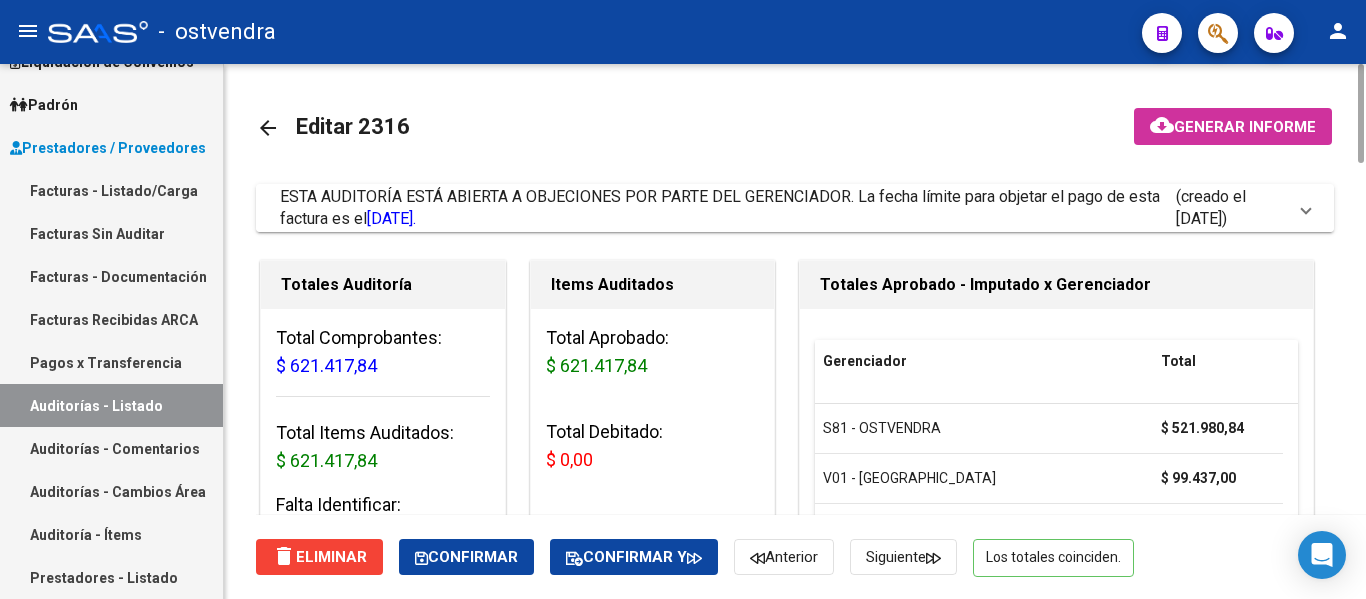 click on "[DATE]." at bounding box center [391, 218] 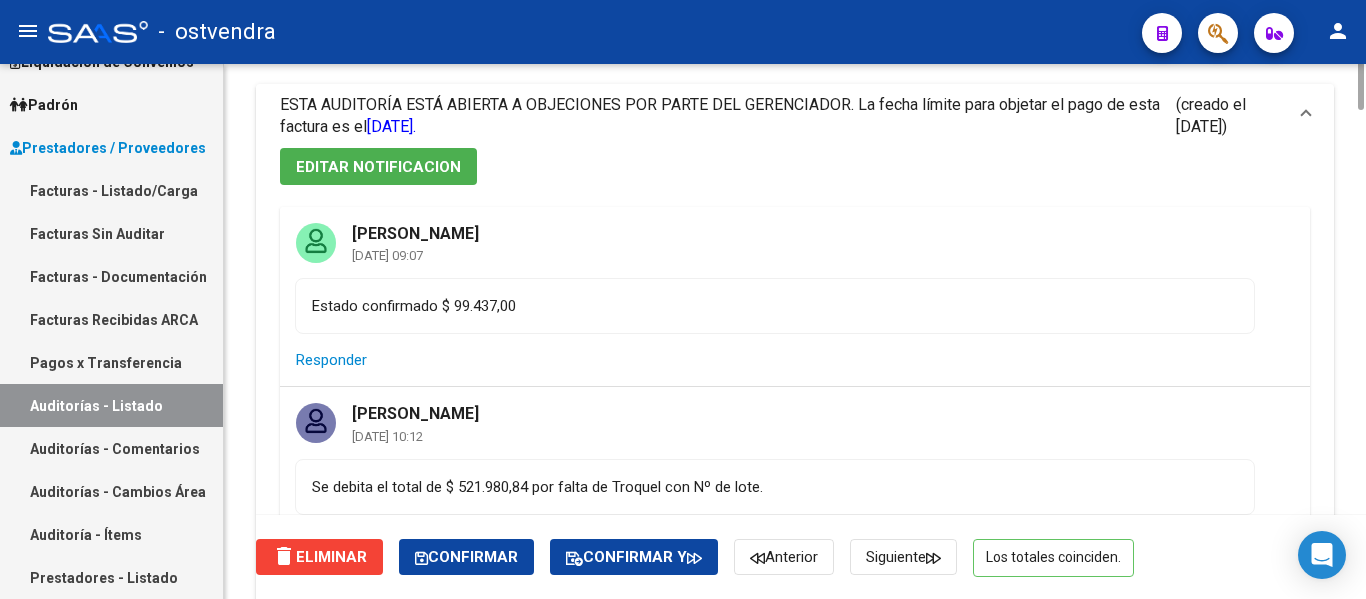 scroll, scrollTop: 0, scrollLeft: 0, axis: both 